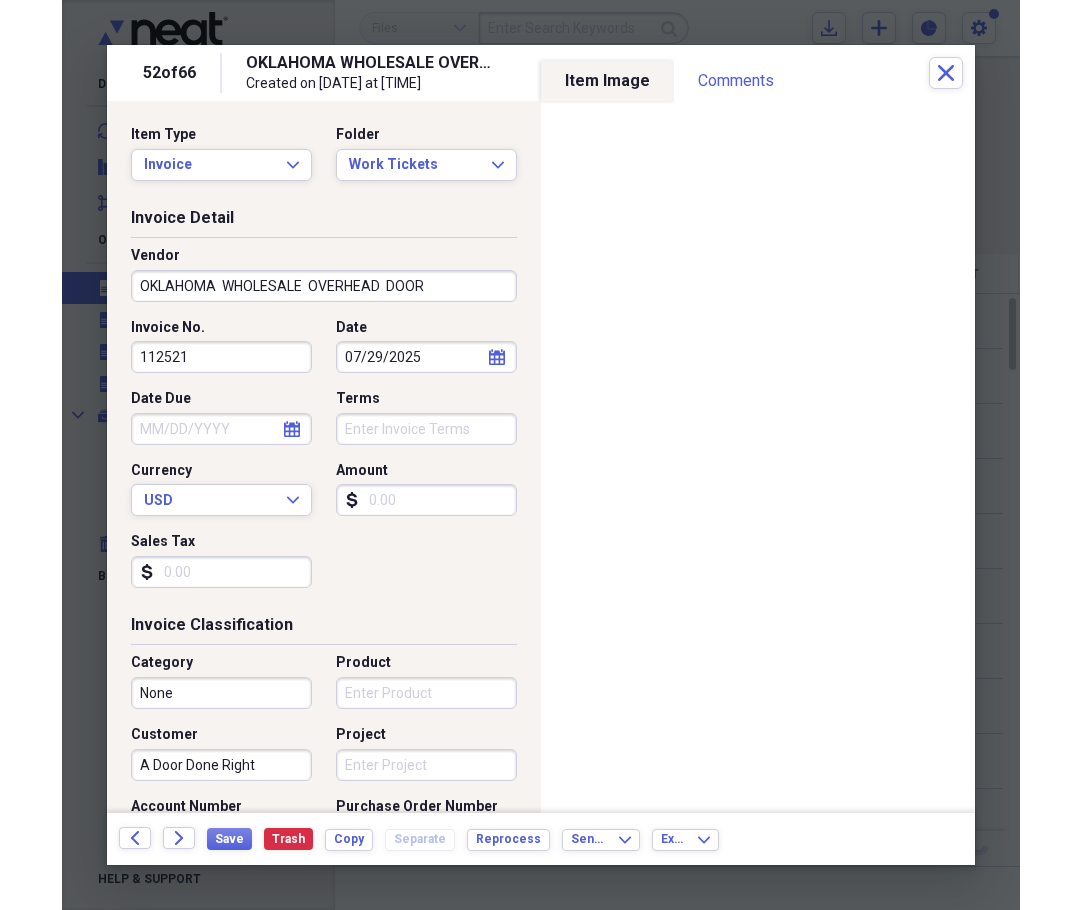 scroll, scrollTop: 0, scrollLeft: 0, axis: both 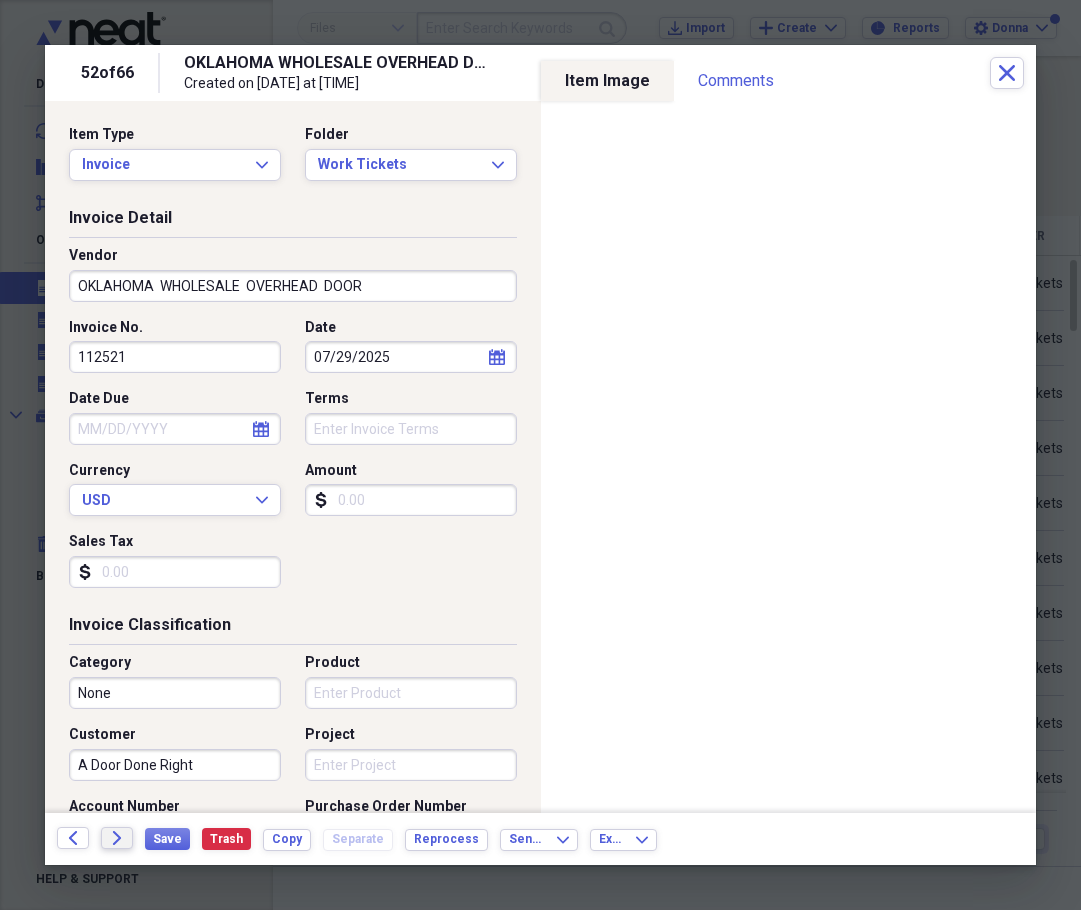 click on "Forward" 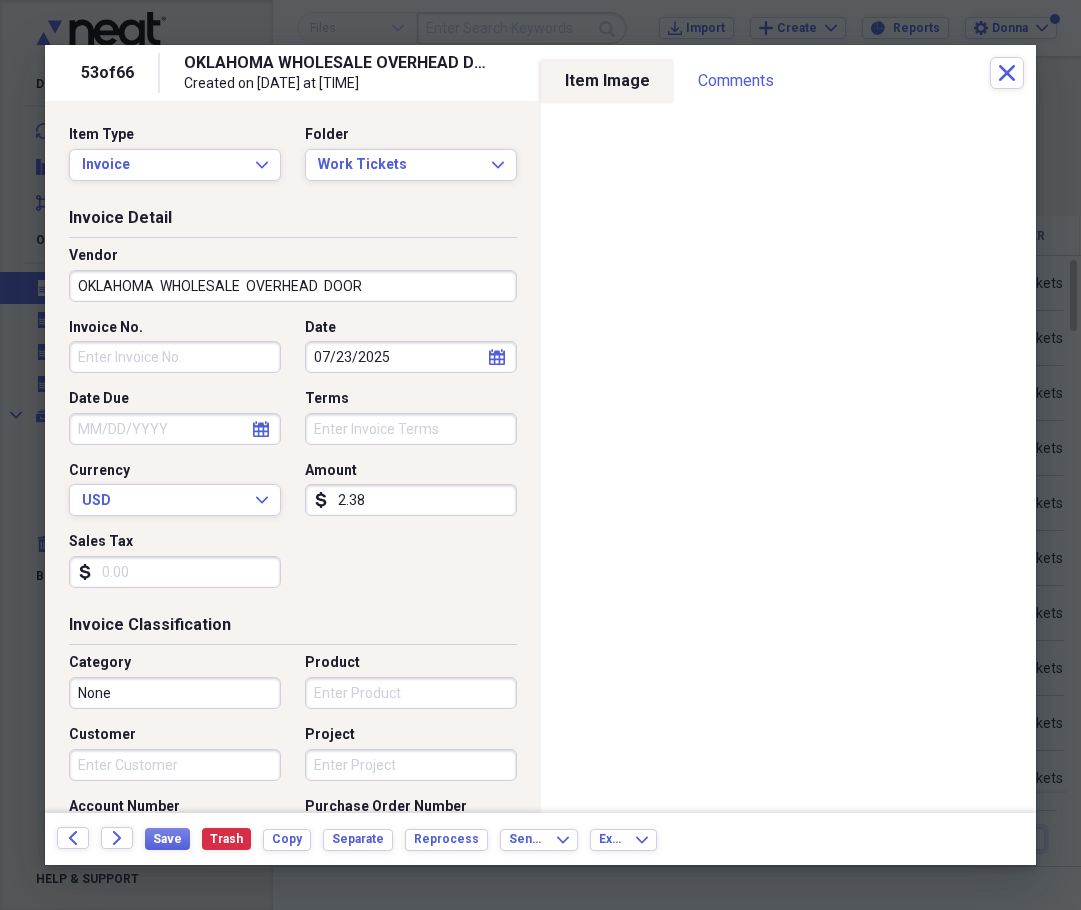 click on "Invoice No." at bounding box center [175, 357] 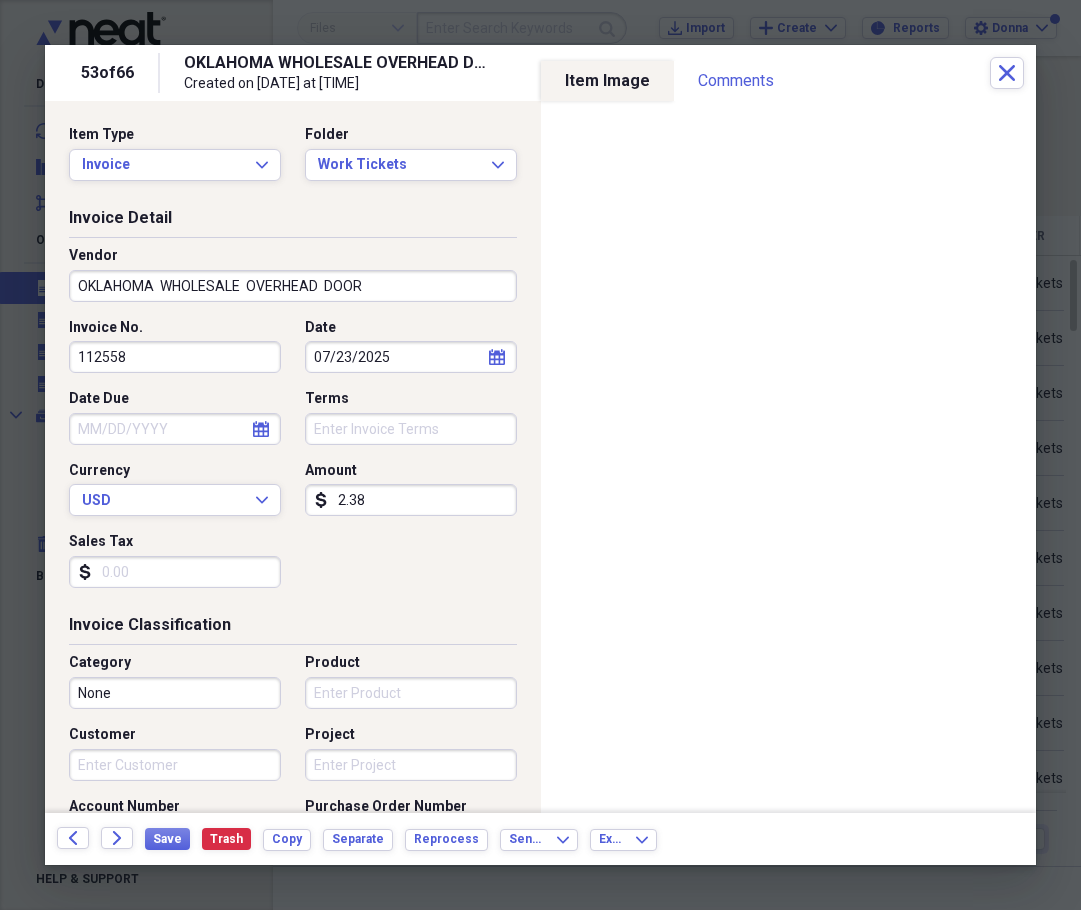 type on "112558" 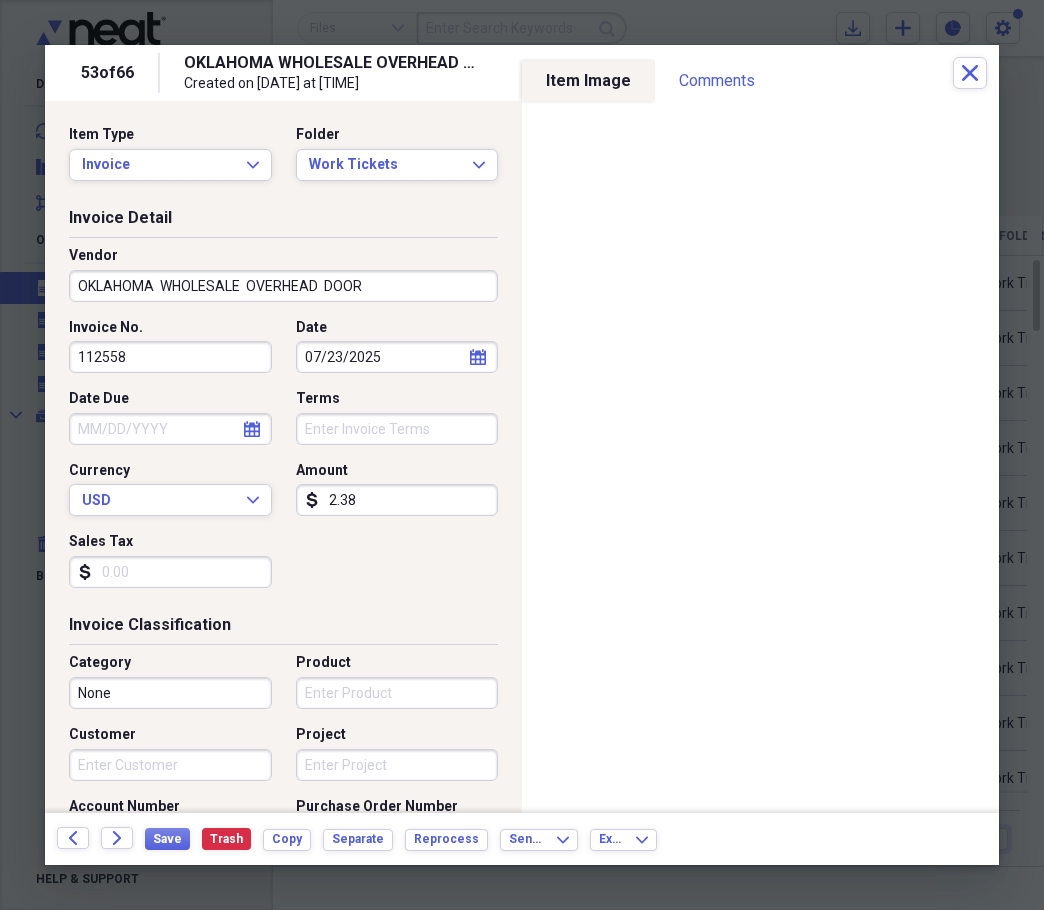 select on "6" 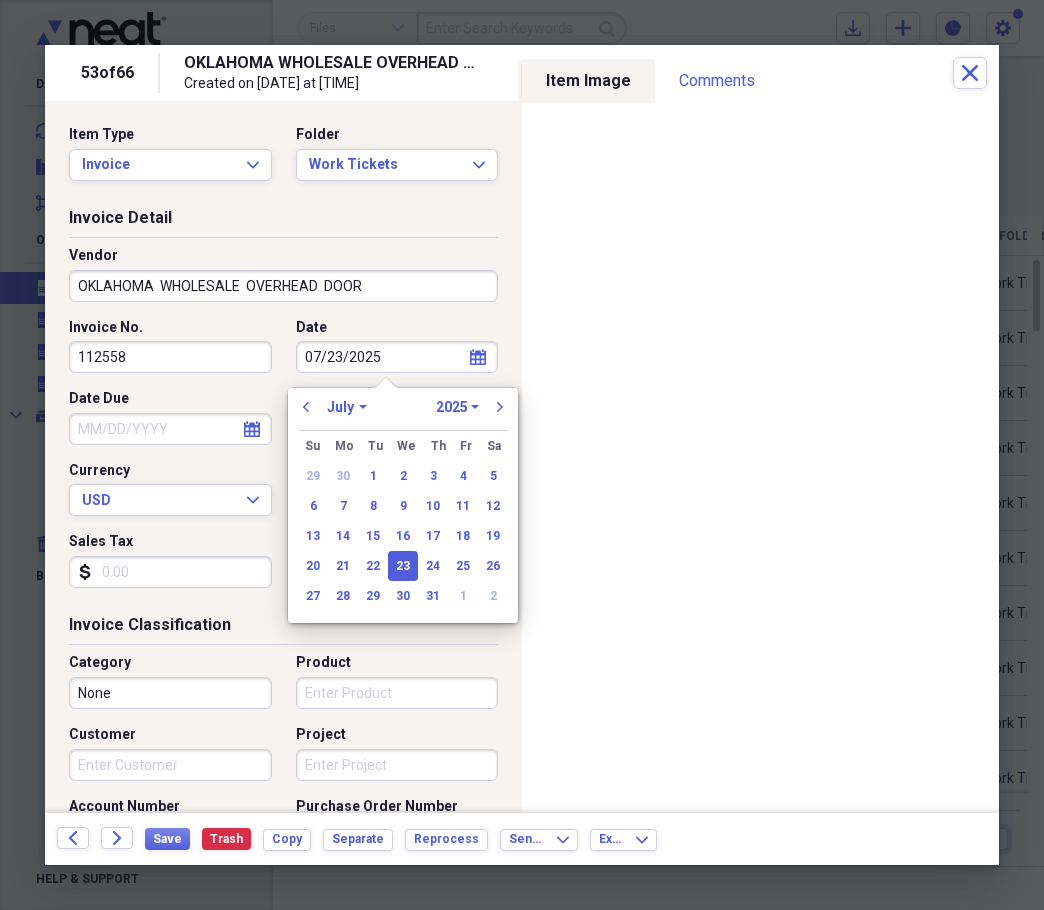 click on "07/23/2025" at bounding box center [397, 357] 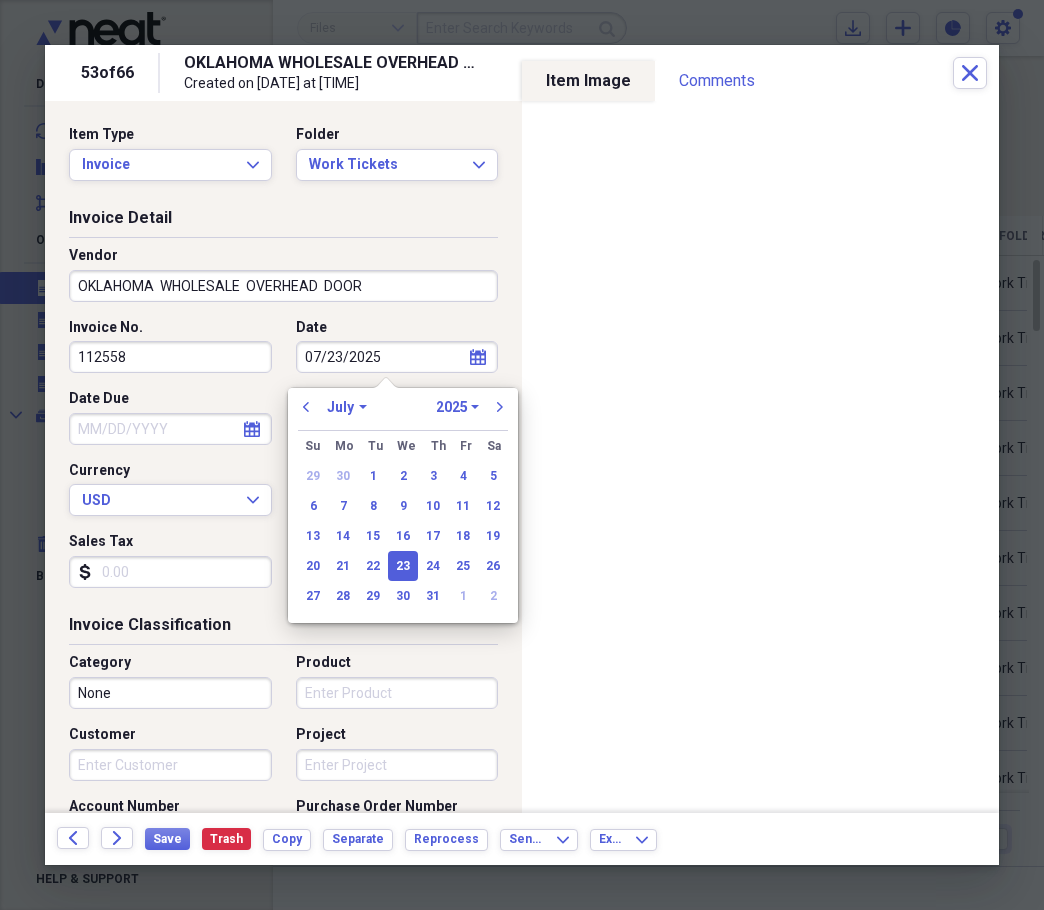 drag, startPoint x: 403, startPoint y: 592, endPoint x: 406, endPoint y: 580, distance: 12.369317 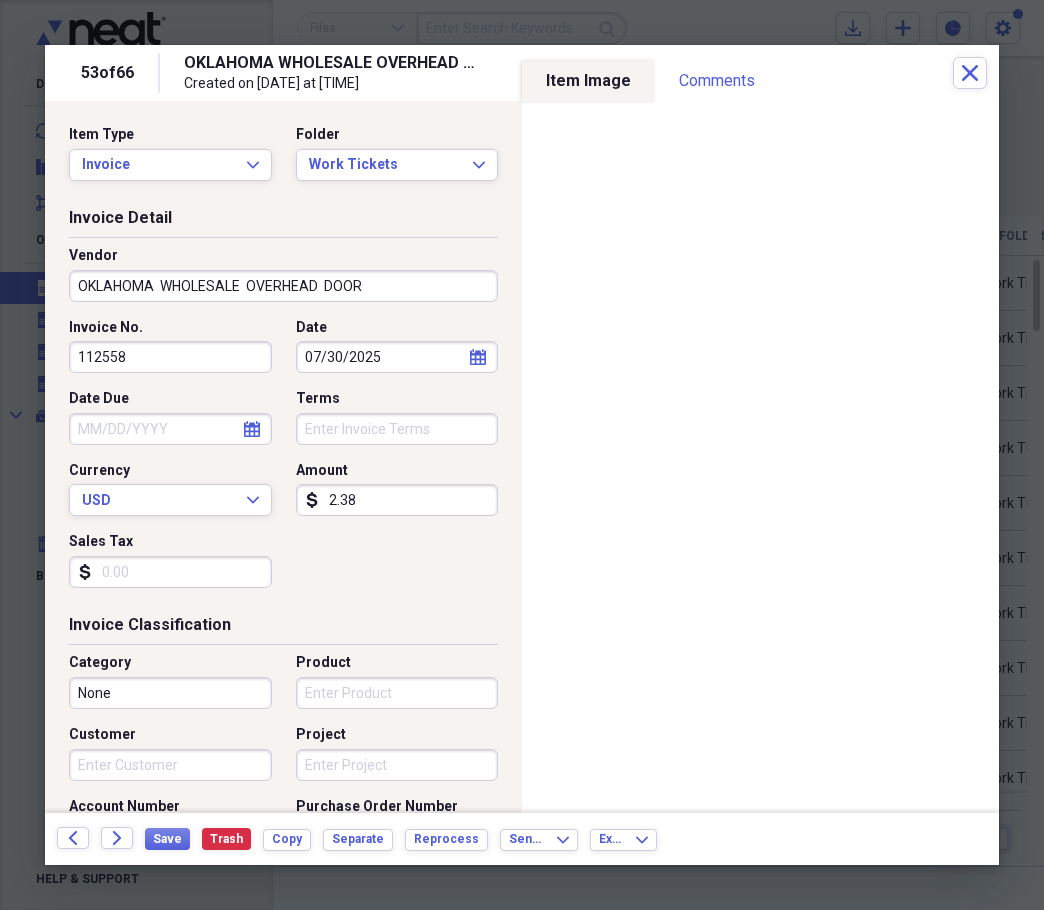 click on "2.38" at bounding box center [397, 500] 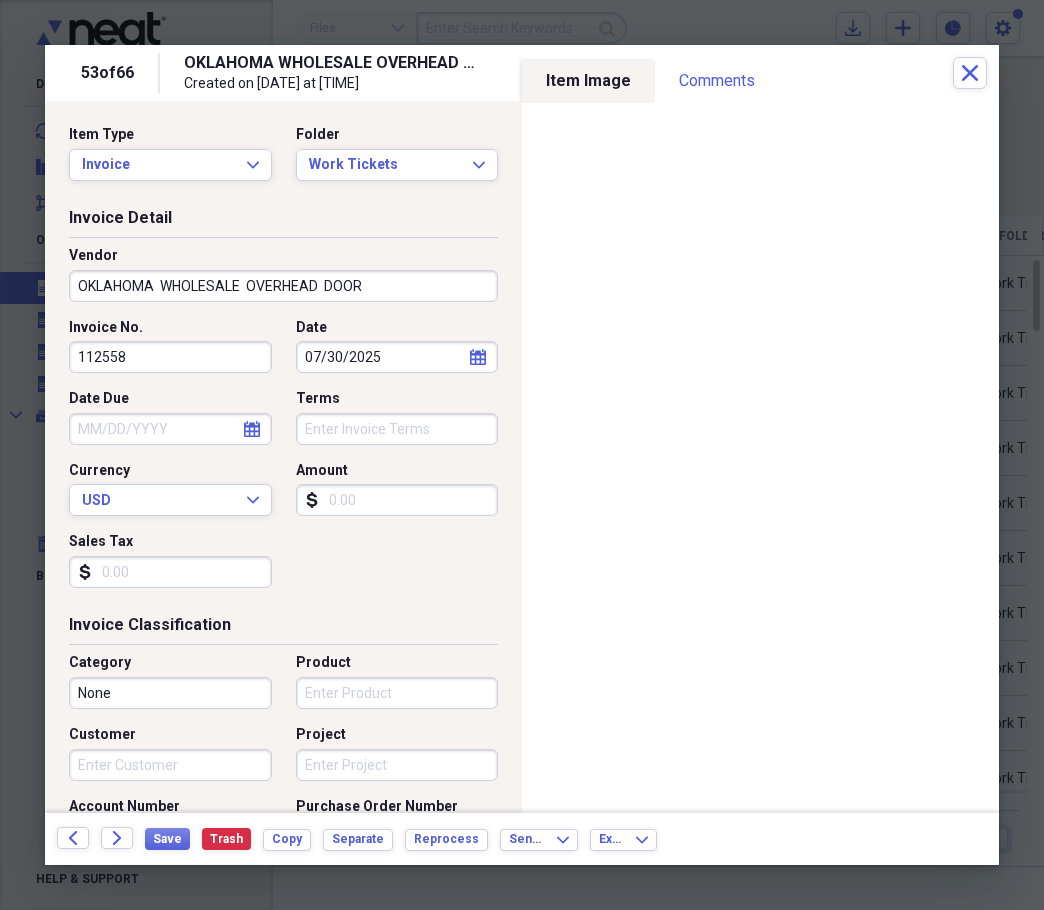 type 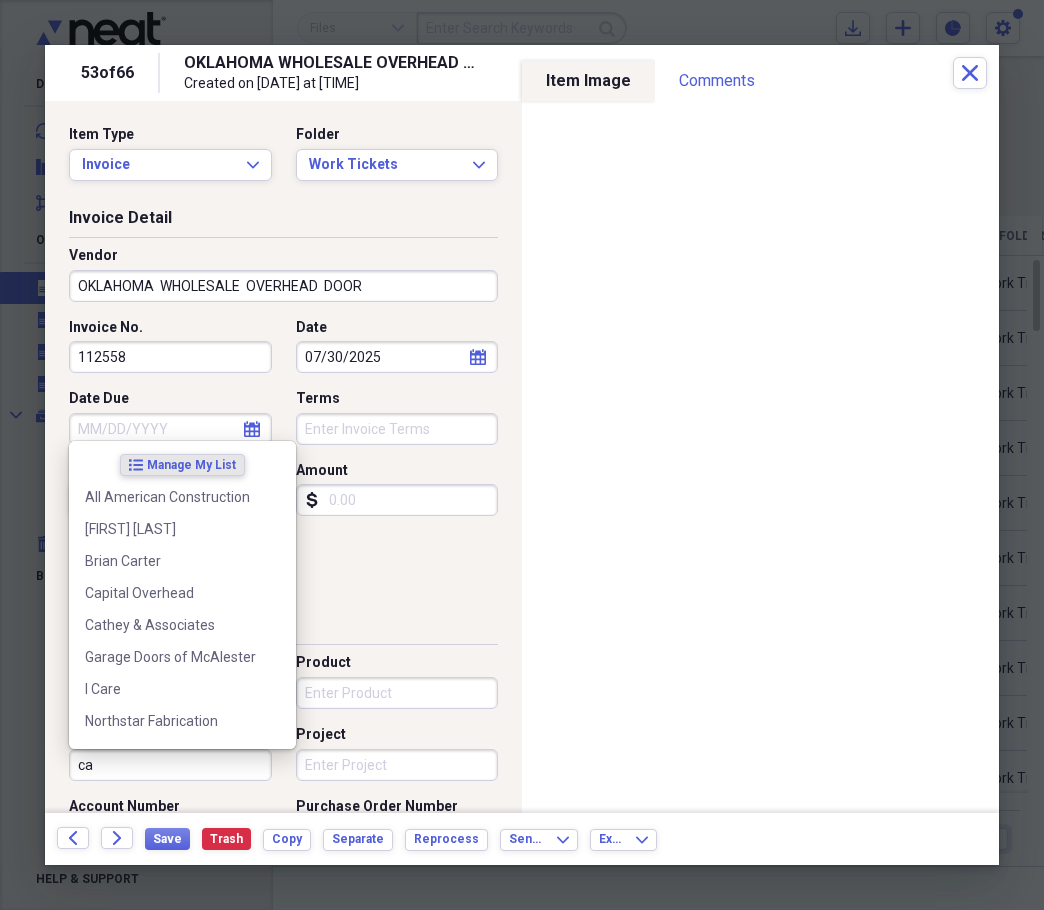 type on "c" 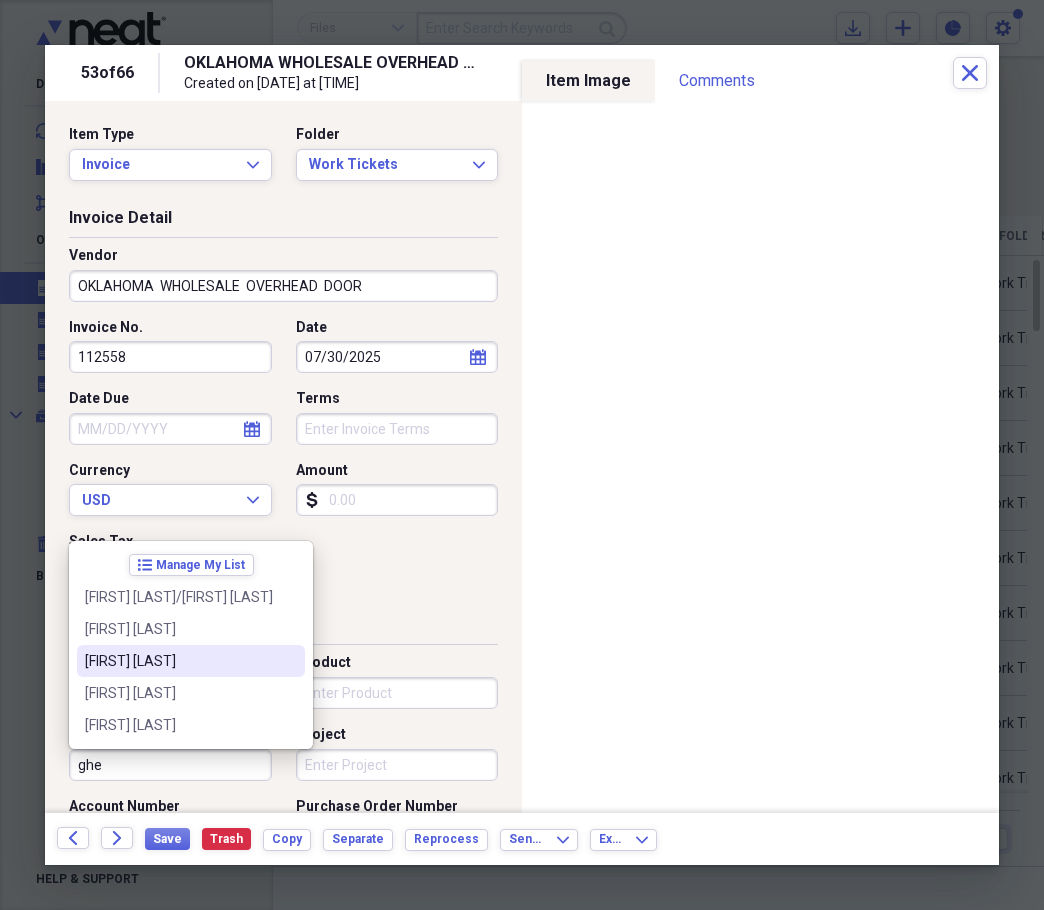 click on "[FIRST] [LAST]" at bounding box center (179, 661) 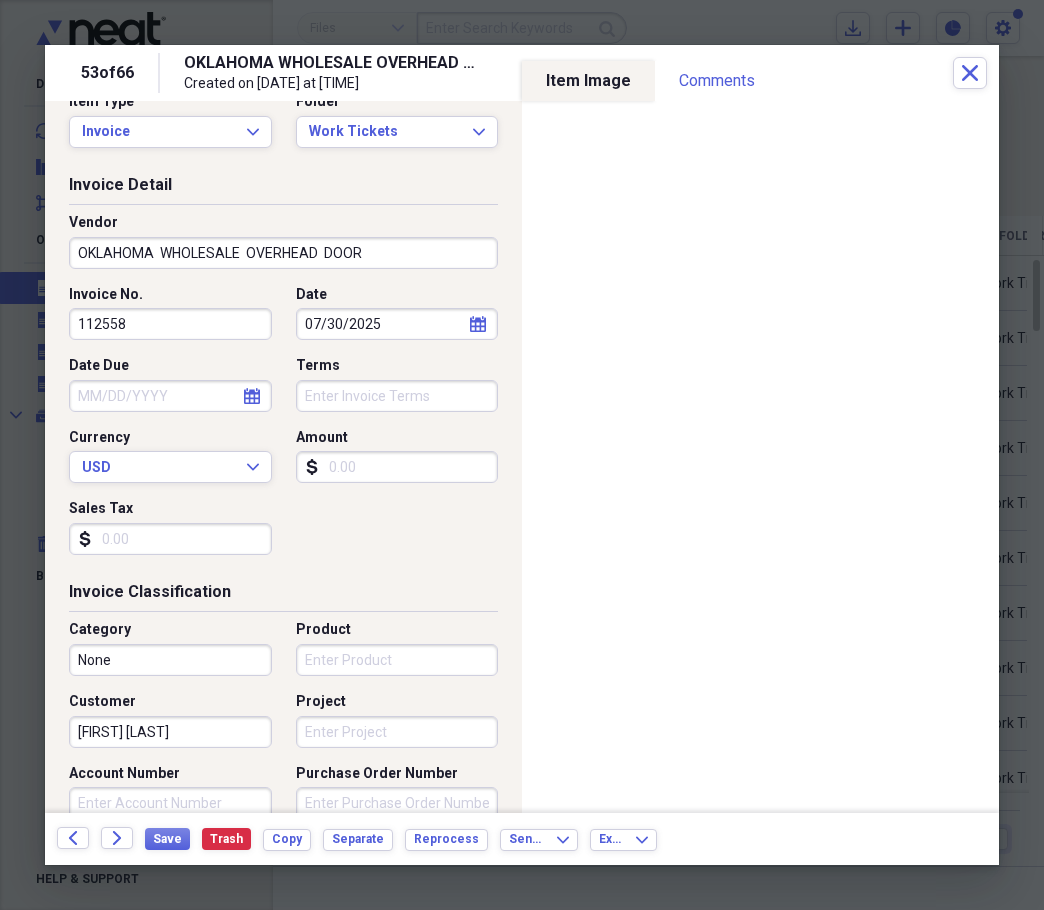 scroll, scrollTop: 0, scrollLeft: 0, axis: both 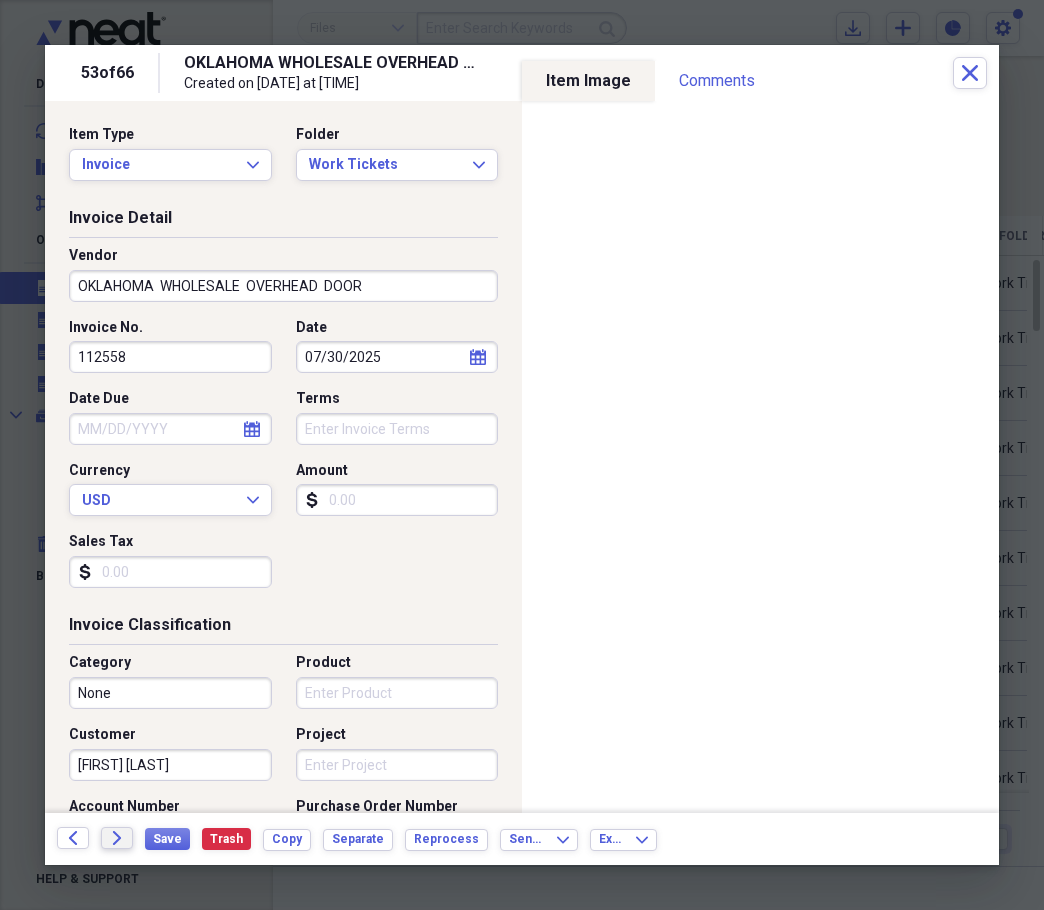 click on "Forward" 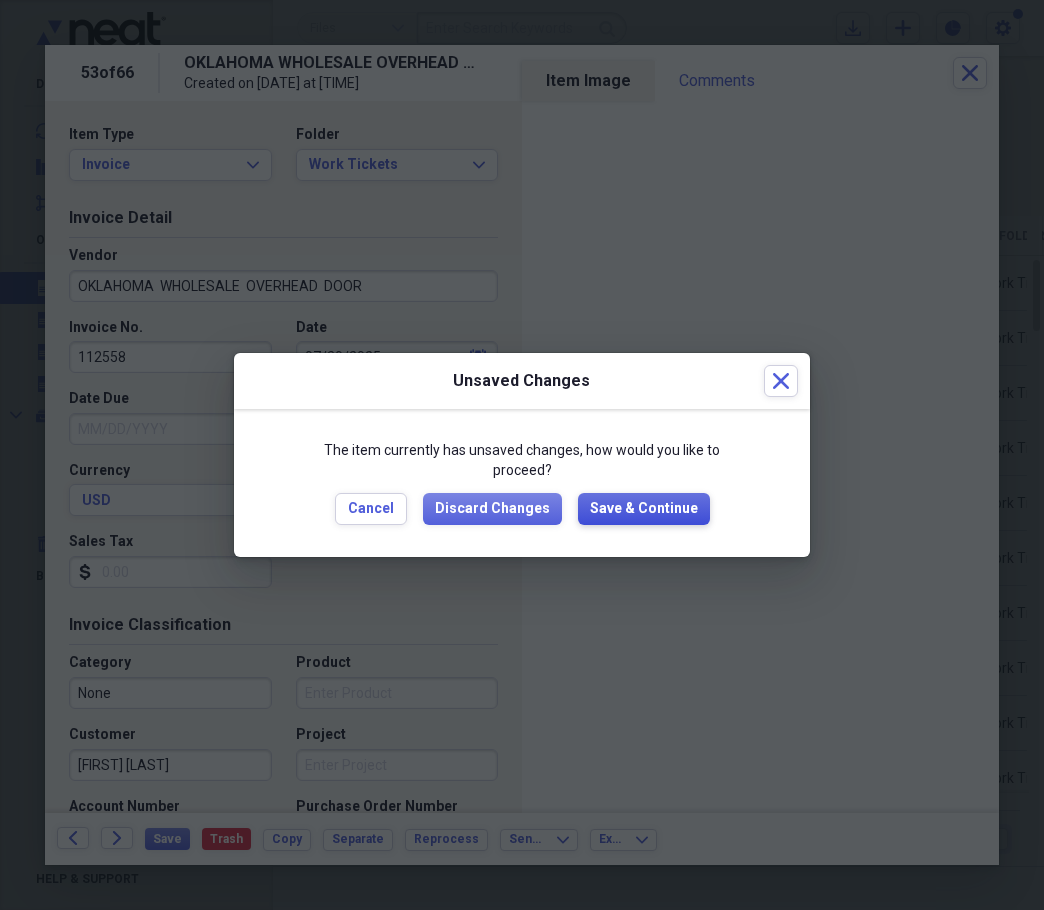 click on "Save & Continue" at bounding box center (644, 509) 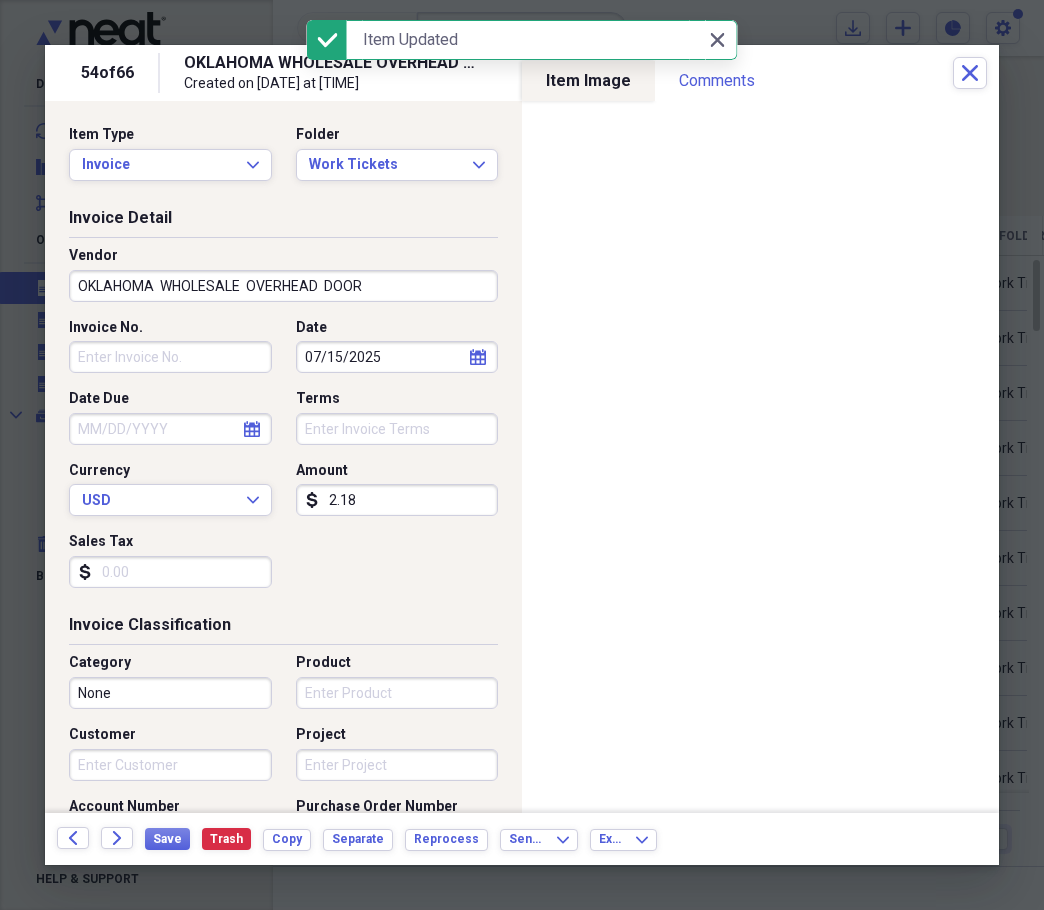 click on "Invoice No." at bounding box center (170, 357) 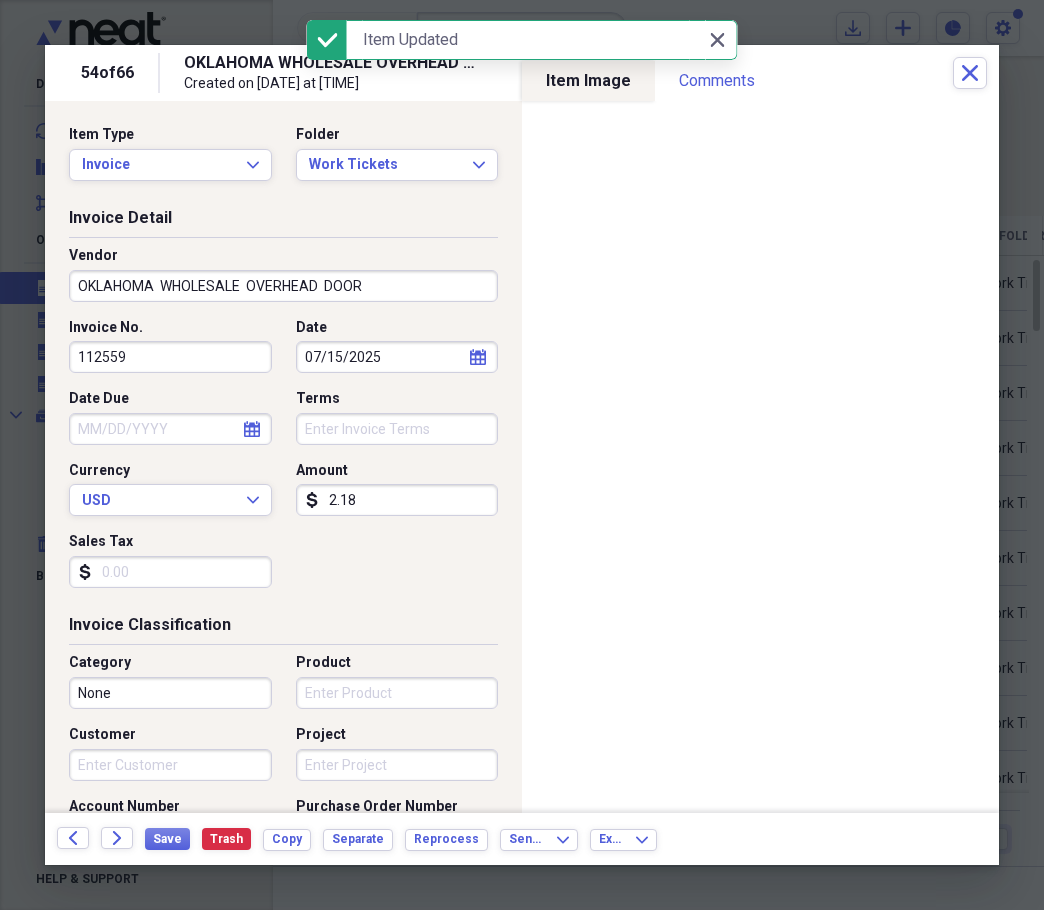 type on "112559" 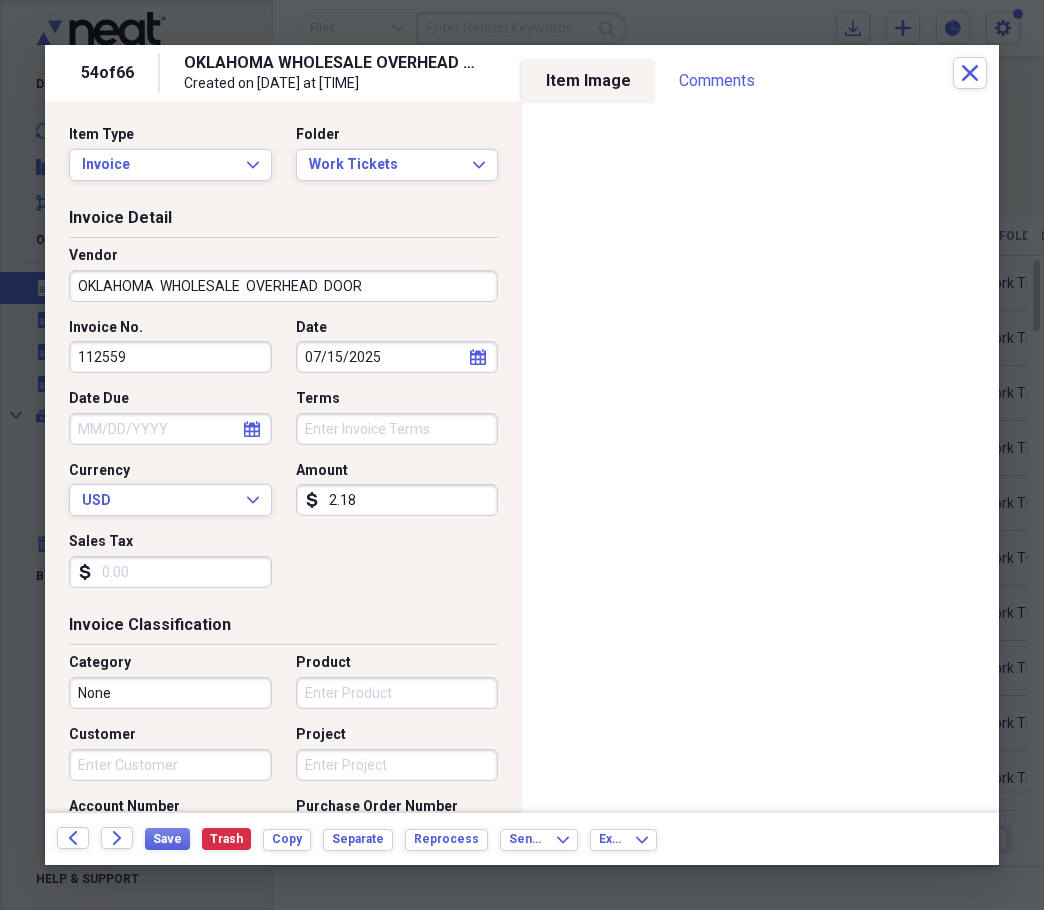 click on "07/15/2025" at bounding box center [397, 357] 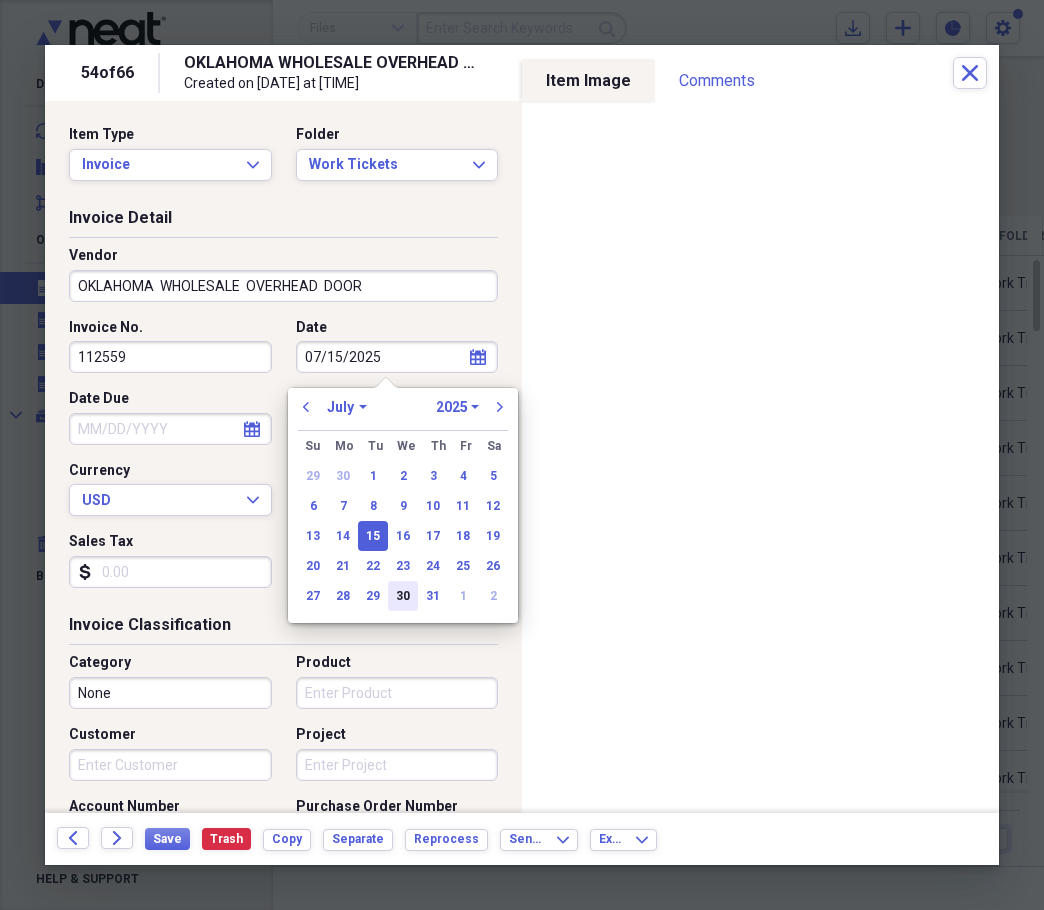 click on "30" at bounding box center (403, 596) 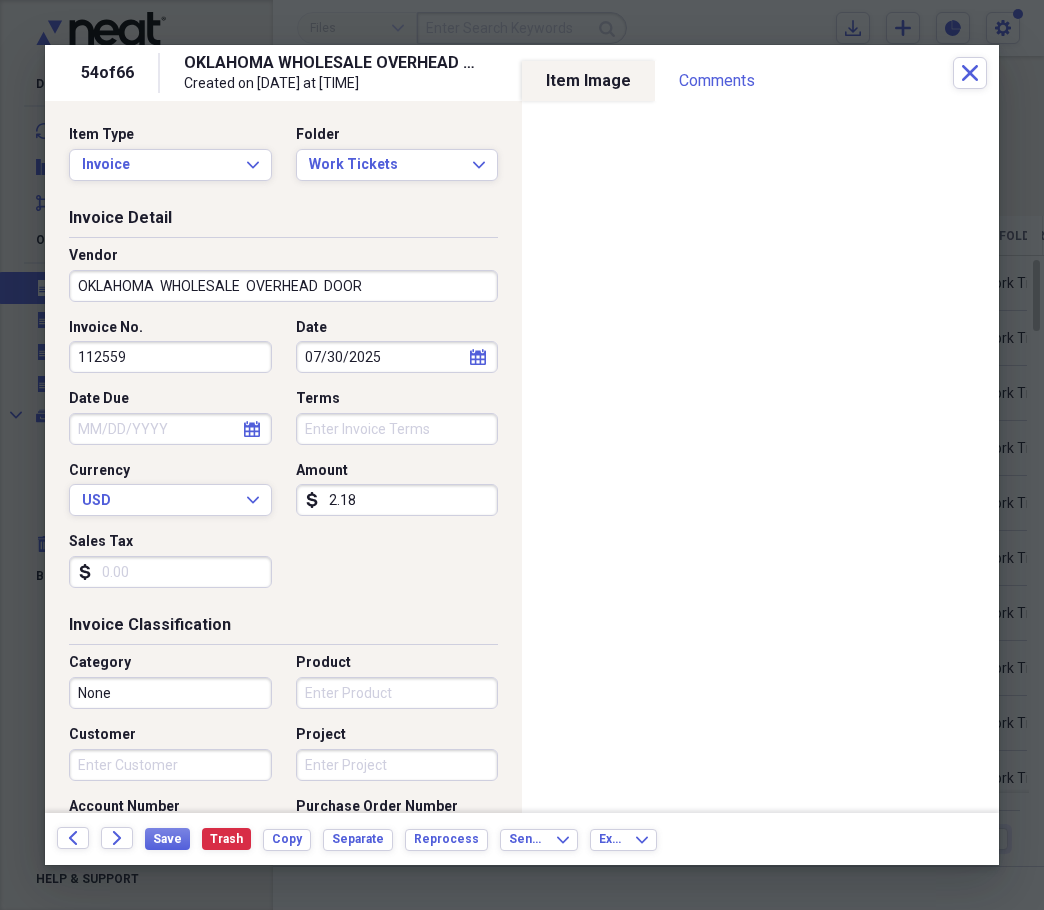 click on "2.18" at bounding box center (397, 500) 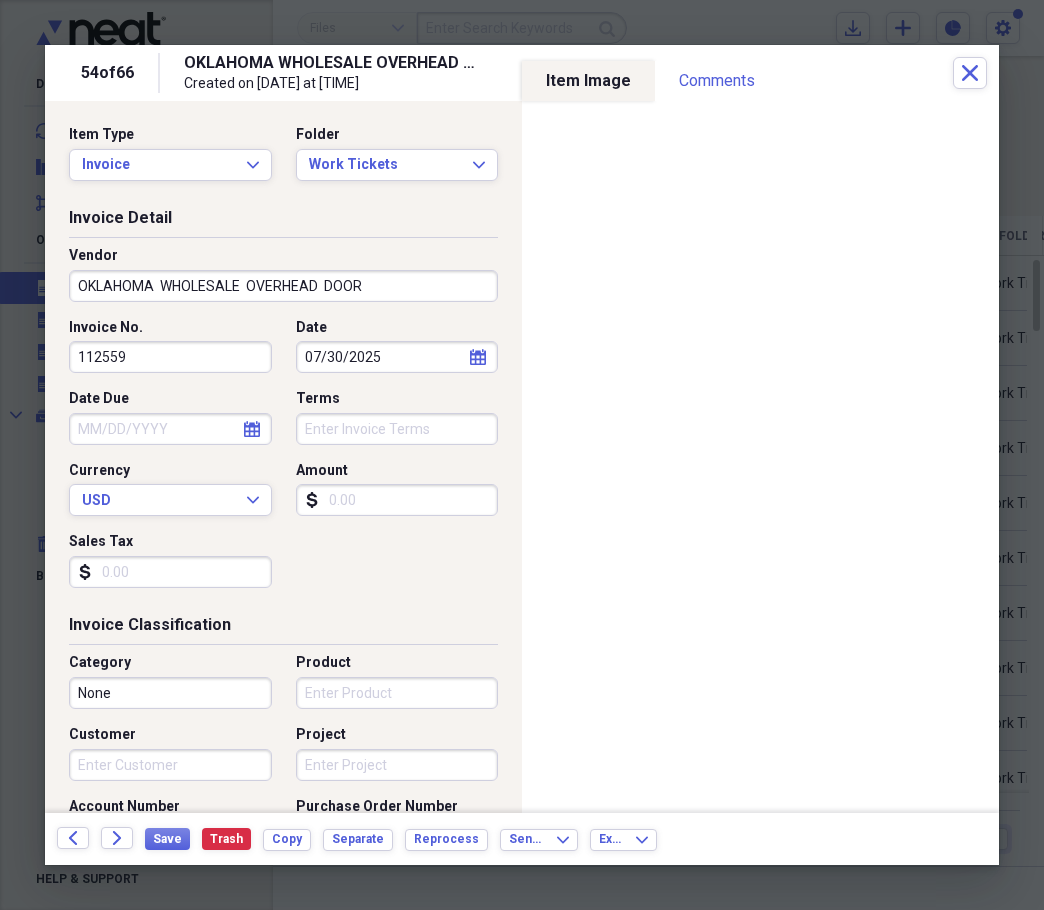 type 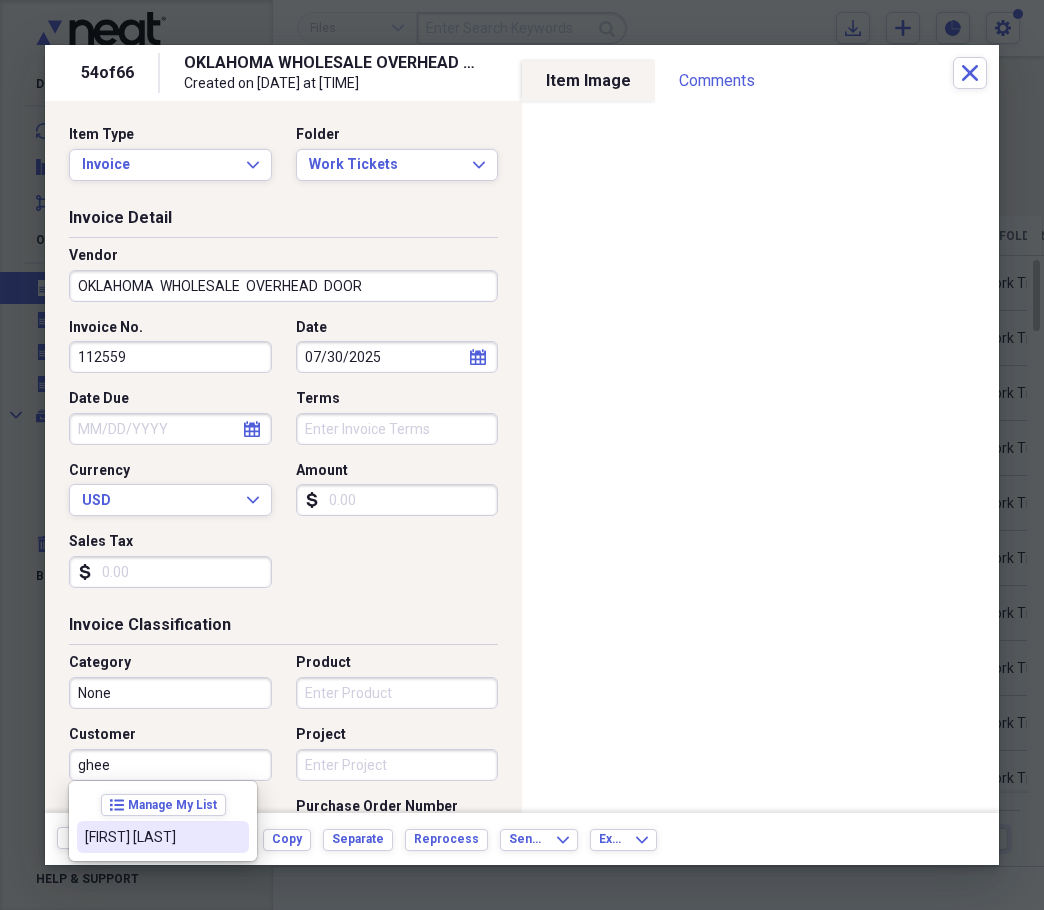 click on "[FIRST] [LAST]" at bounding box center (151, 837) 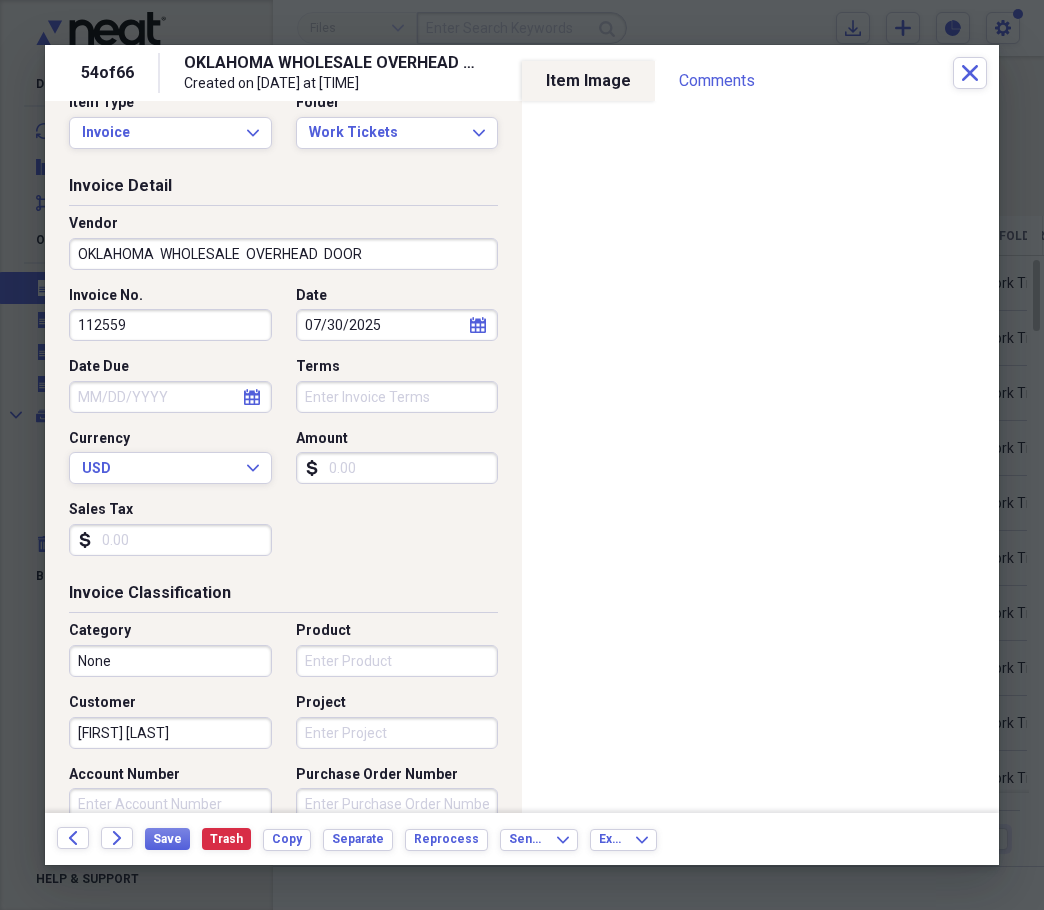 scroll, scrollTop: 0, scrollLeft: 0, axis: both 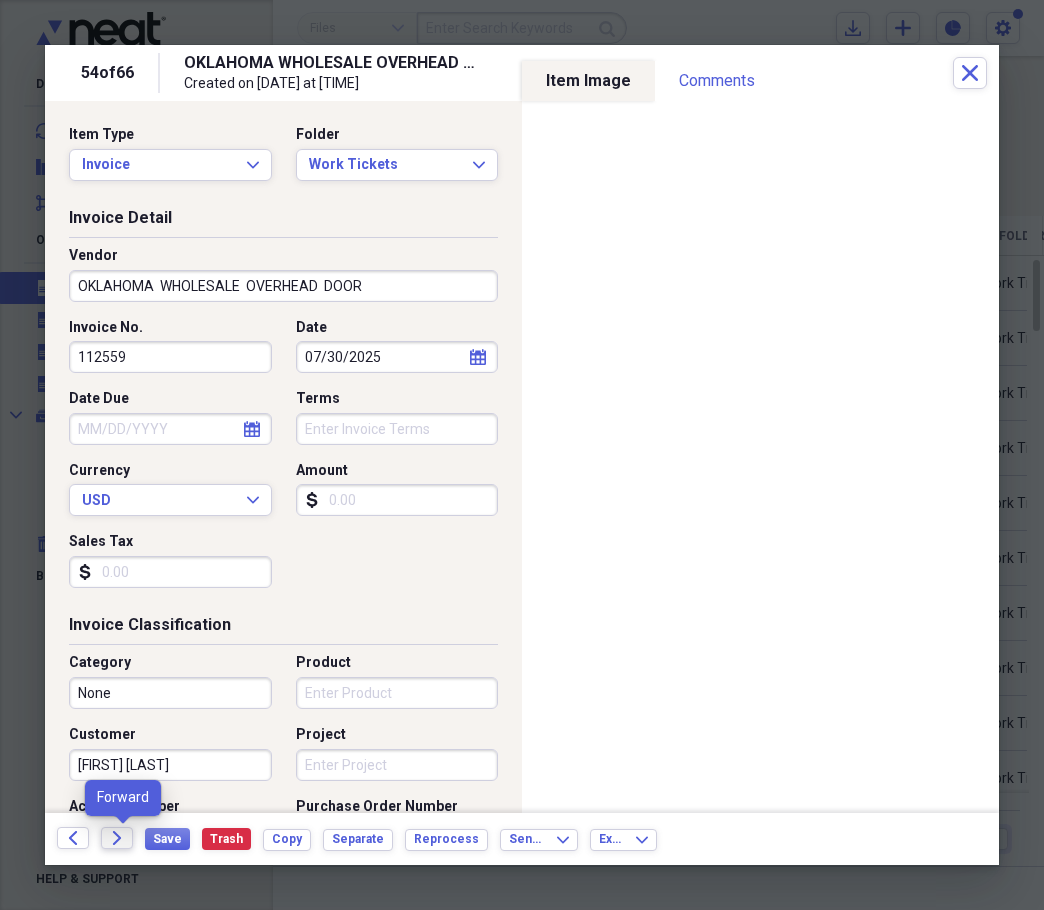click on "Forward" 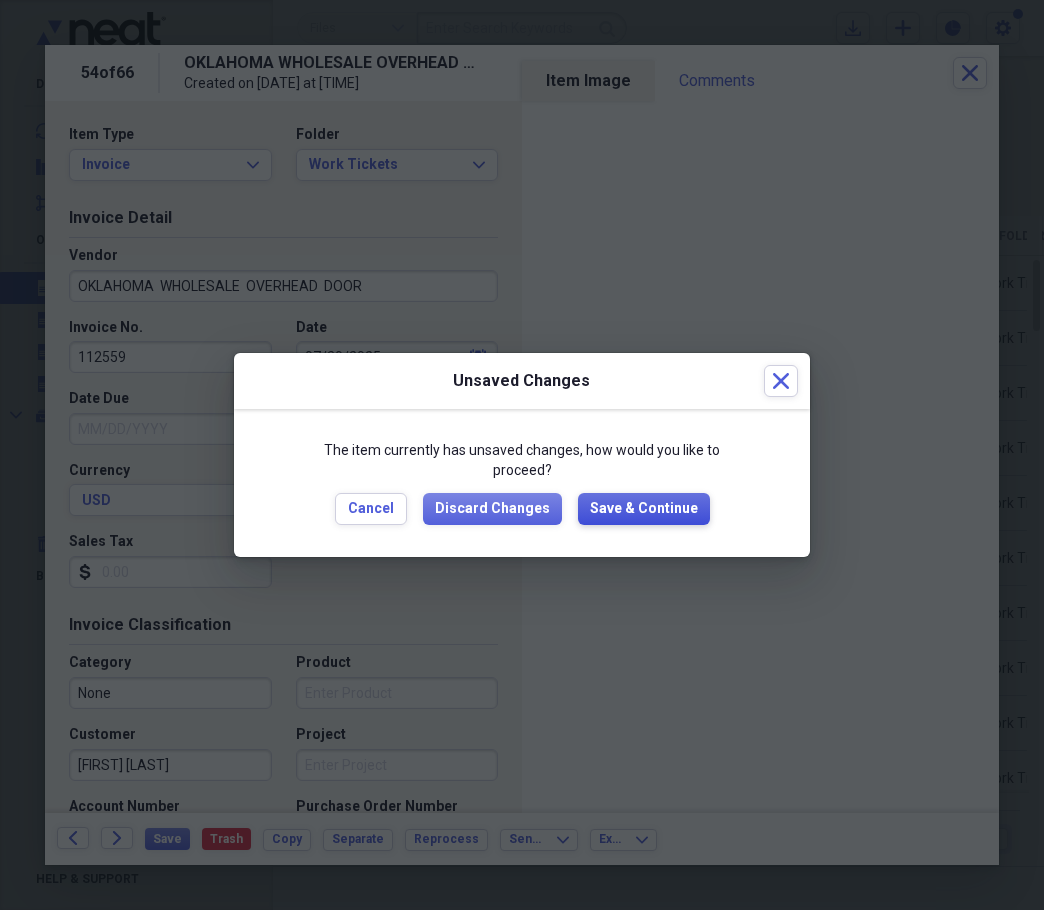click on "Save & Continue" at bounding box center [644, 509] 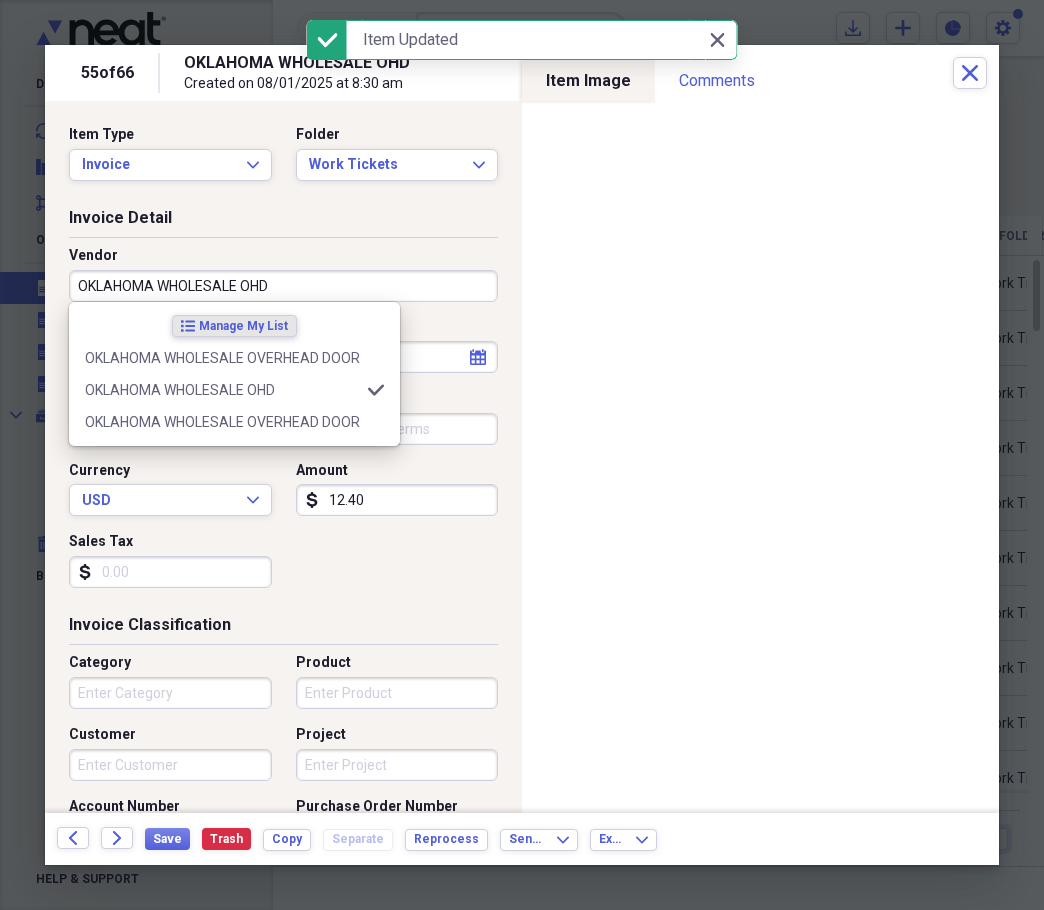 click on "OKLAHOMA WHOLESALE OHD" at bounding box center (283, 286) 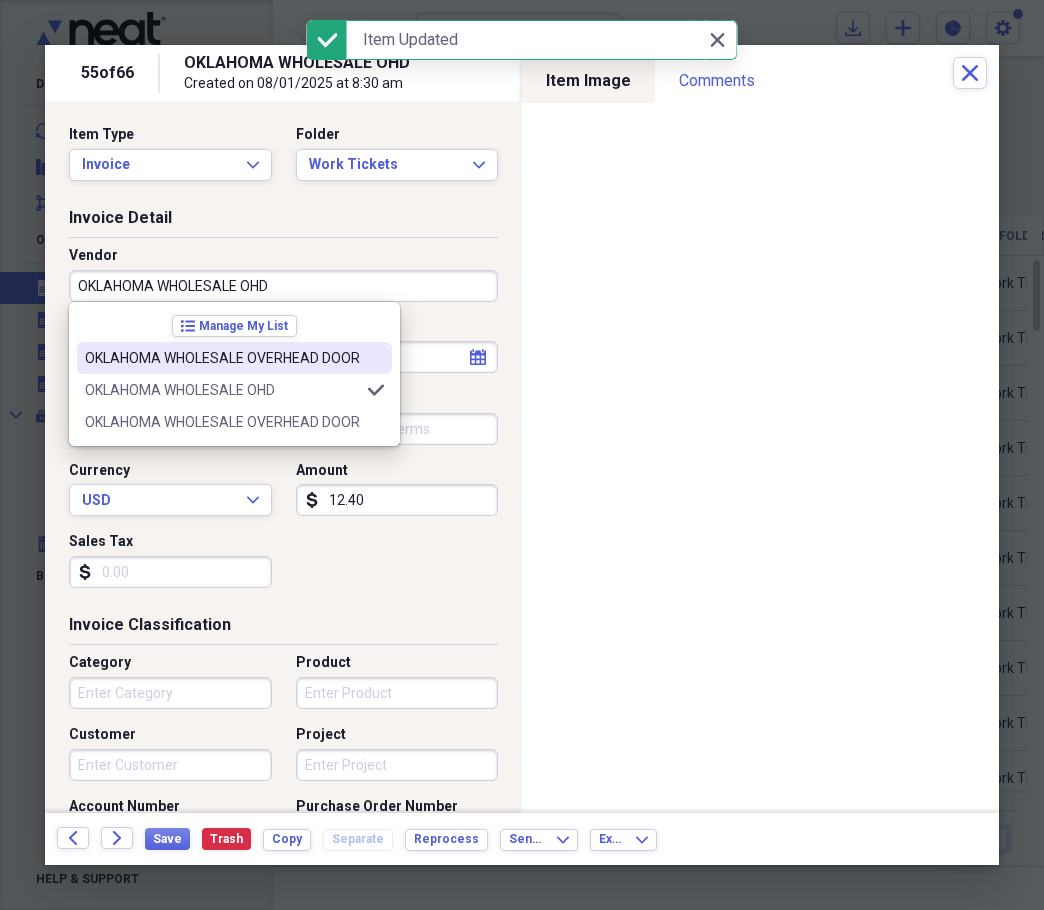 click on "OKLAHOMA  WHOLESALE  OVERHEAD  DOOR" at bounding box center [234, 358] 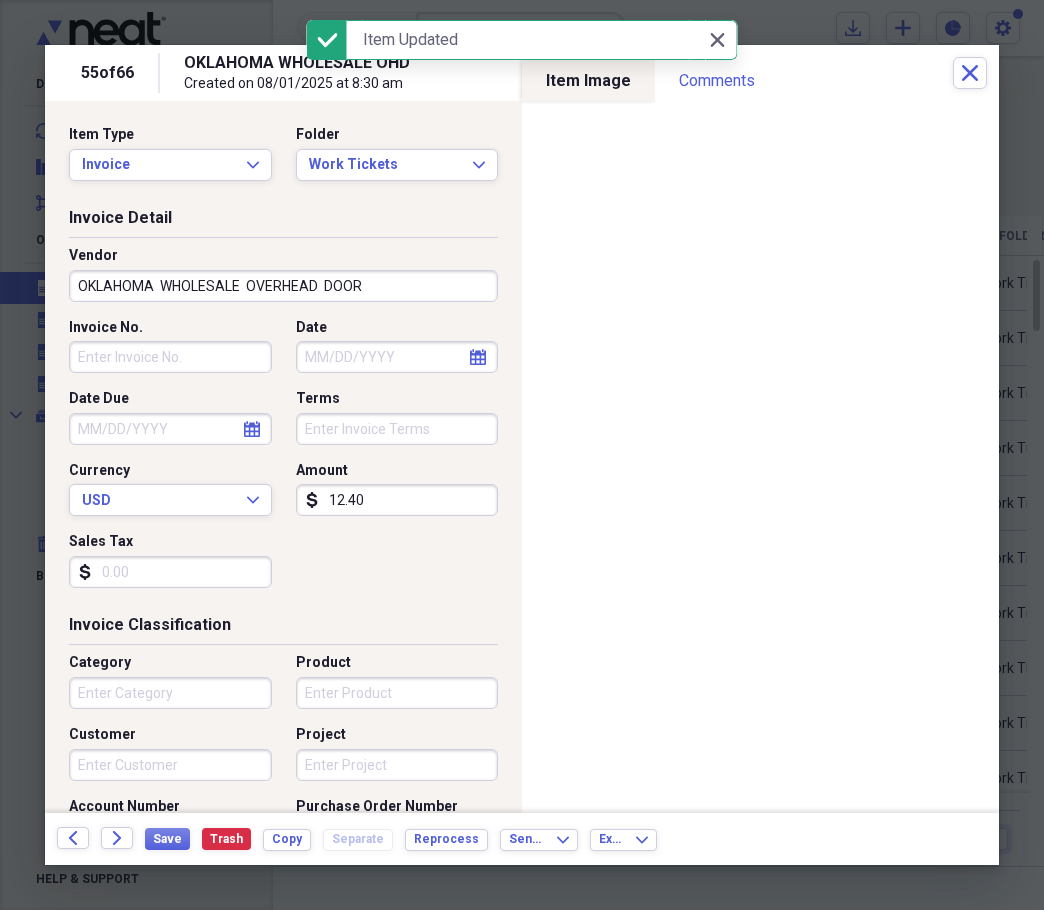 type on "None" 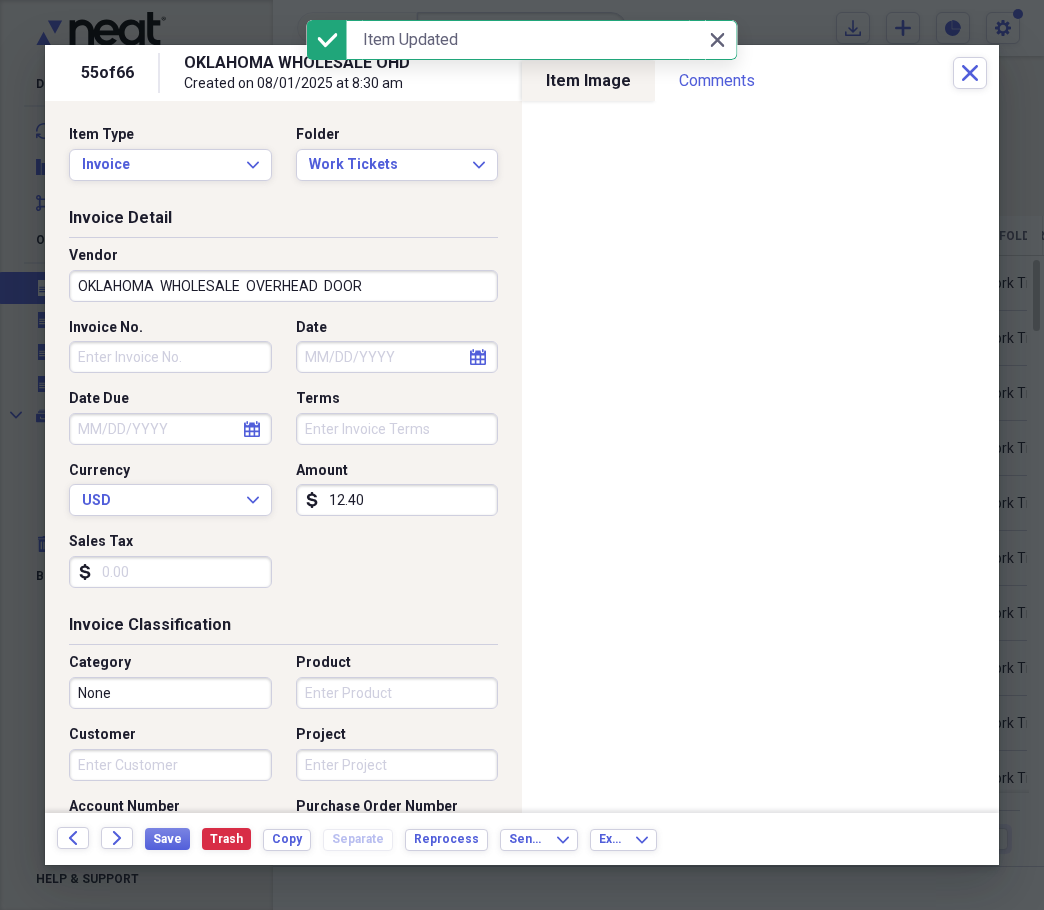 click on "Invoice No." at bounding box center [170, 357] 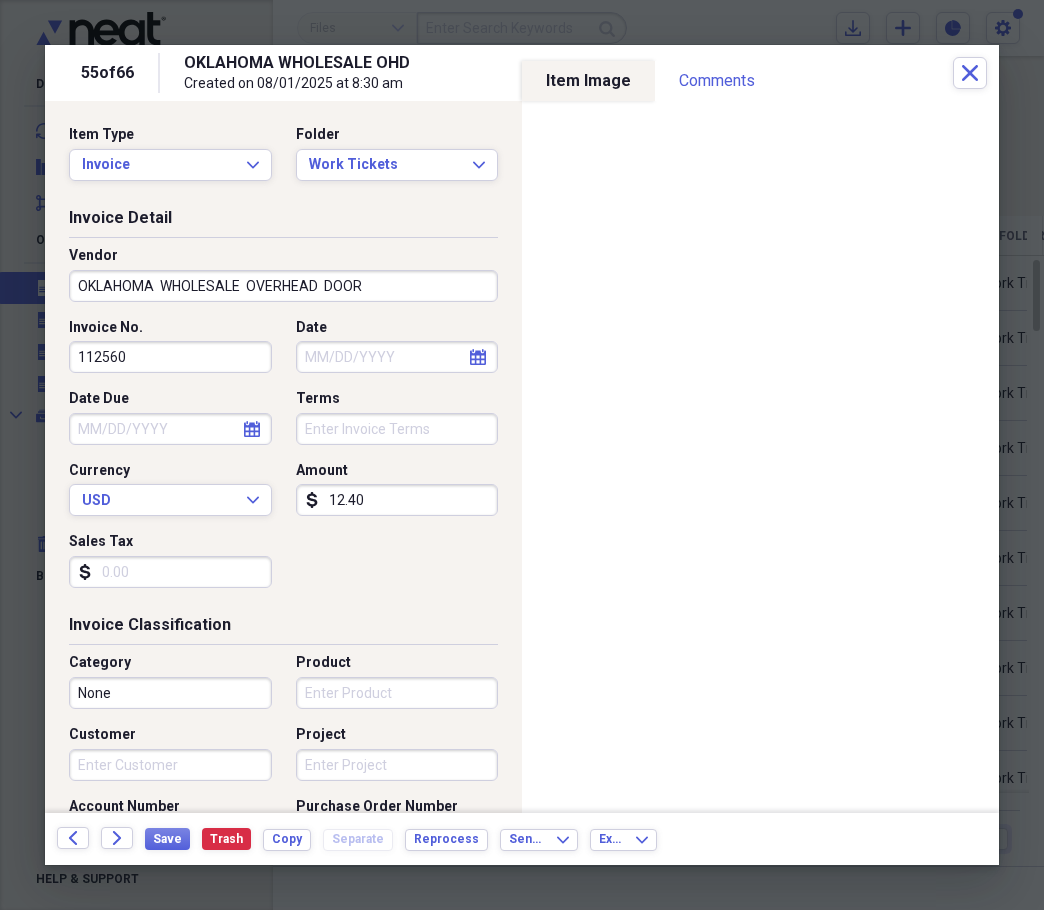 type on "112560" 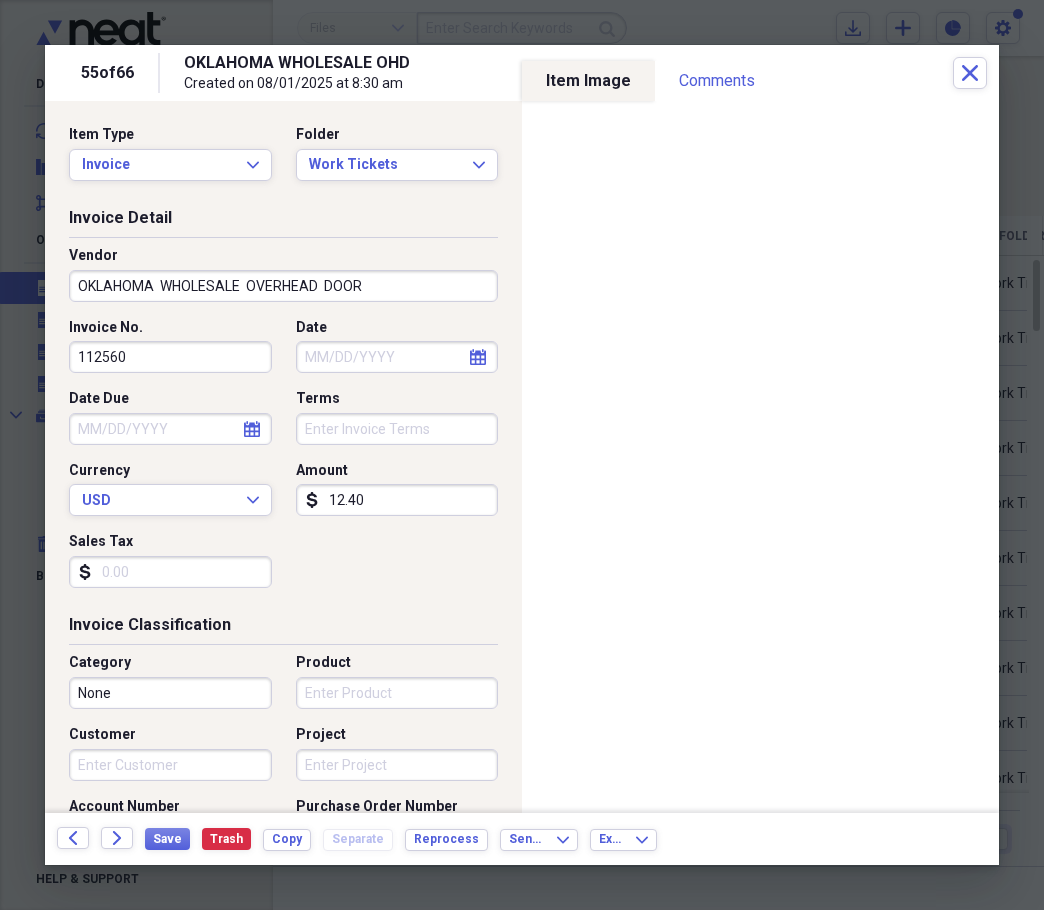select on "7" 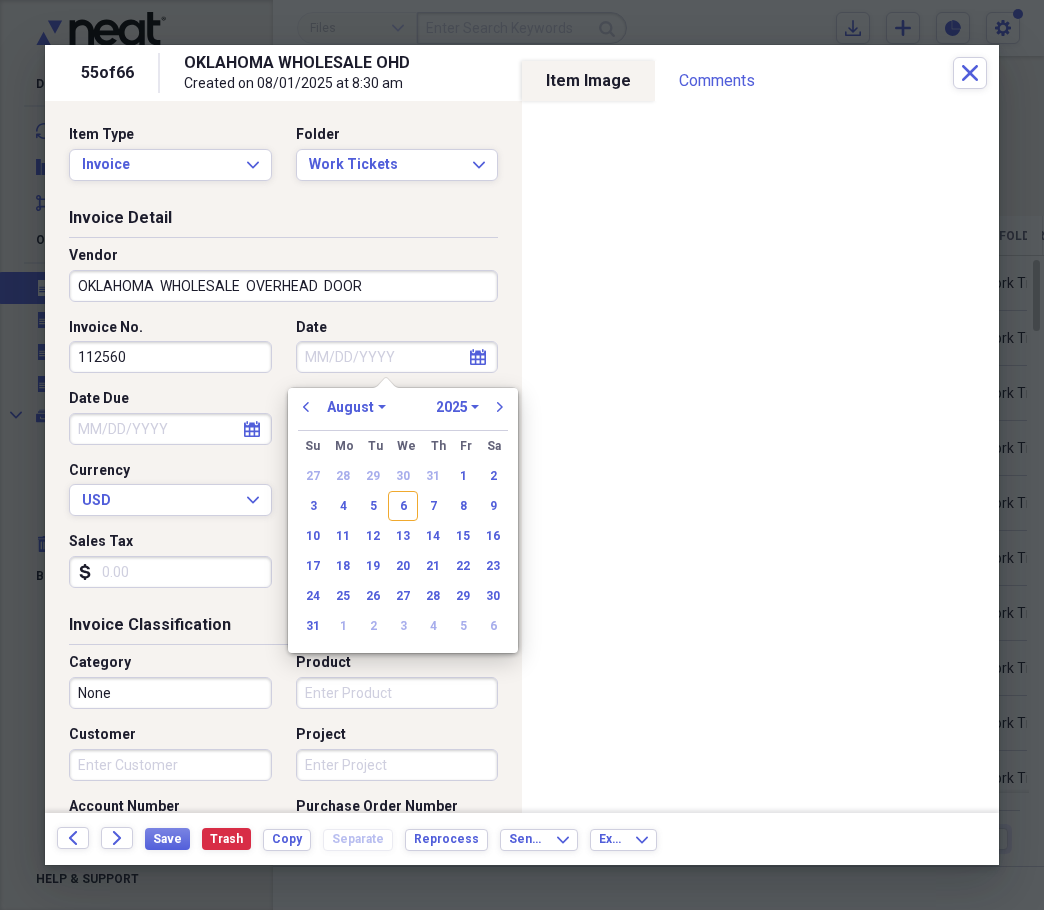 click on "previous January February March April May June July August September October November December 1970 1971 1972 1973 1974 1975 1976 1977 1978 1979 1980 1981 1982 1983 1984 1985 1986 1987 1988 1989 1990 1991 1992 1993 1994 1995 1996 1997 1998 1999 2000 2001 2002 2003 2004 2005 2006 2007 2008 2009 2010 2011 2012 2013 2014 2015 2016 2017 2018 2019 2020 2021 2022 2023 2024 2025 2026 2027 2028 2029 2030 2031 2032 2033 2034 2035 next" at bounding box center (403, 413) 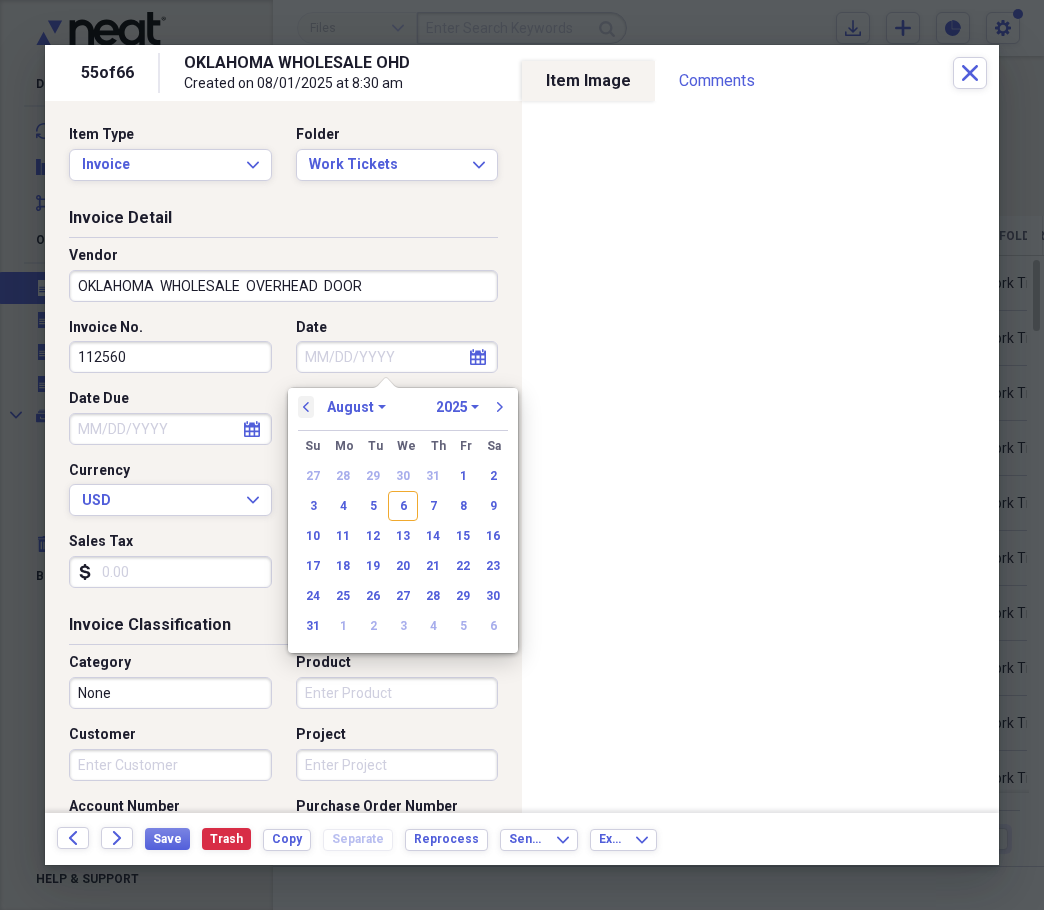 click on "previous" at bounding box center (306, 407) 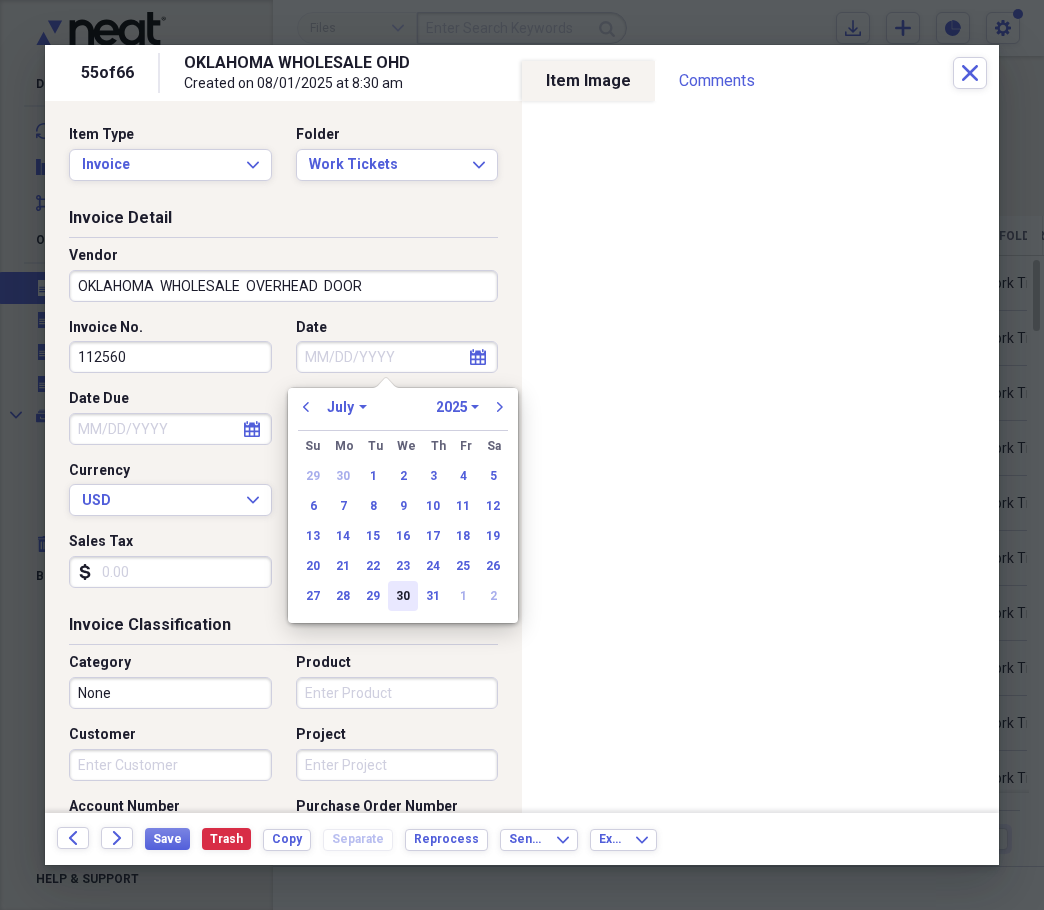 click on "30" at bounding box center [403, 596] 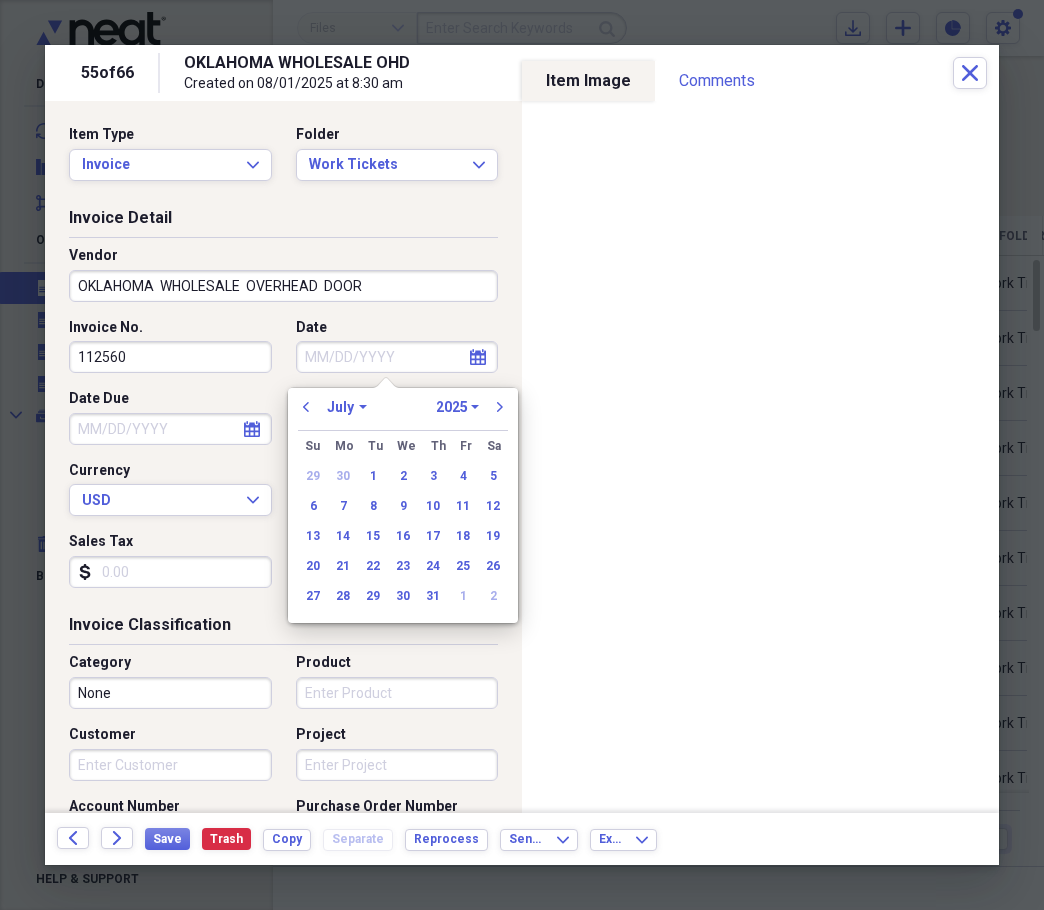 type on "07/30/2025" 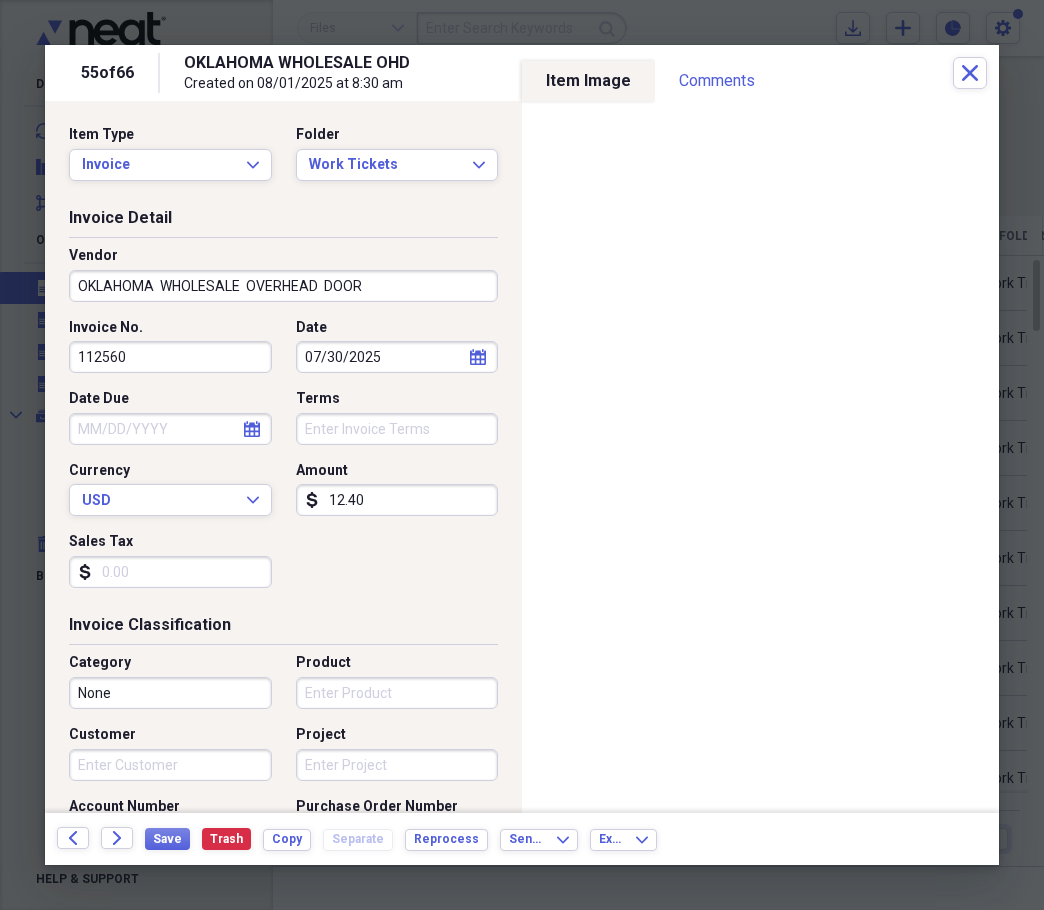 click on "12.40" at bounding box center (397, 500) 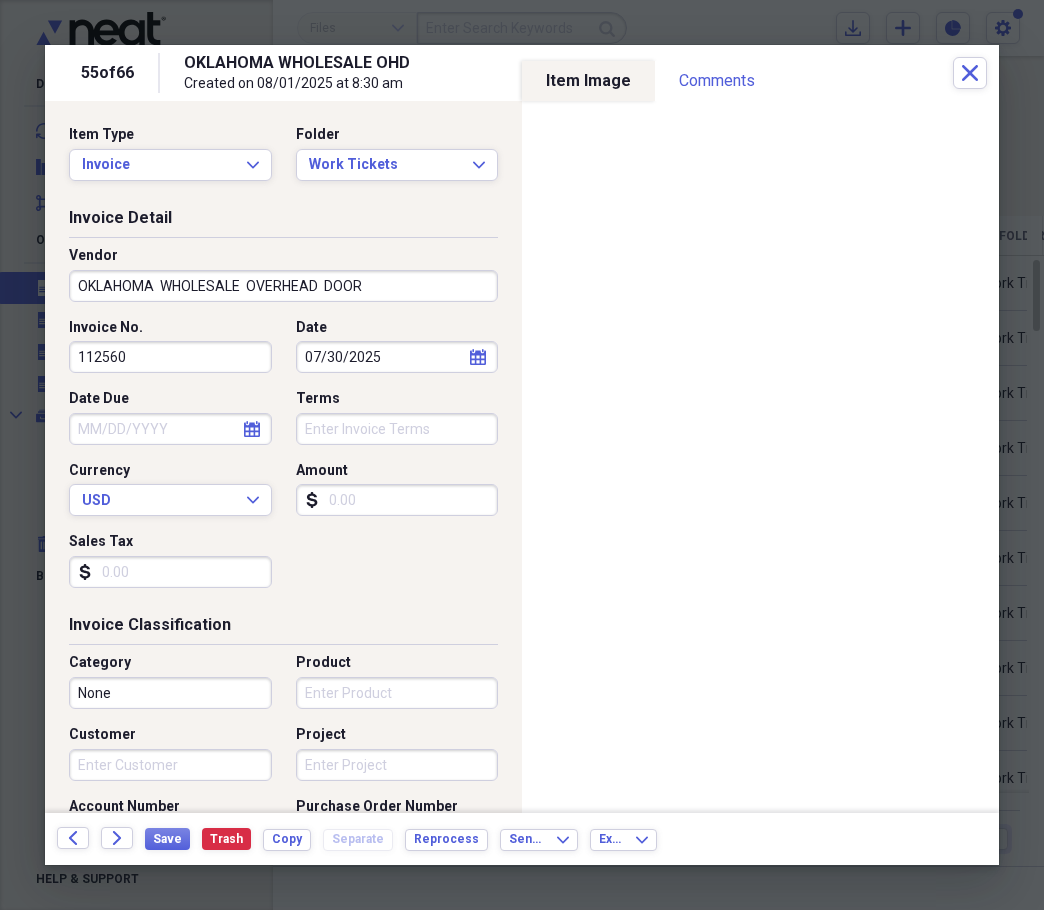 type 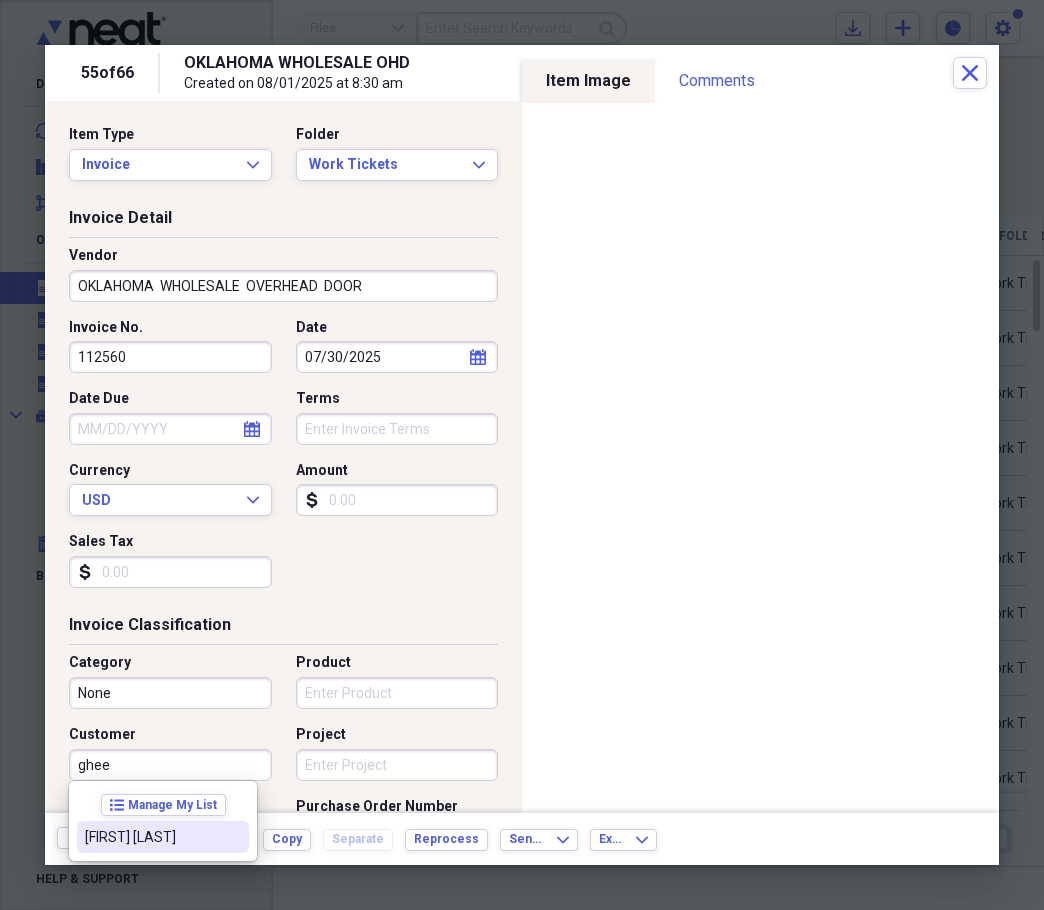 click on "[FIRST] [LAST]" at bounding box center [151, 837] 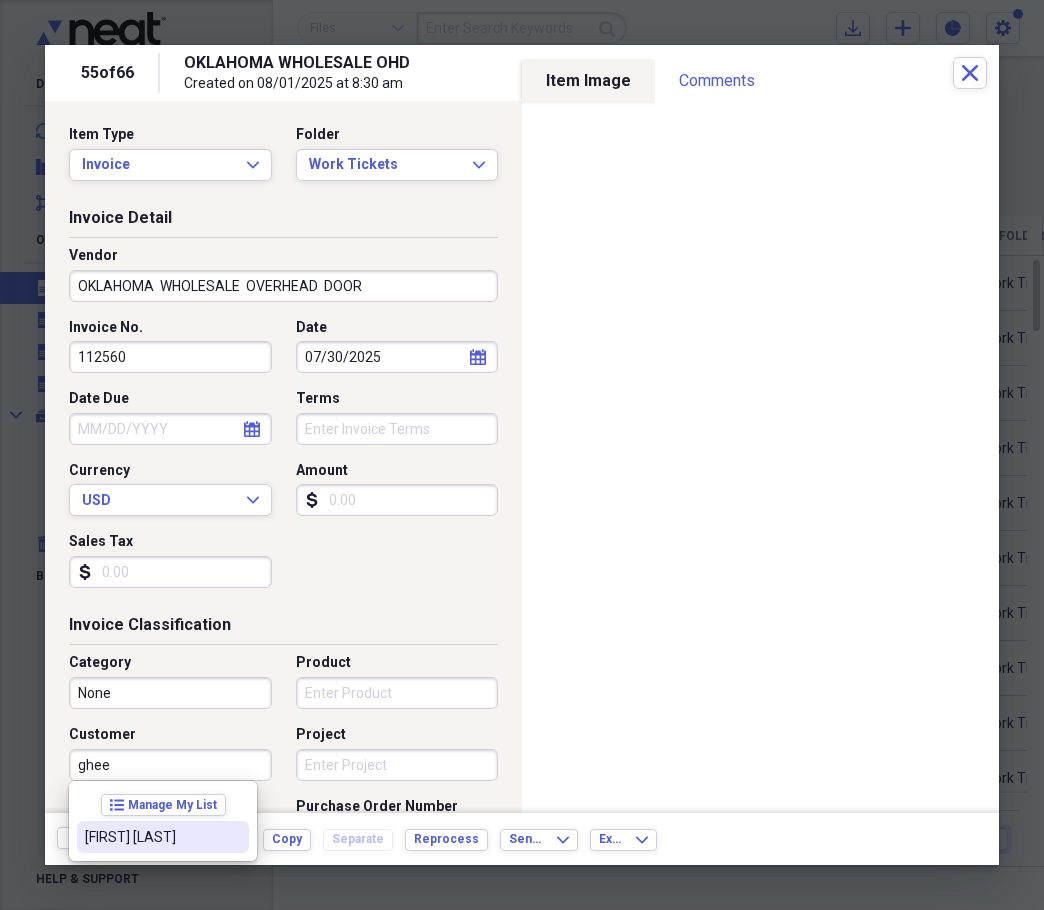 type on "[FIRST] [LAST]" 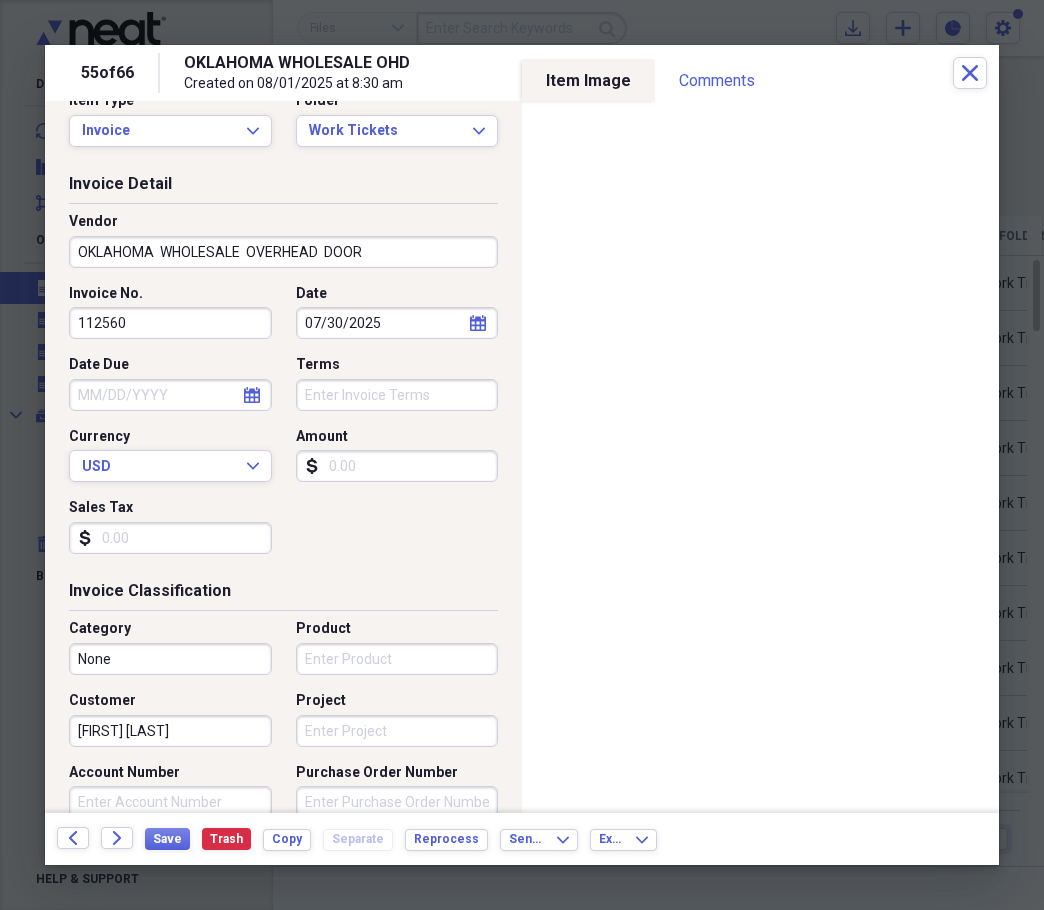 scroll, scrollTop: 0, scrollLeft: 0, axis: both 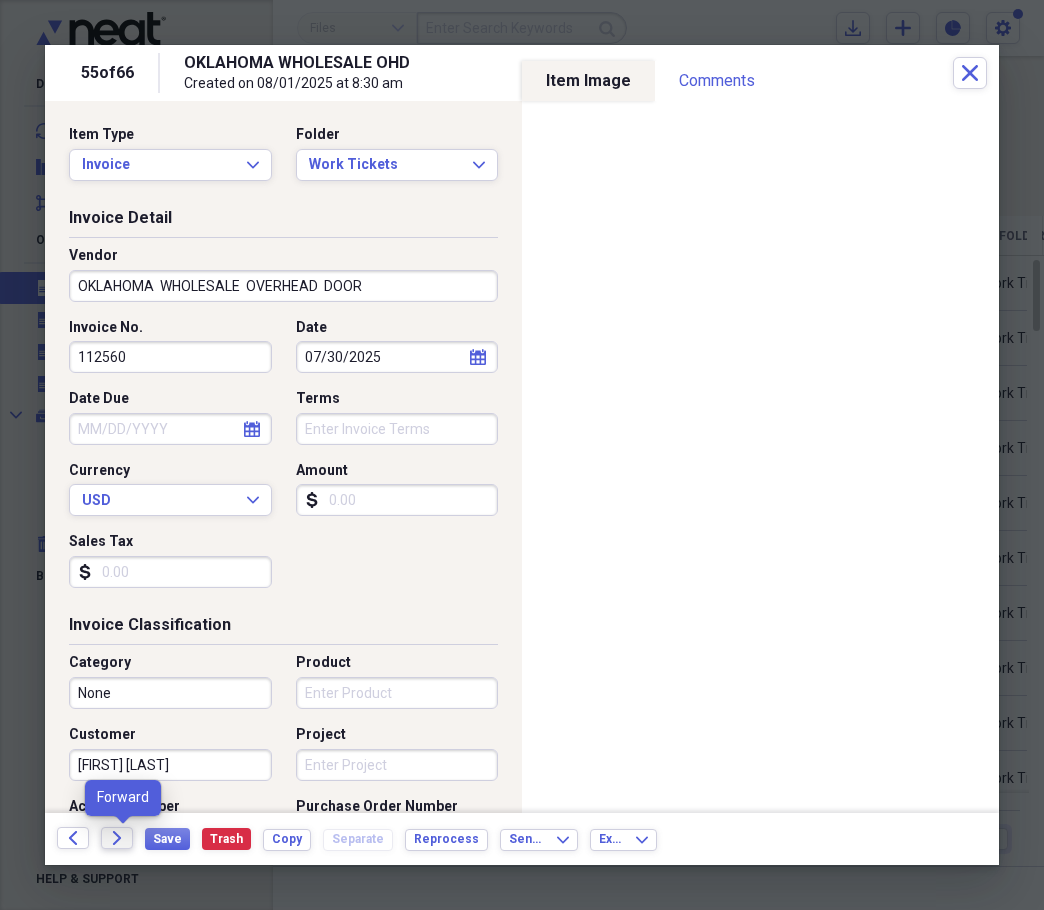 click on "Forward" 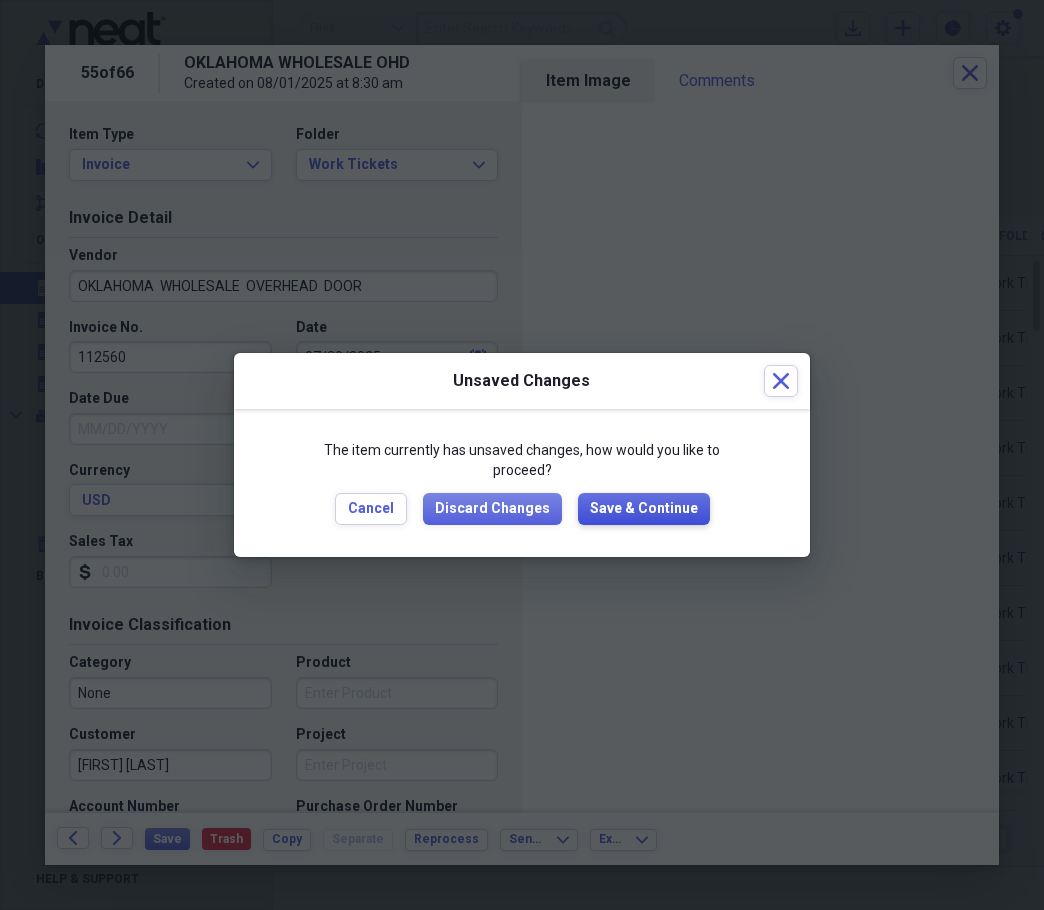 click on "Save & Continue" at bounding box center (644, 509) 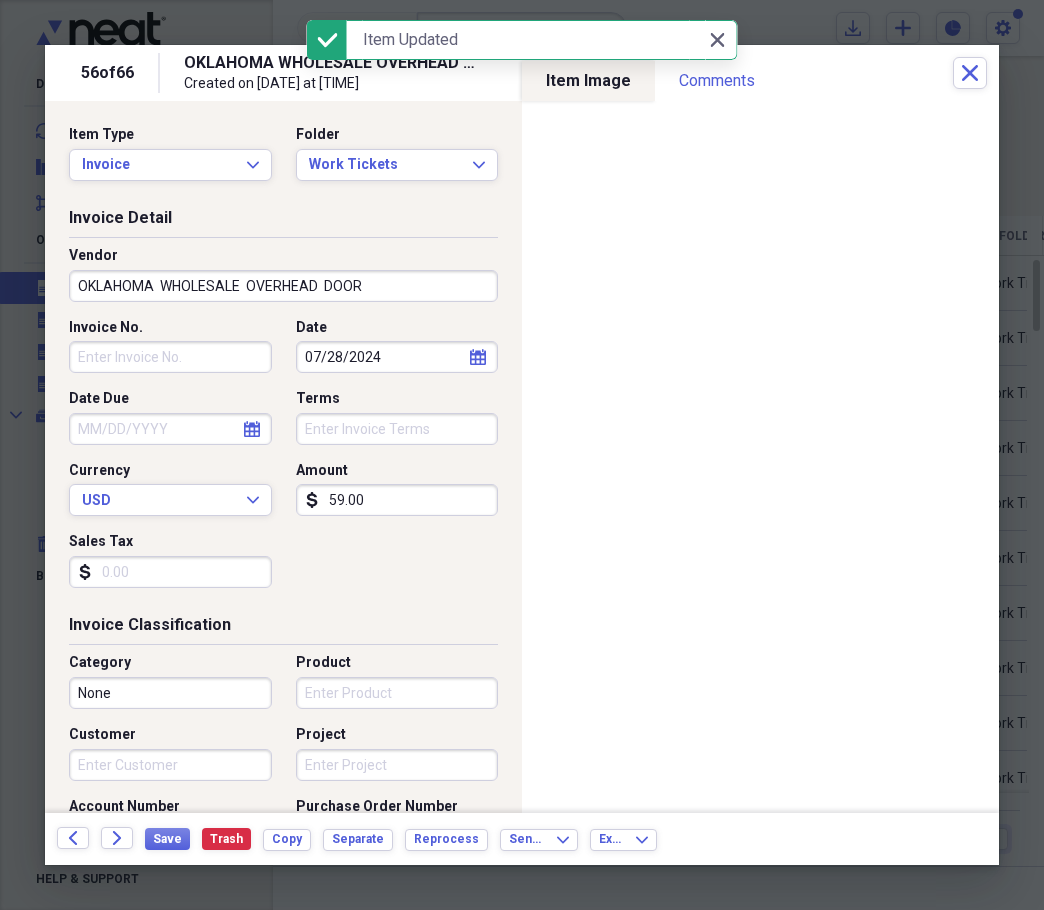 click on "Invoice No." at bounding box center [170, 357] 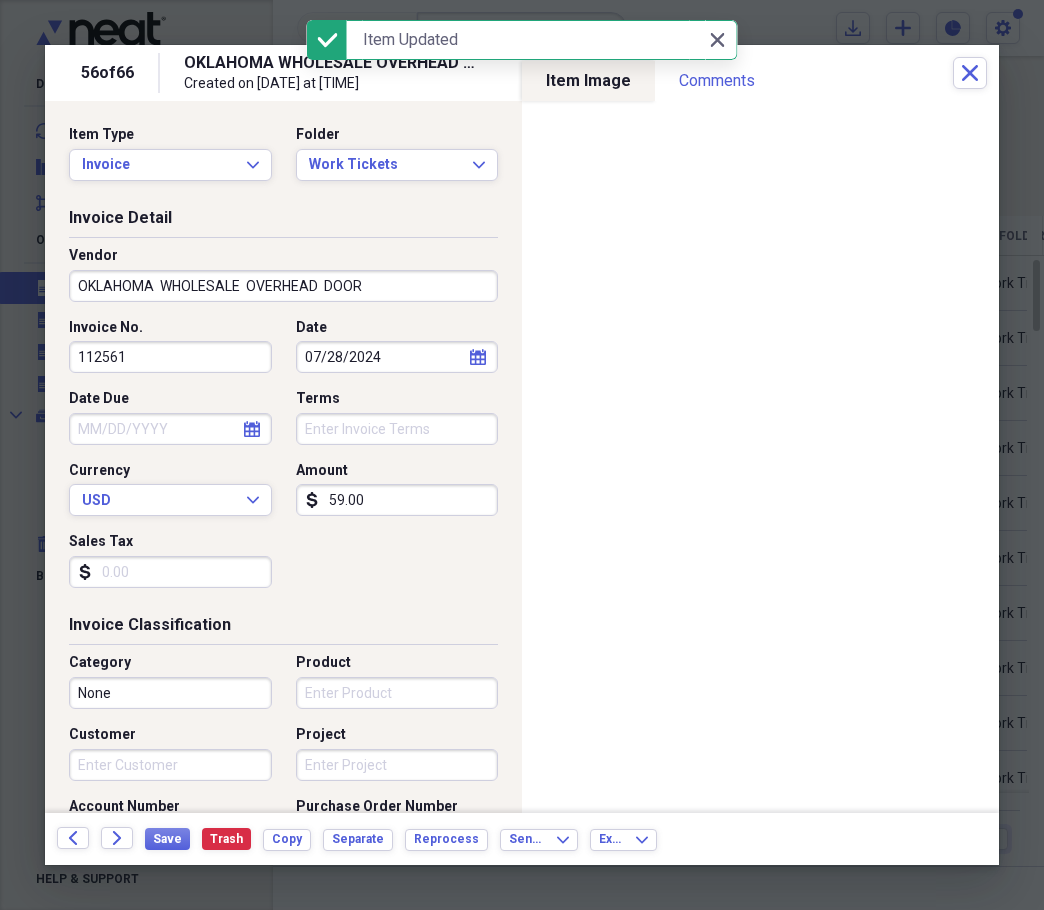type on "112561" 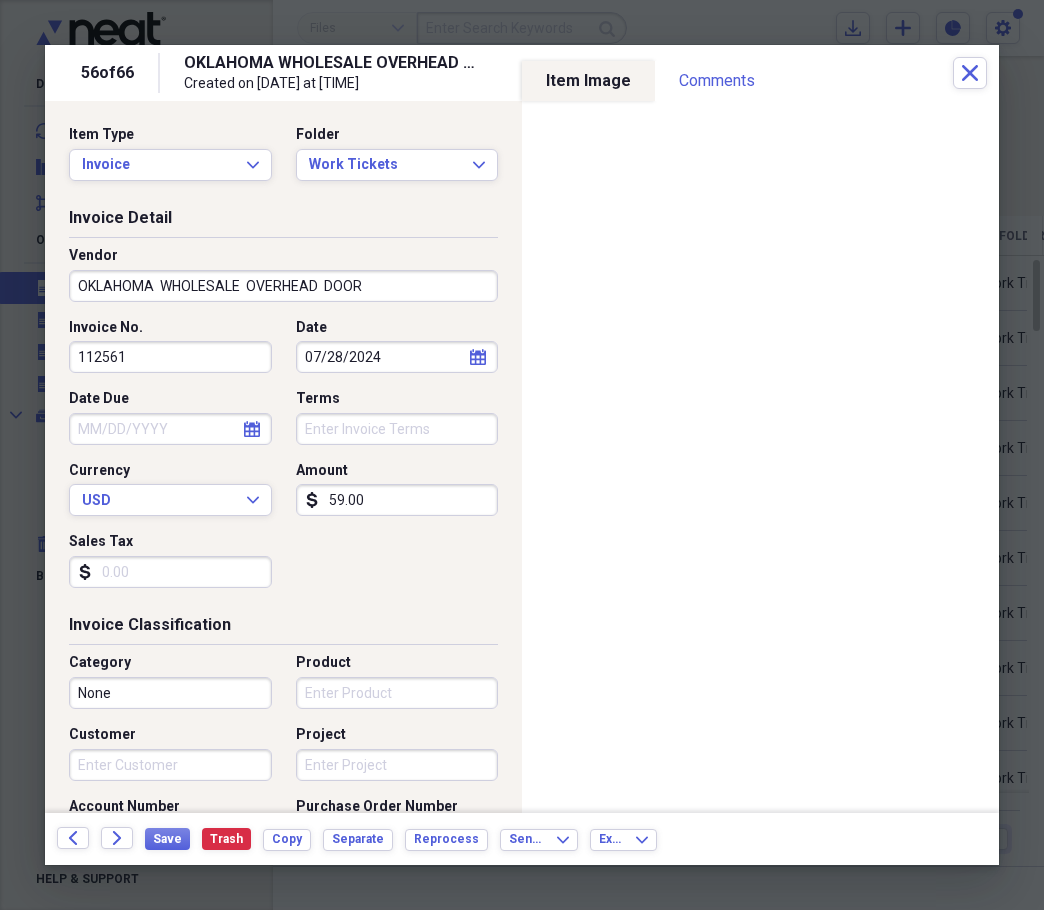 click on "07/28/2024" at bounding box center [397, 357] 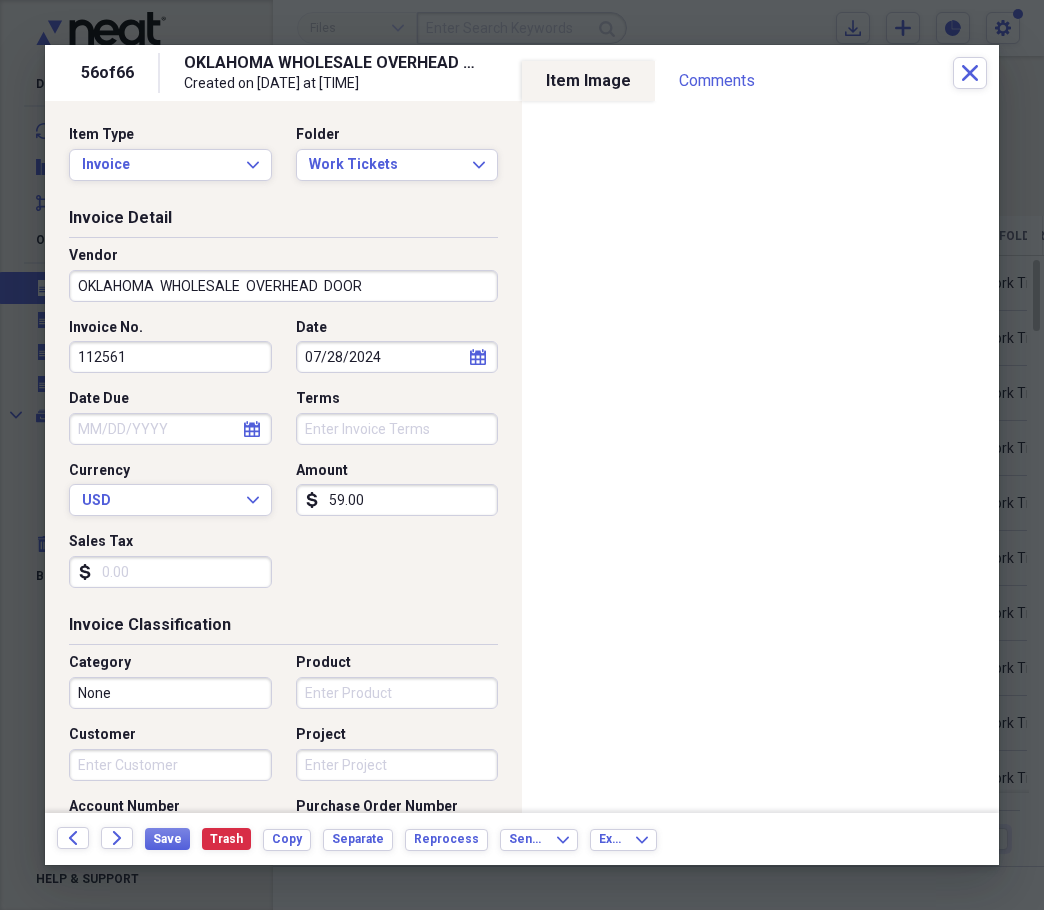 select on "6" 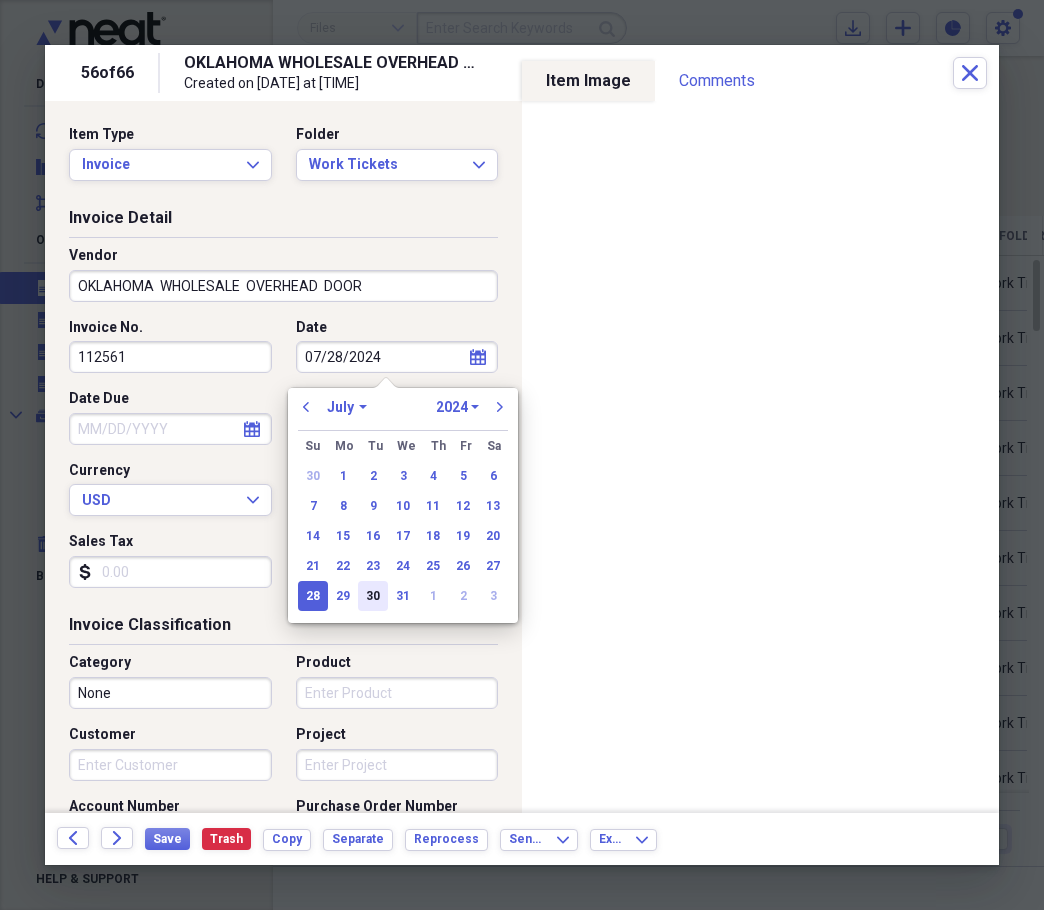 click on "30" at bounding box center (373, 596) 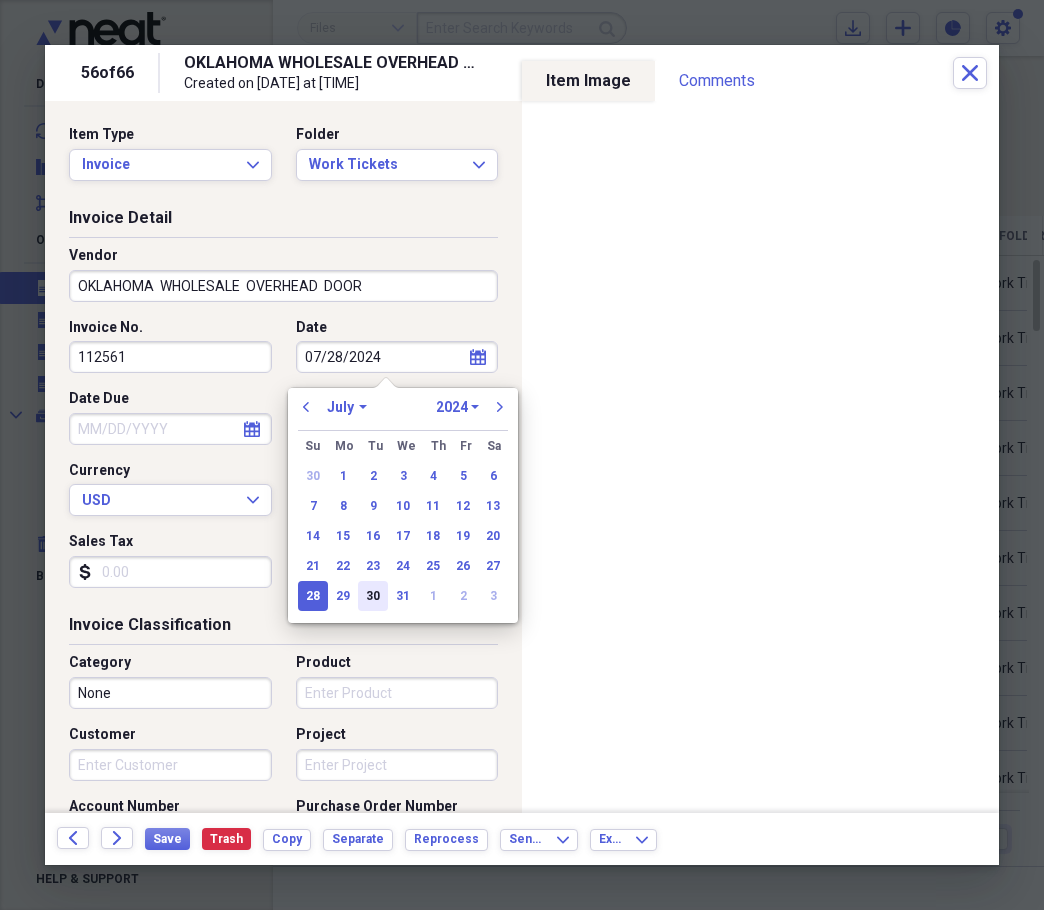 type on "07/30/2024" 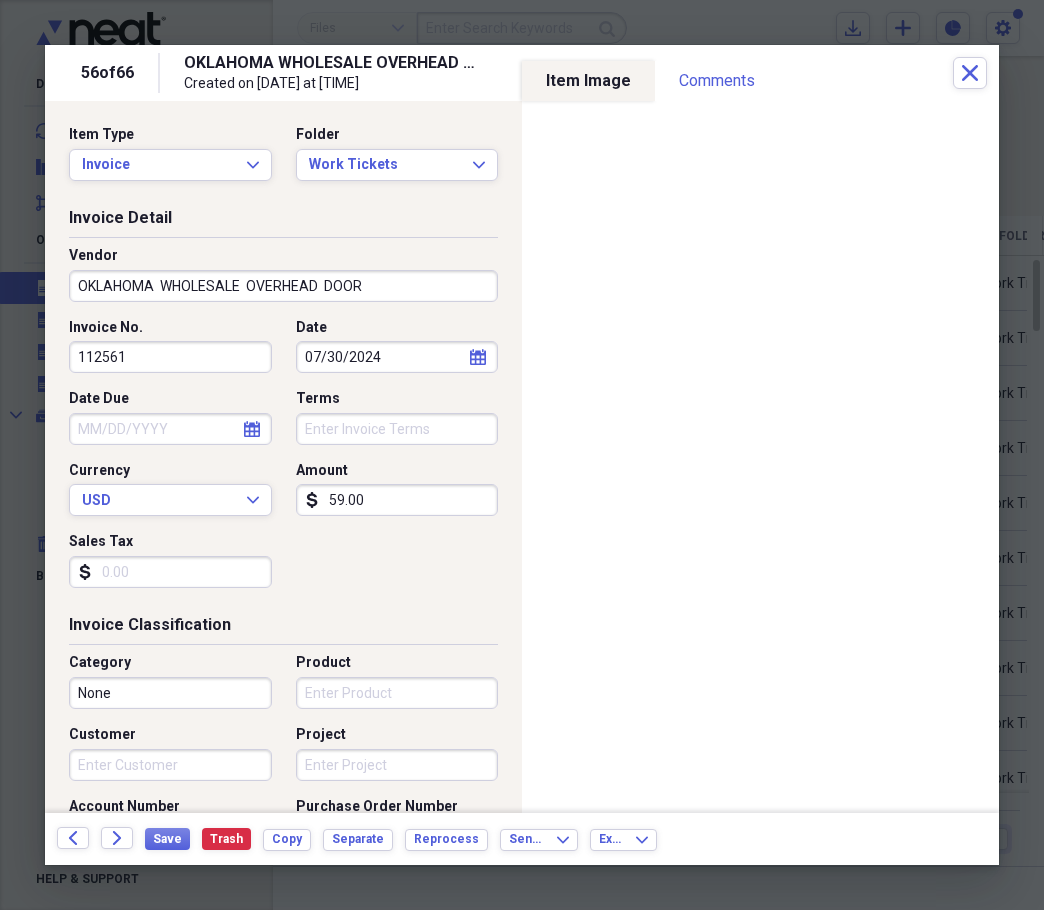 click on "Amount dollar-sign 59.00" at bounding box center (391, 489) 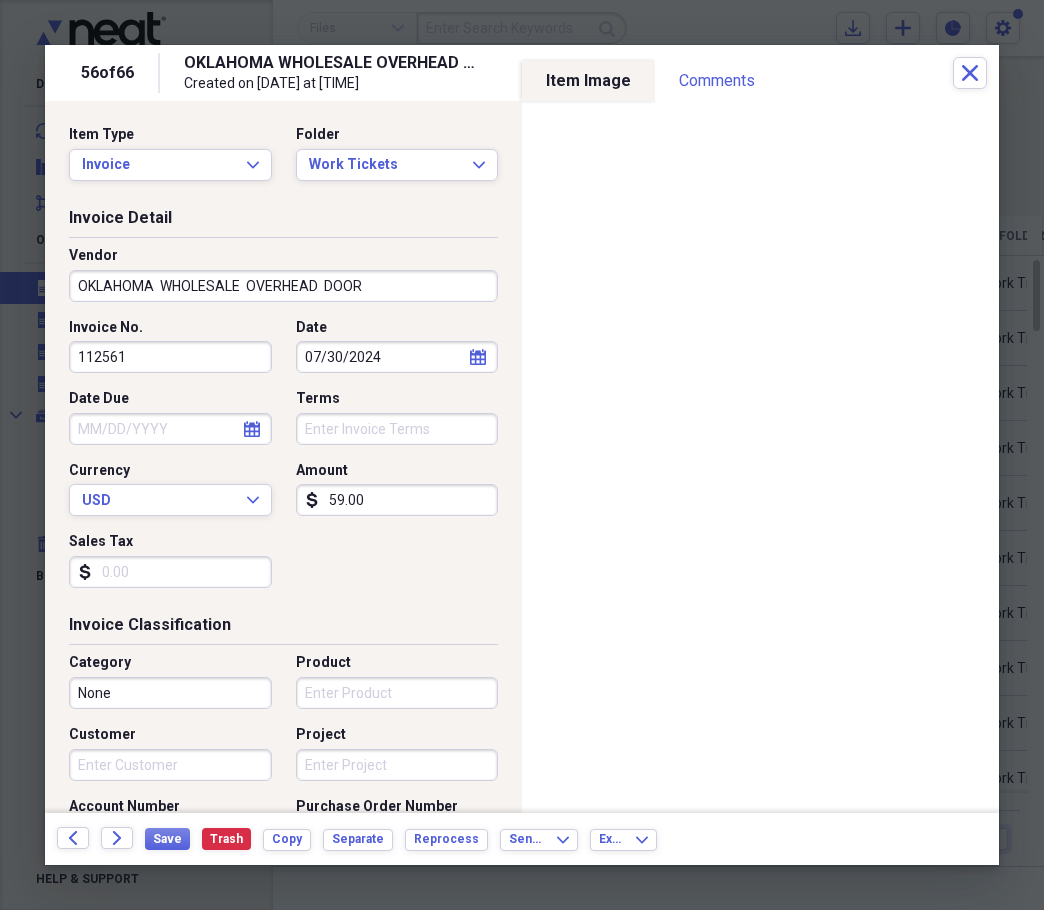 click on "59.00" at bounding box center [397, 500] 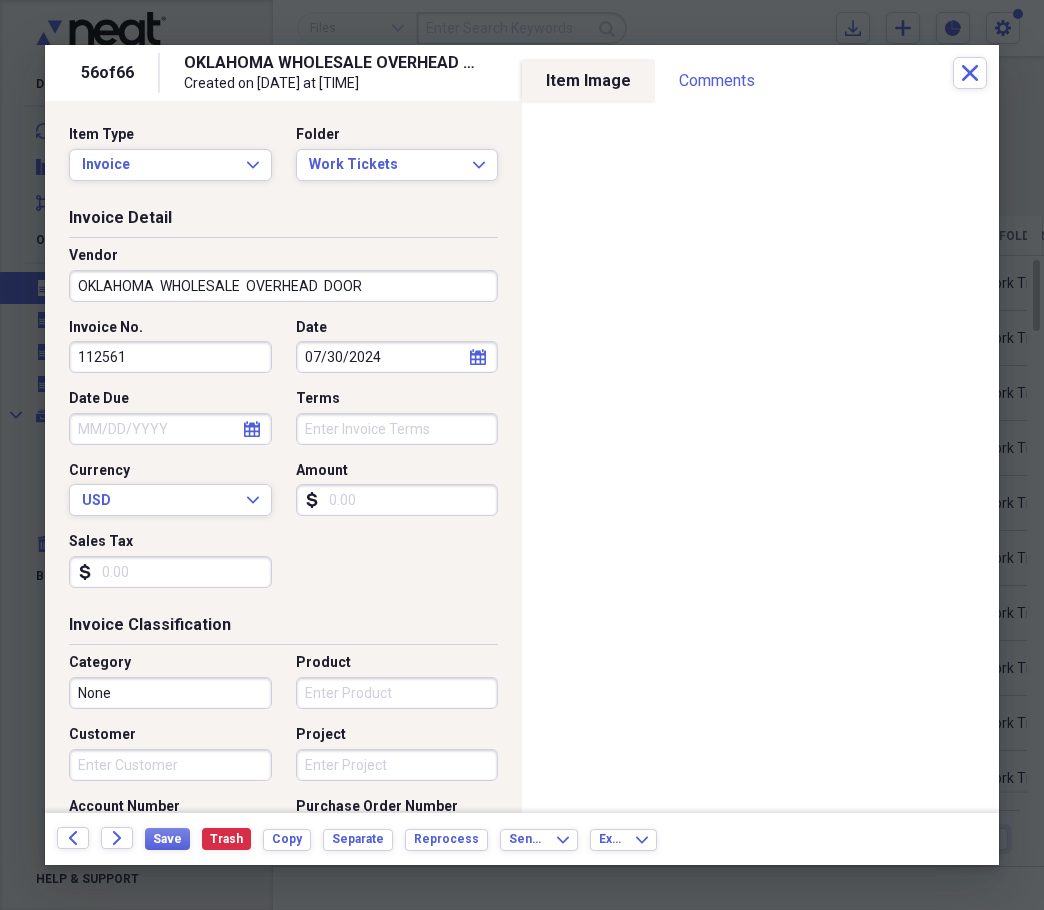 type 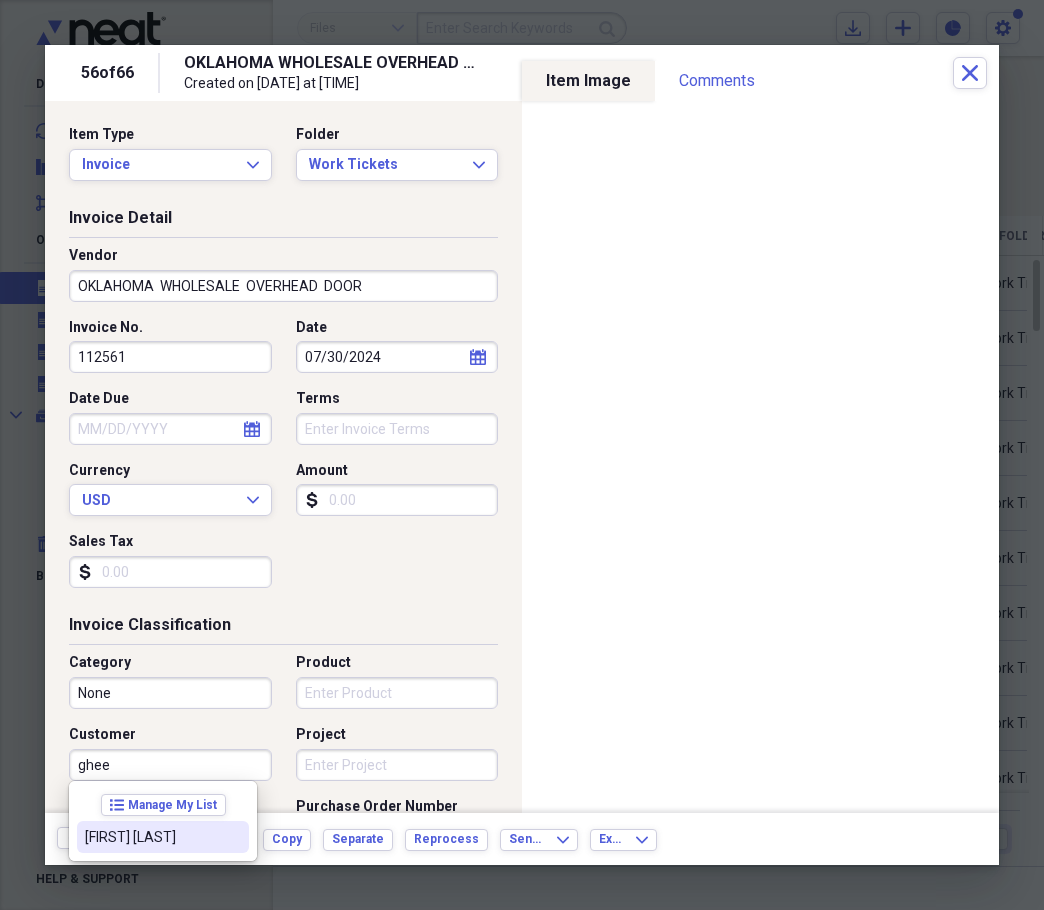 click on "[FIRST] [LAST]" at bounding box center [151, 837] 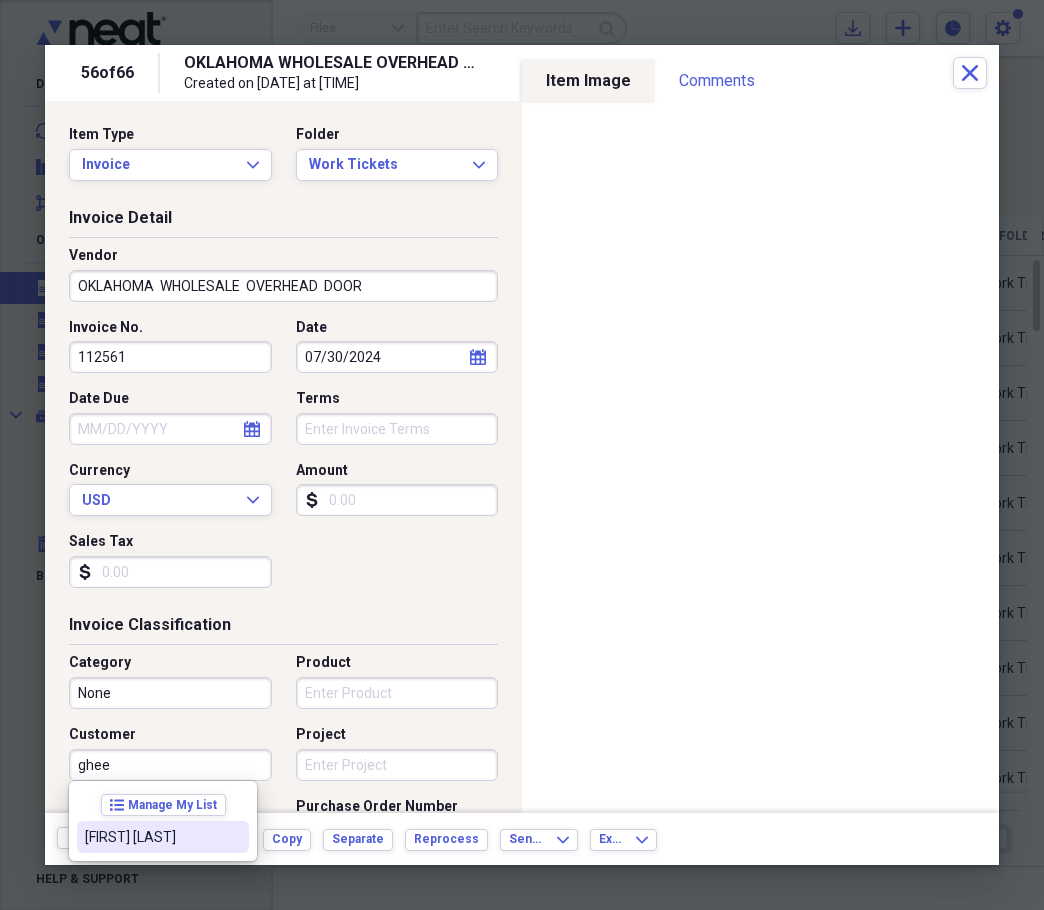type on "[FIRST] [LAST]" 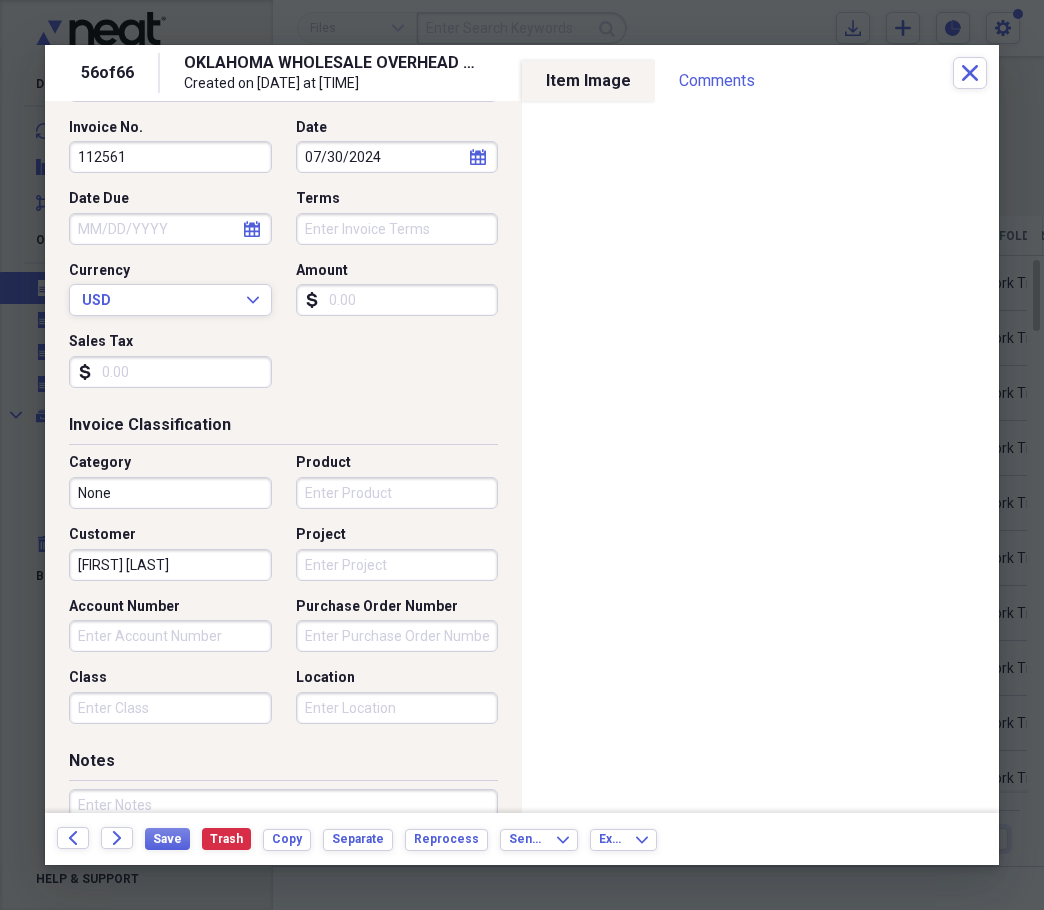 scroll, scrollTop: 0, scrollLeft: 0, axis: both 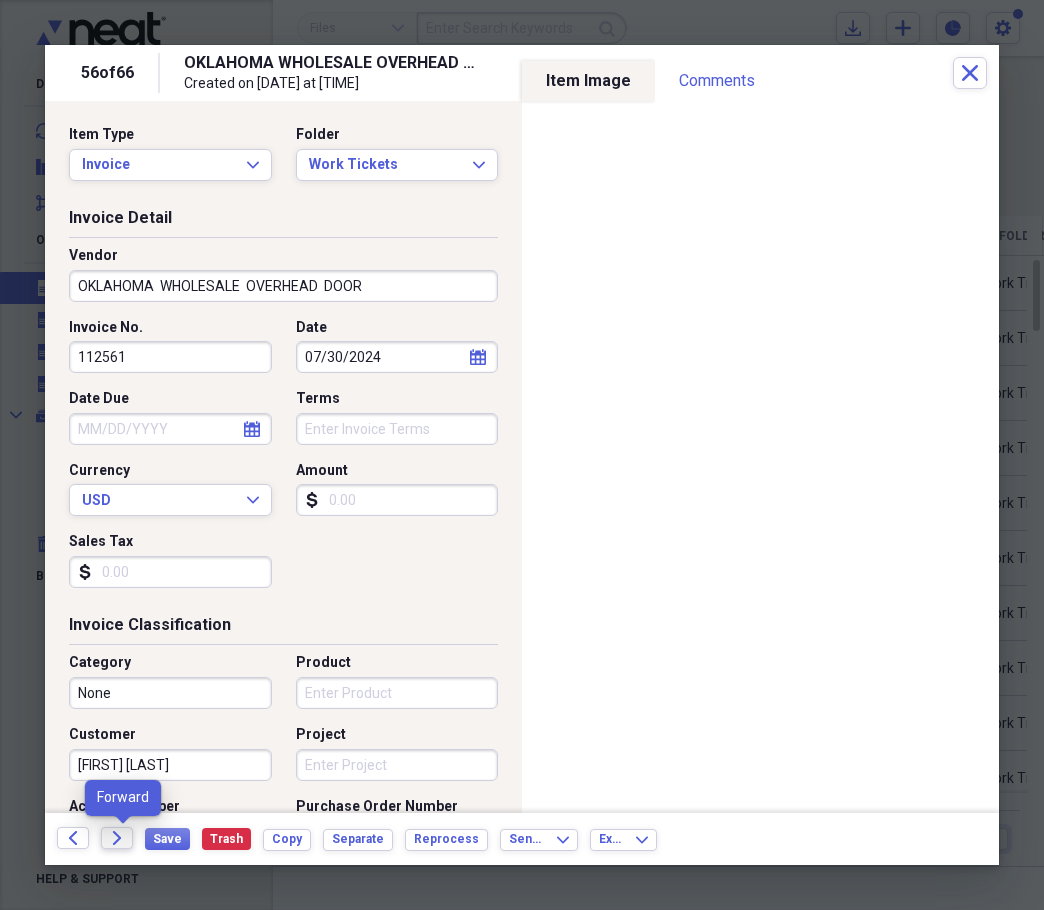 click on "Forward" at bounding box center (117, 838) 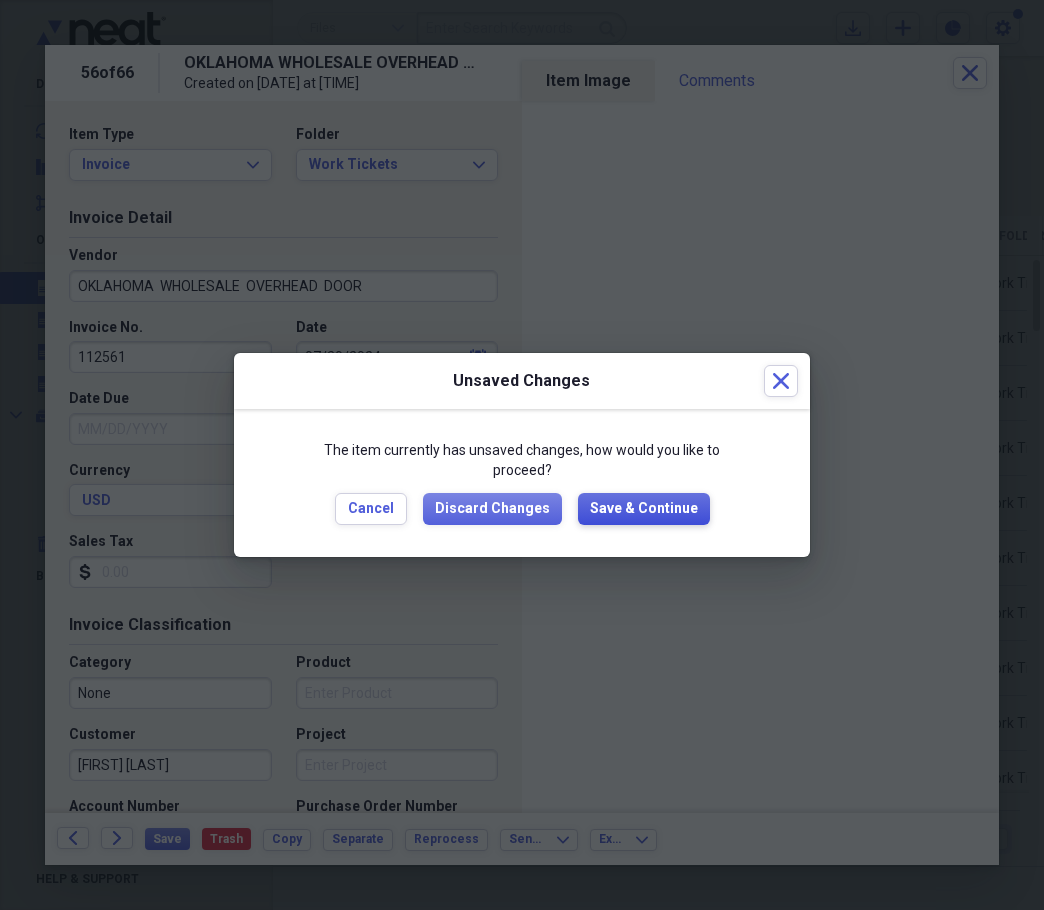 click on "Save & Continue" at bounding box center (644, 509) 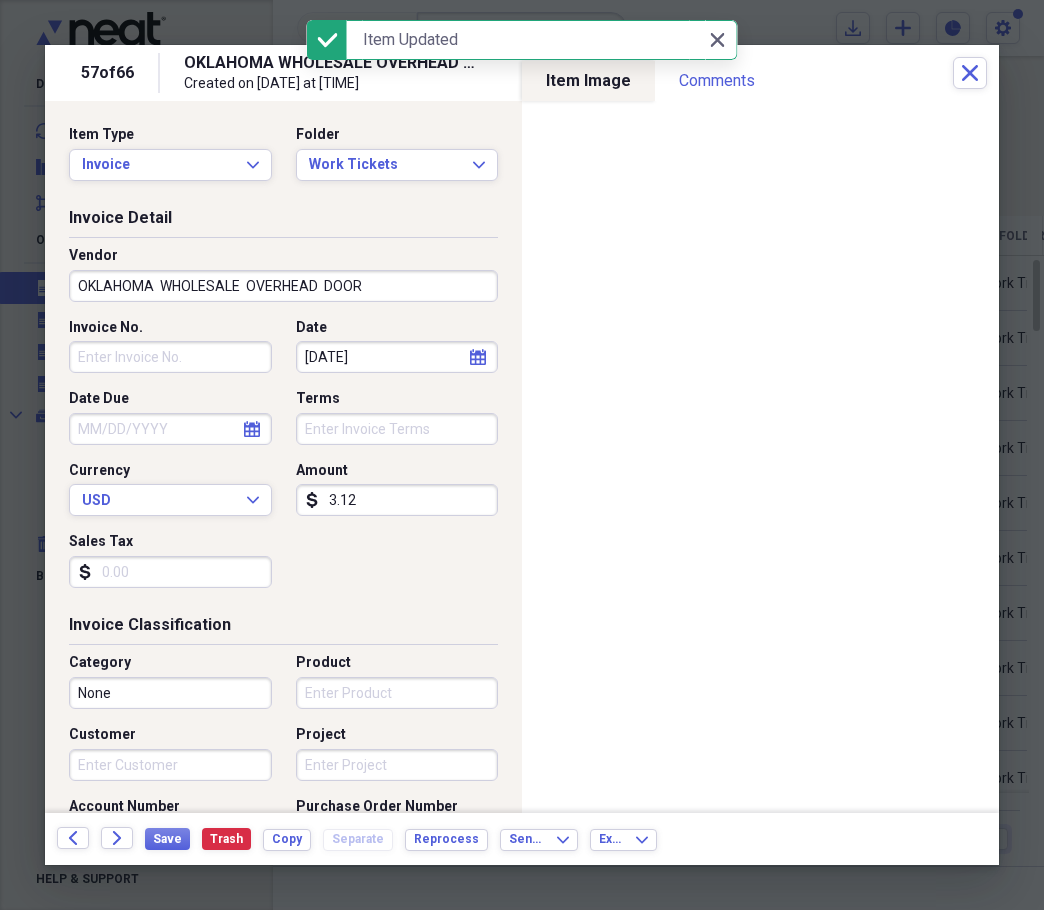 click on "Invoice No." at bounding box center (170, 357) 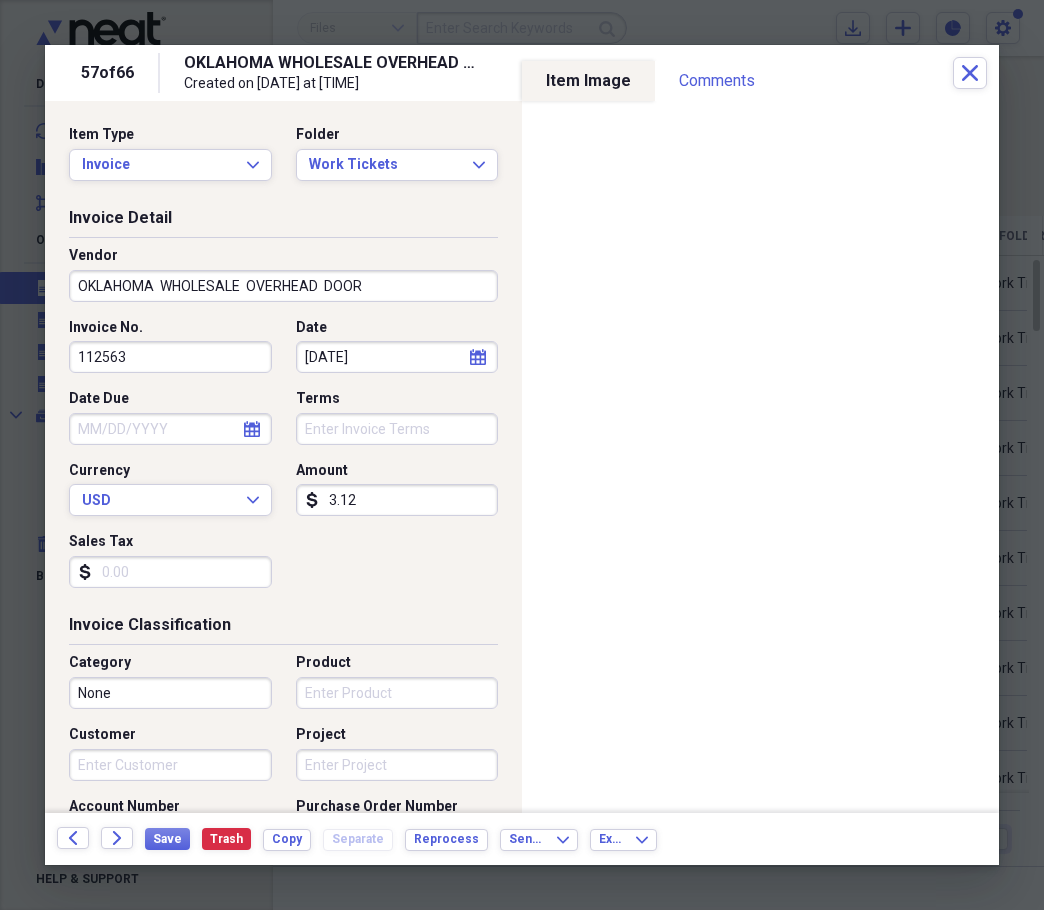 type on "112563" 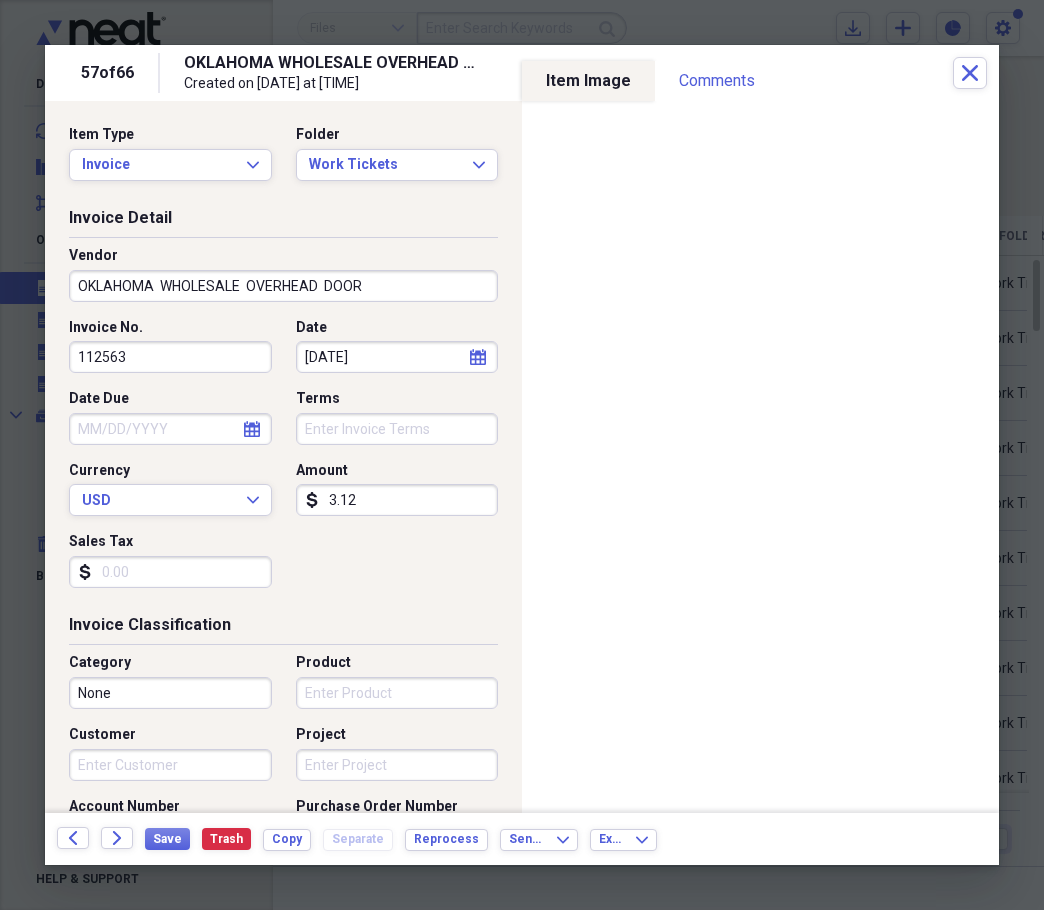 click on "[DATE]" at bounding box center [397, 357] 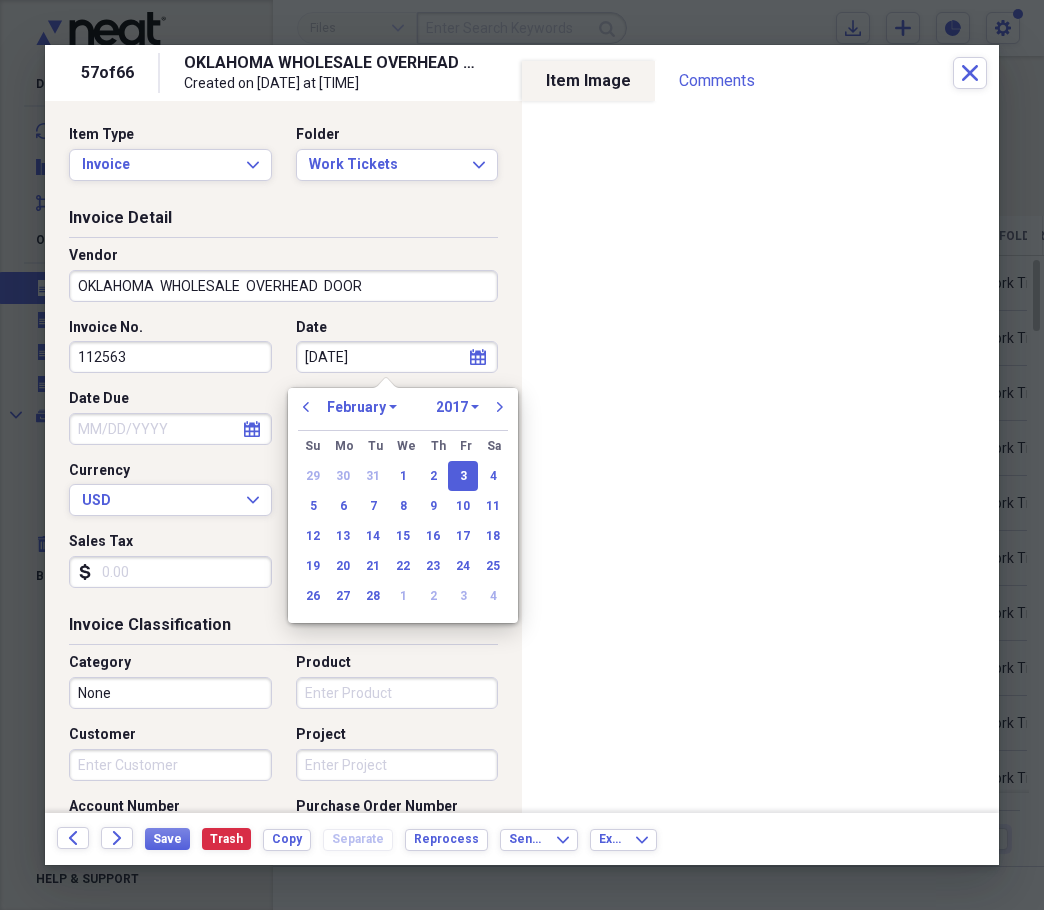 click on "1970 1971 1972 1973 1974 1975 1976 1977 1978 1979 1980 1981 1982 1983 1984 1985 1986 1987 1988 1989 1990 1991 1992 1993 1994 1995 1996 1997 1998 1999 2000 2001 2002 2003 2004 2005 2006 2007 2008 2009 2010 2011 2012 2013 2014 2015 2016 2017 2018 2019 2020 2021 2022 2023 2024 2025 2026 2027 2028 2029 2030 2031 2032 2033 2034 2035" at bounding box center (457, 407) 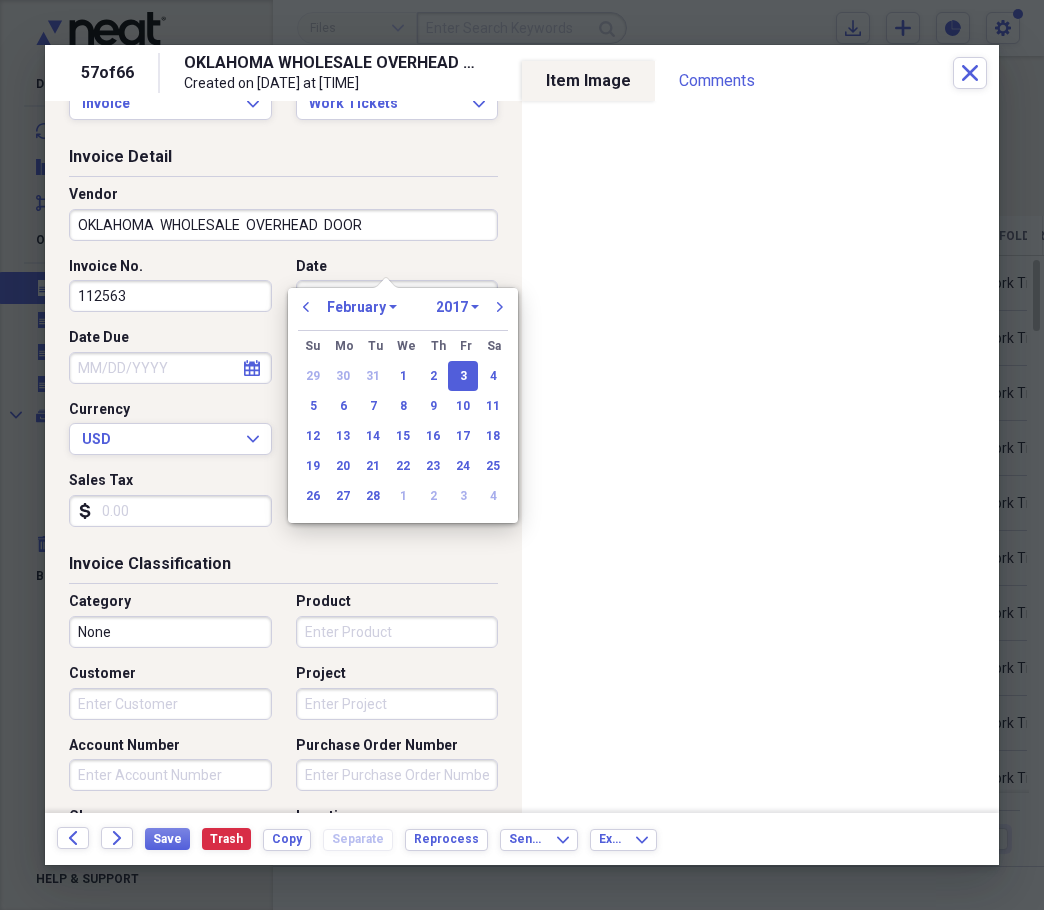 scroll, scrollTop: 100, scrollLeft: 0, axis: vertical 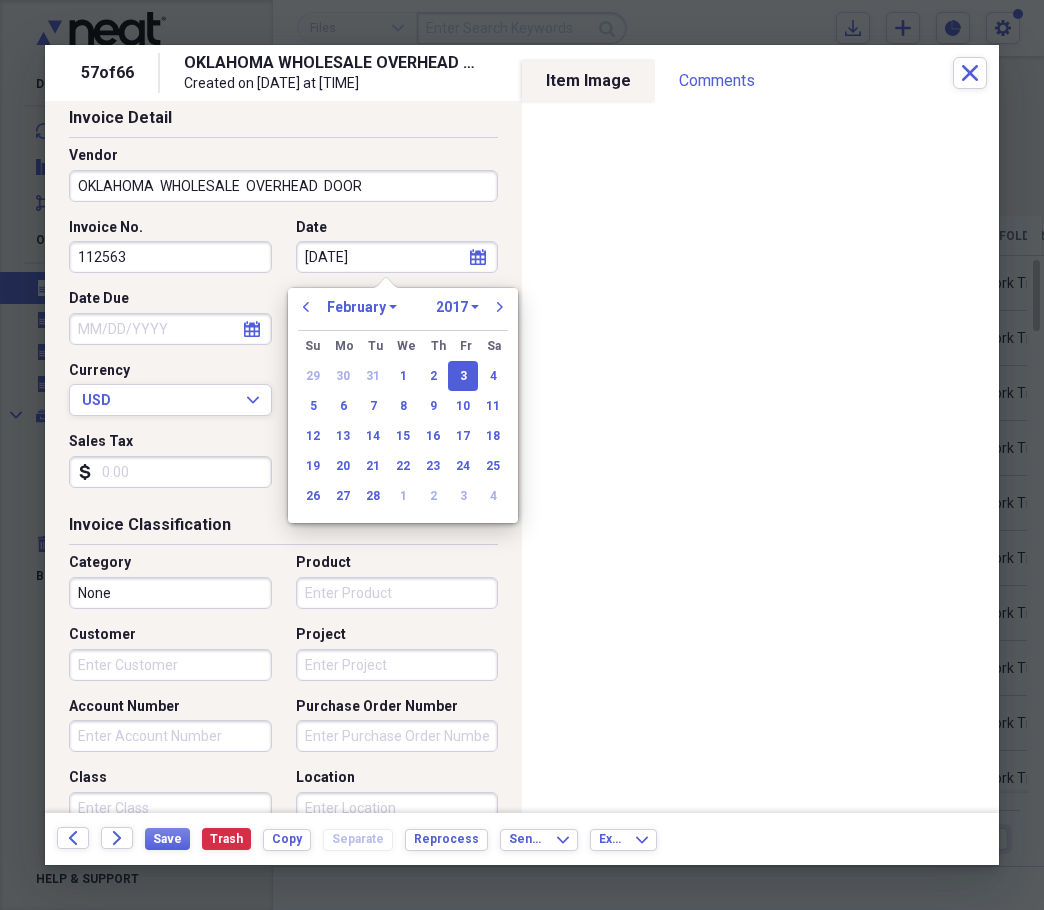 click on "1970 1971 1972 1973 1974 1975 1976 1977 1978 1979 1980 1981 1982 1983 1984 1985 1986 1987 1988 1989 1990 1991 1992 1993 1994 1995 1996 1997 1998 1999 2000 2001 2002 2003 2004 2005 2006 2007 2008 2009 2010 2011 2012 2013 2014 2015 2016 2017 2018 2019 2020 2021 2022 2023 2024 2025 2026 2027 2028 2029 2030 2031 2032 2033 2034 2035" at bounding box center [457, 307] 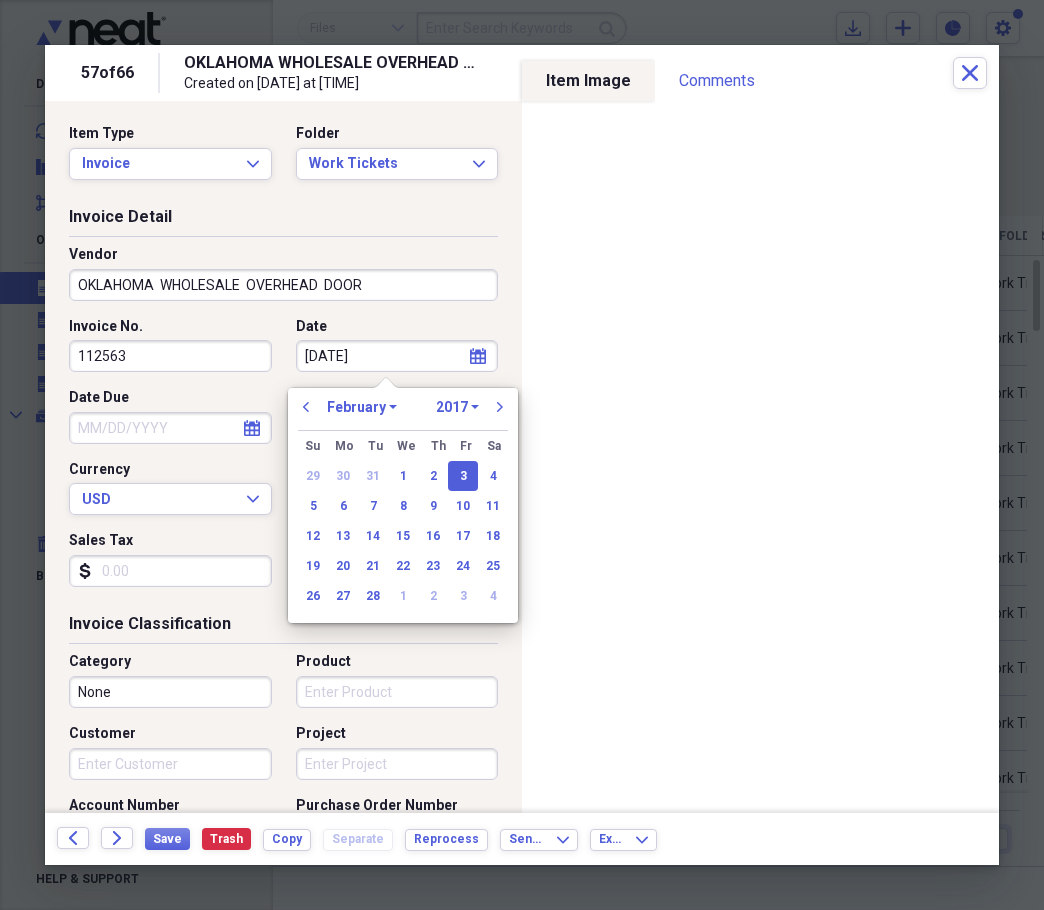 scroll, scrollTop: 0, scrollLeft: 0, axis: both 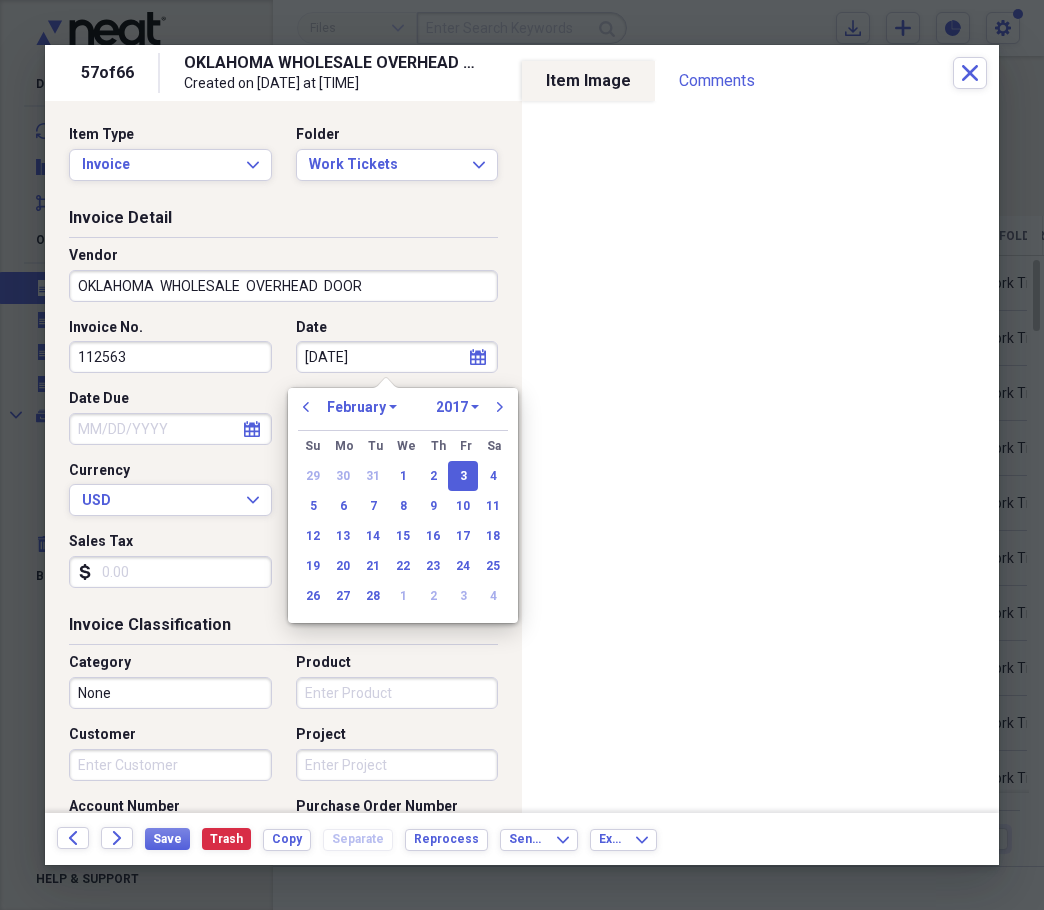 click on "1970 1971 1972 1973 1974 1975 1976 1977 1978 1979 1980 1981 1982 1983 1984 1985 1986 1987 1988 1989 1990 1991 1992 1993 1994 1995 1996 1997 1998 1999 2000 2001 2002 2003 2004 2005 2006 2007 2008 2009 2010 2011 2012 2013 2014 2015 2016 2017 2018 2019 2020 2021 2022 2023 2024 2025 2026 2027 2028 2029 2030 2031 2032 2033 2034 2035" at bounding box center (457, 407) 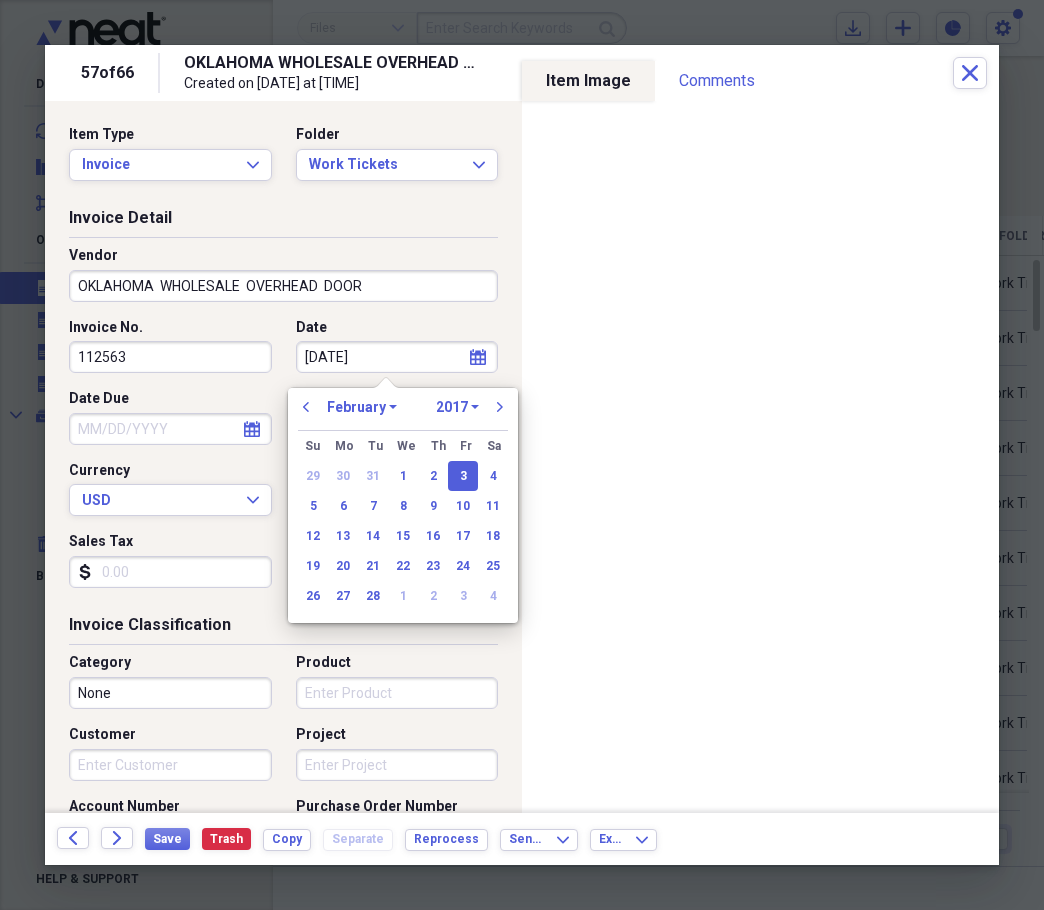 select on "2025" 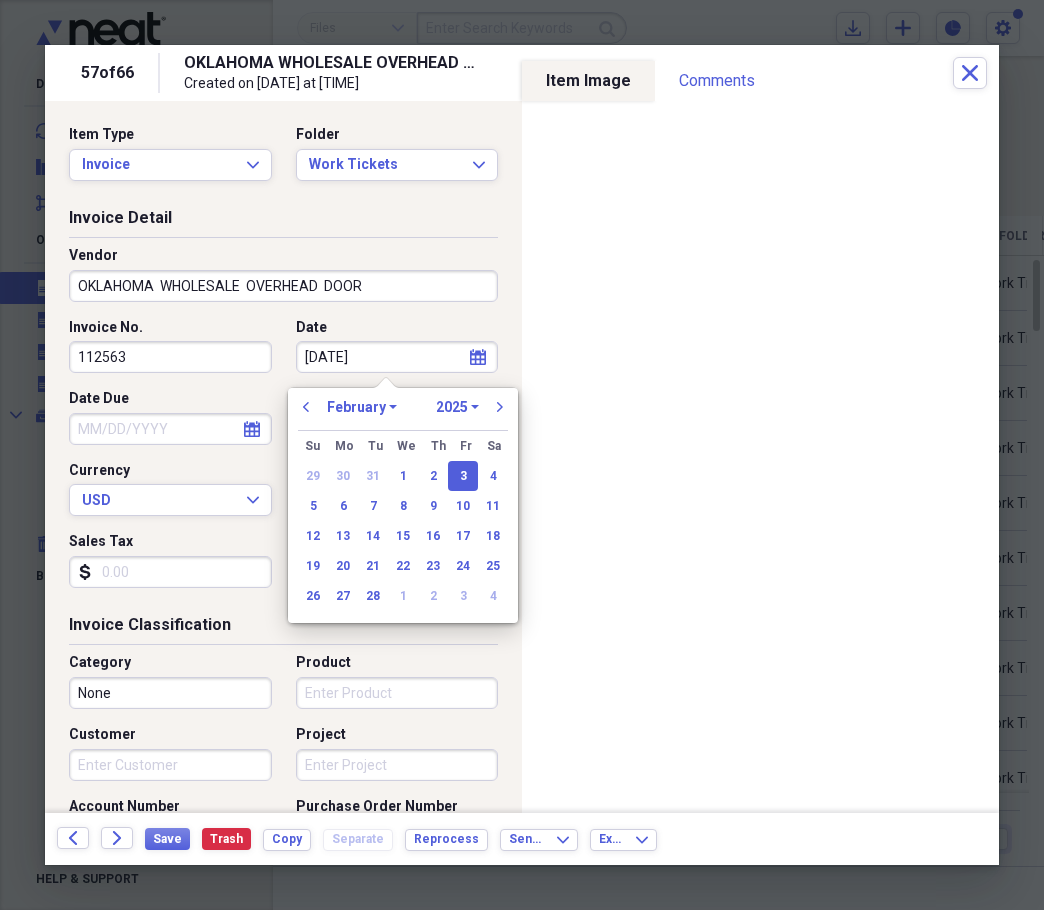 click on "1970 1971 1972 1973 1974 1975 1976 1977 1978 1979 1980 1981 1982 1983 1984 1985 1986 1987 1988 1989 1990 1991 1992 1993 1994 1995 1996 1997 1998 1999 2000 2001 2002 2003 2004 2005 2006 2007 2008 2009 2010 2011 2012 2013 2014 2015 2016 2017 2018 2019 2020 2021 2022 2023 2024 2025 2026 2027 2028 2029 2030 2031 2032 2033 2034 2035" at bounding box center [457, 407] 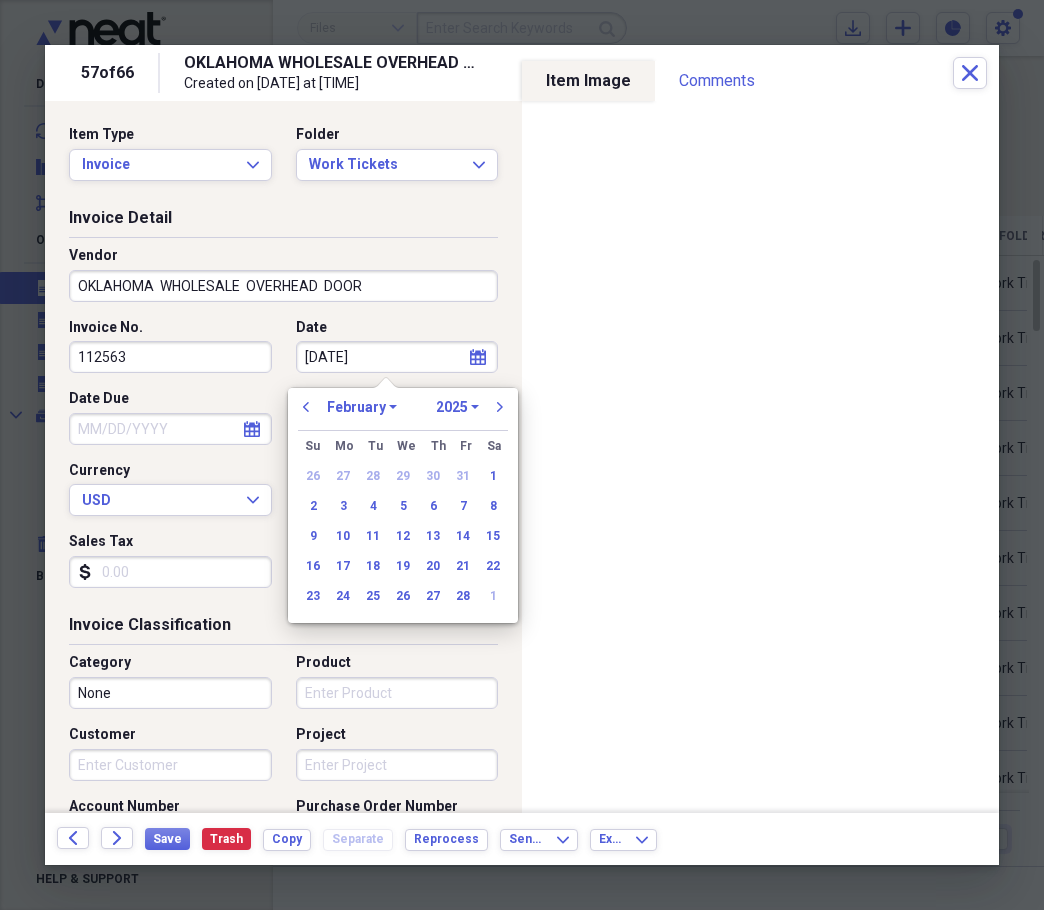 click on "January February March April May June July August September October November December" at bounding box center (362, 407) 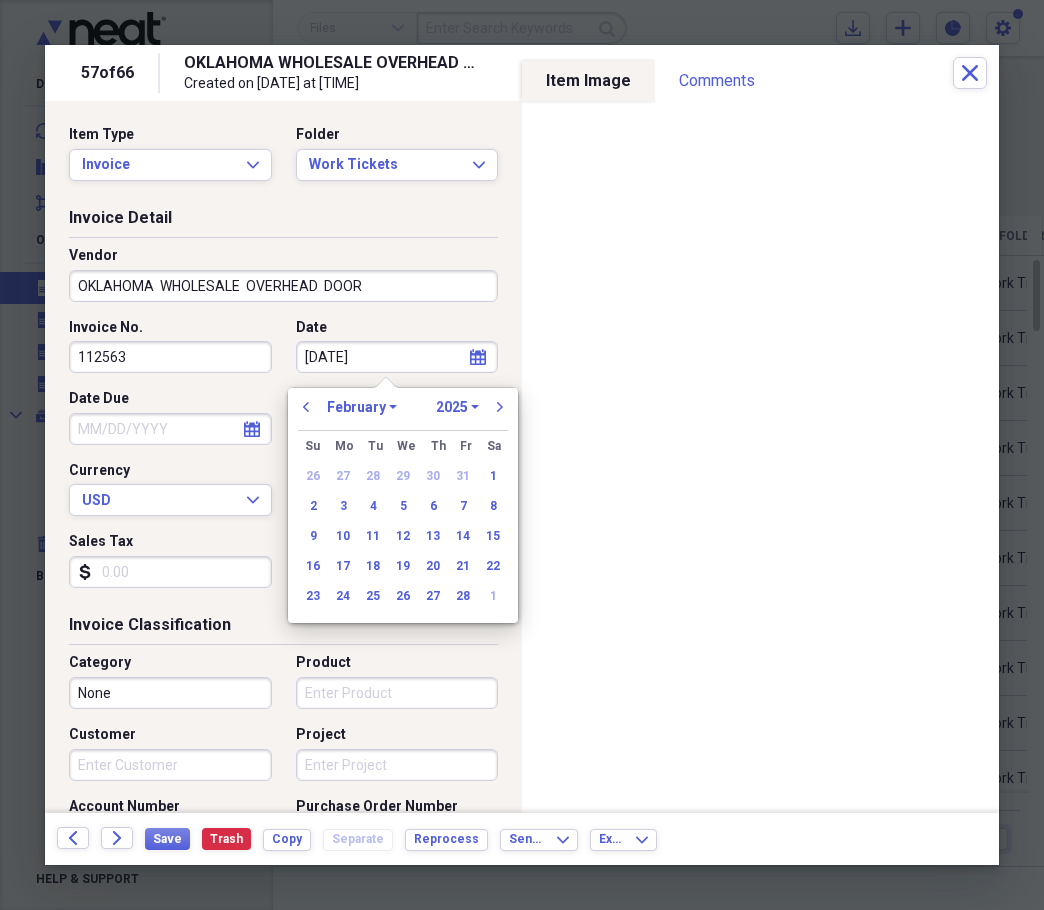 select on "6" 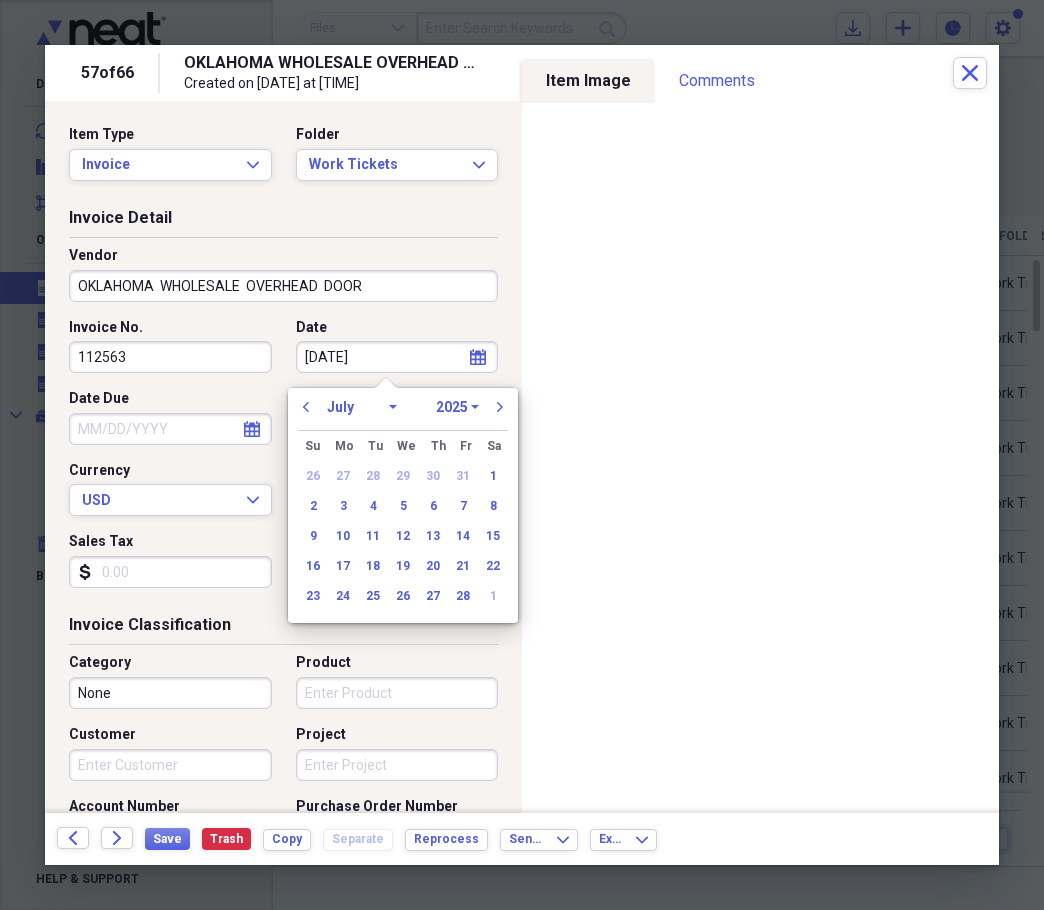 click on "January February March April May June July August September October November December" at bounding box center [362, 407] 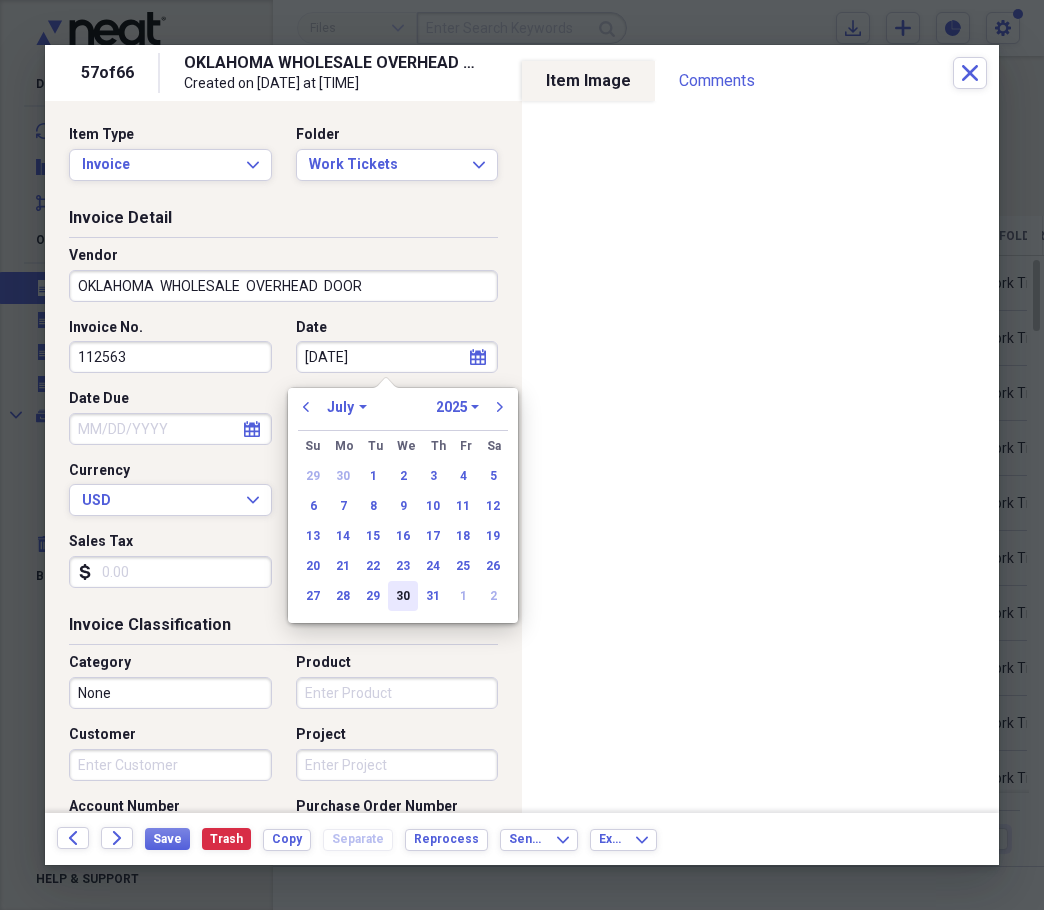 click on "30" at bounding box center (403, 596) 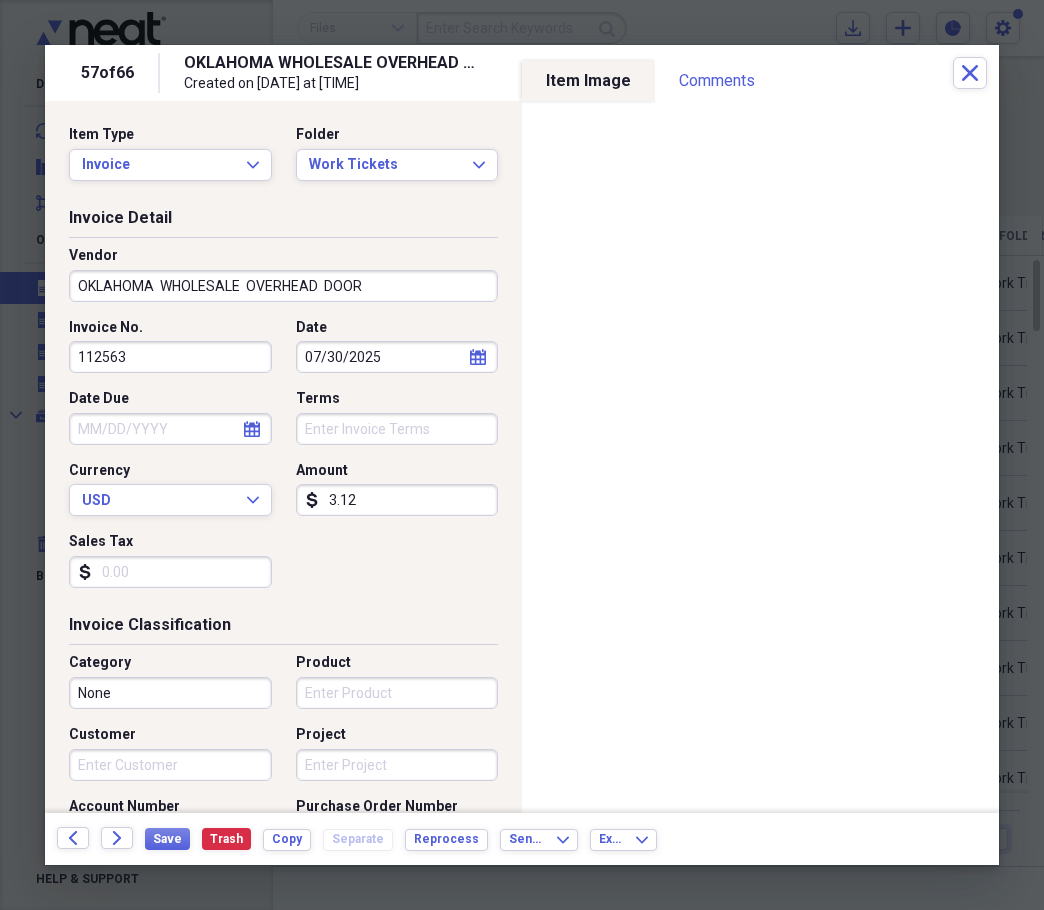 click on "3.12" at bounding box center [397, 500] 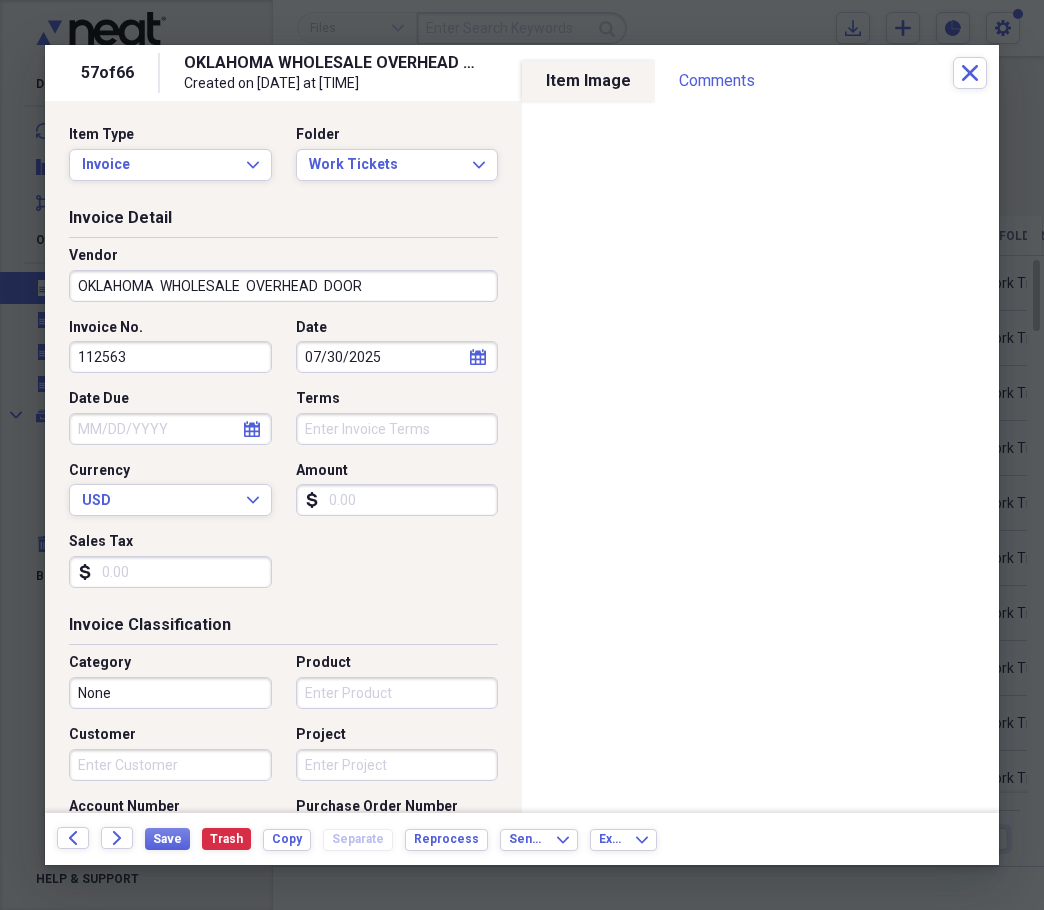 type 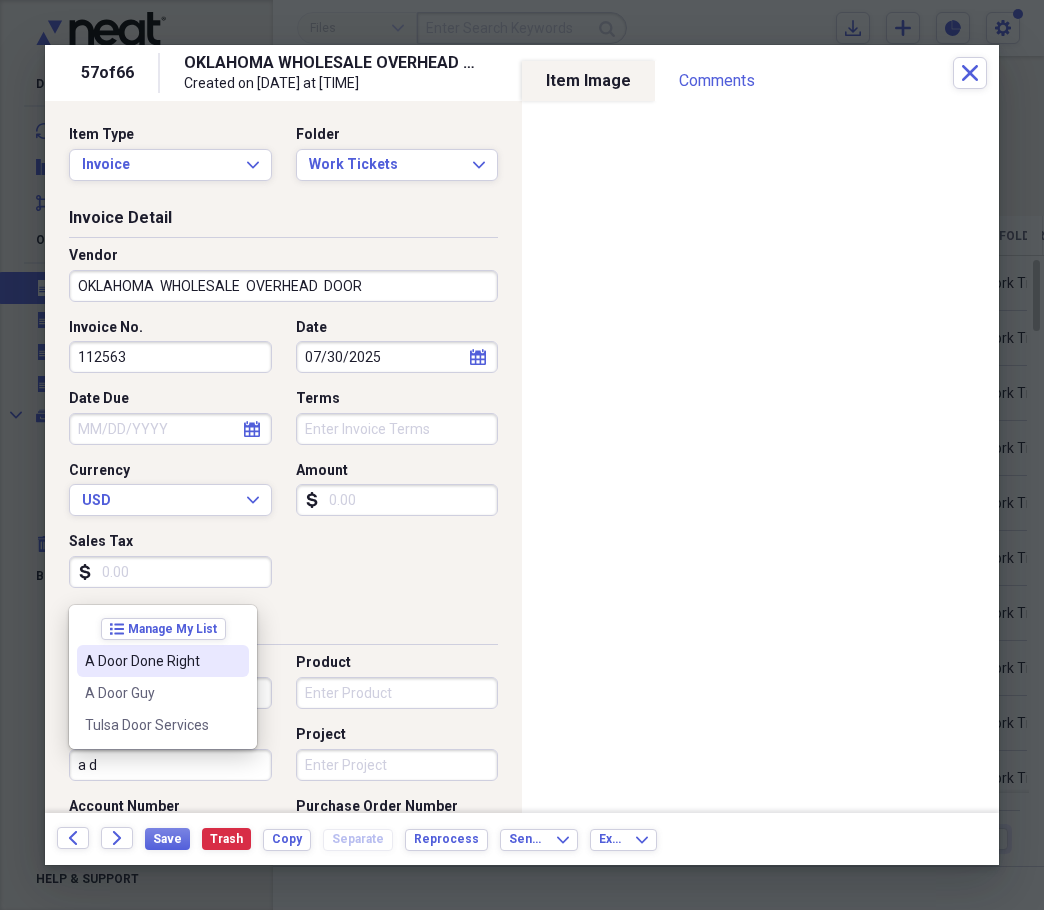 click on "A Door Done Right" at bounding box center [151, 661] 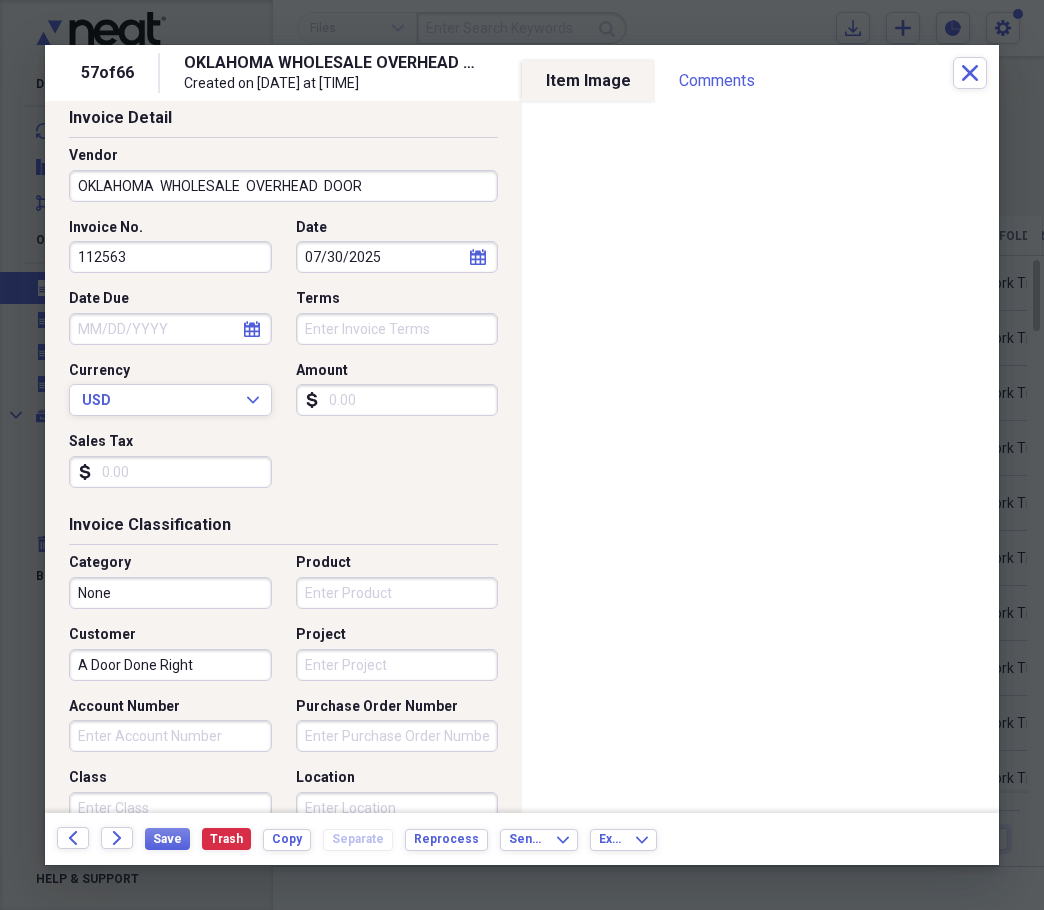 scroll, scrollTop: 0, scrollLeft: 0, axis: both 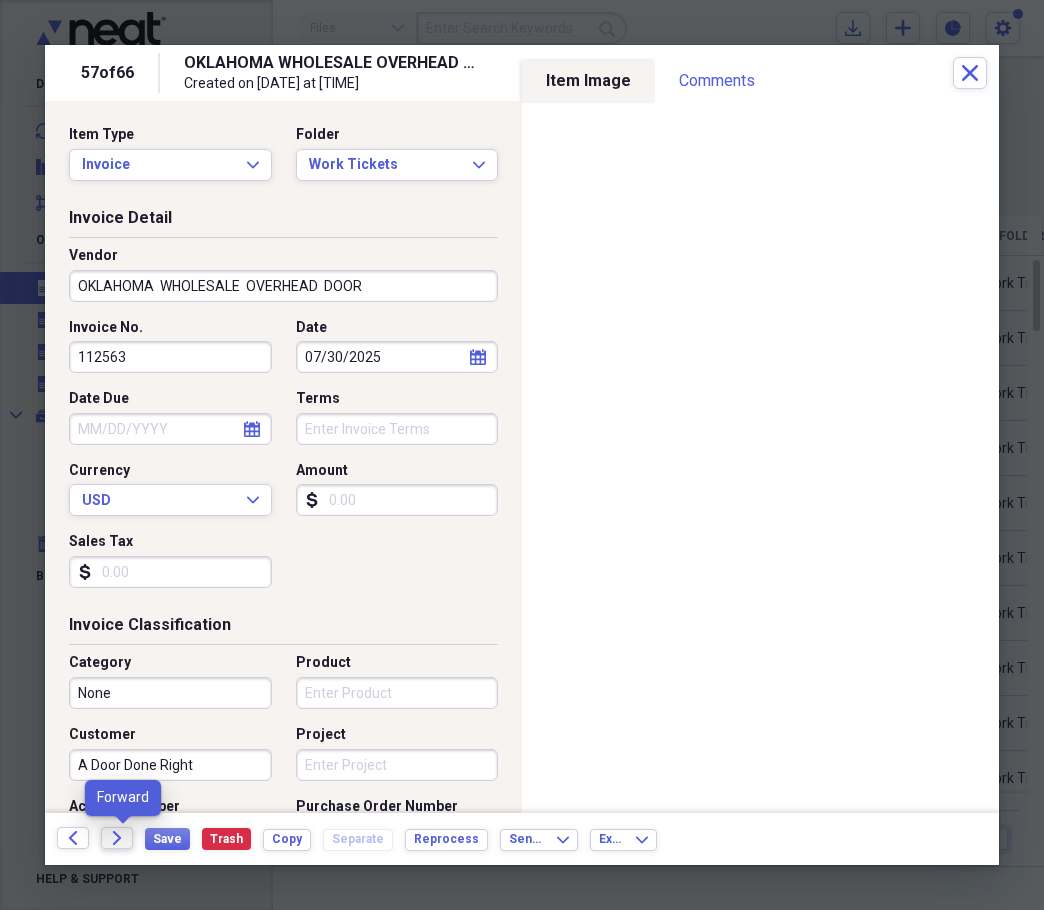 click on "Forward" at bounding box center (117, 838) 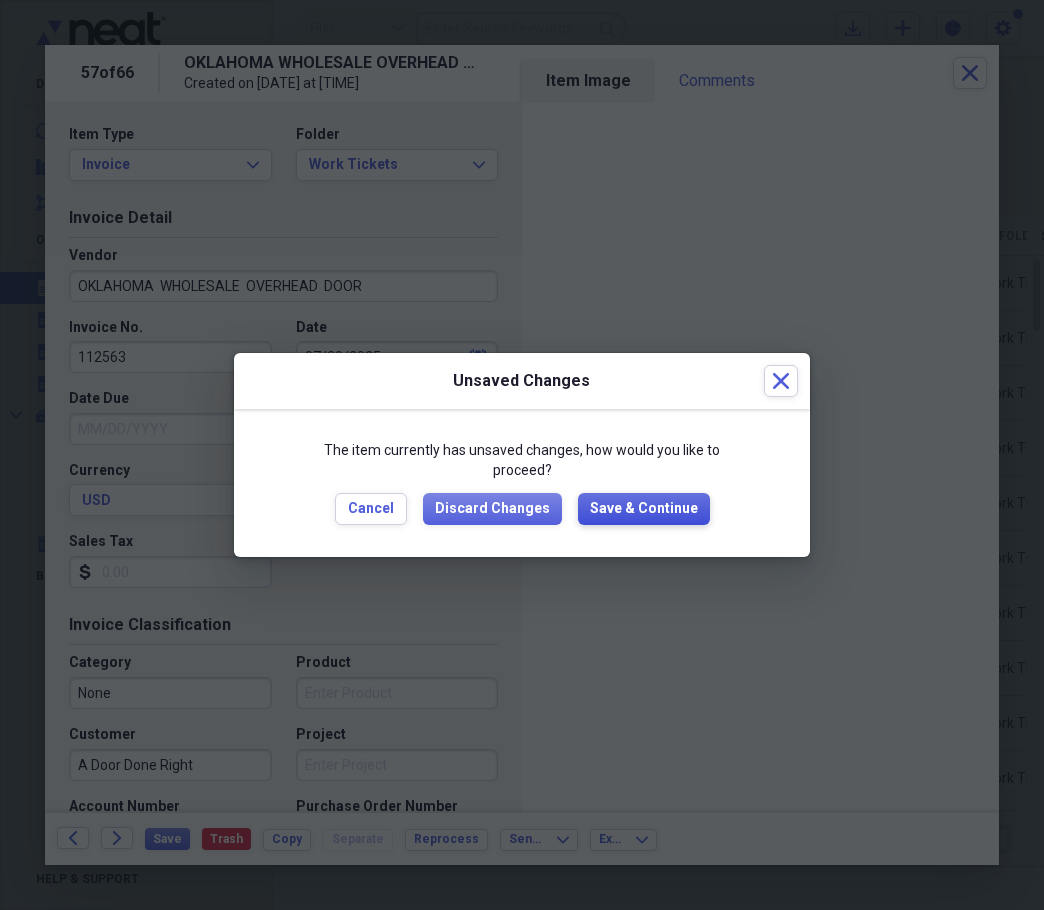 click on "Save & Continue" at bounding box center [644, 509] 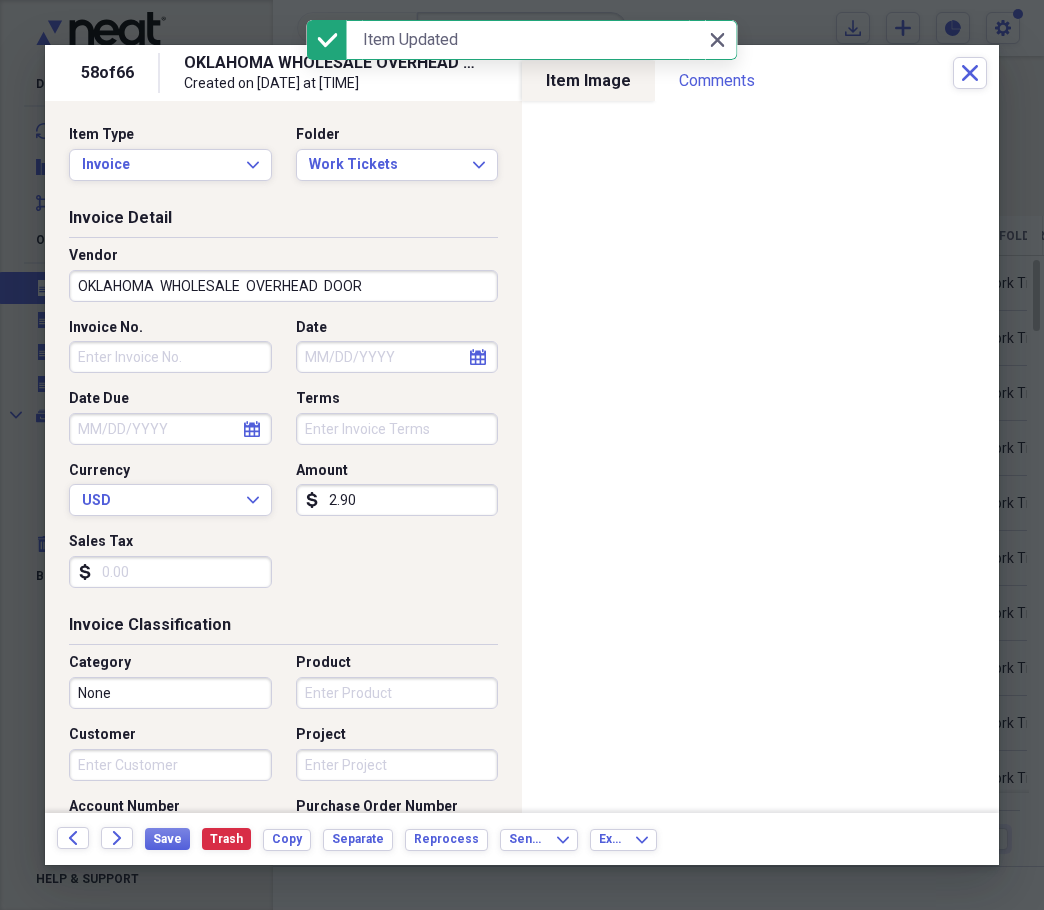 click on "Invoice No." at bounding box center (170, 357) 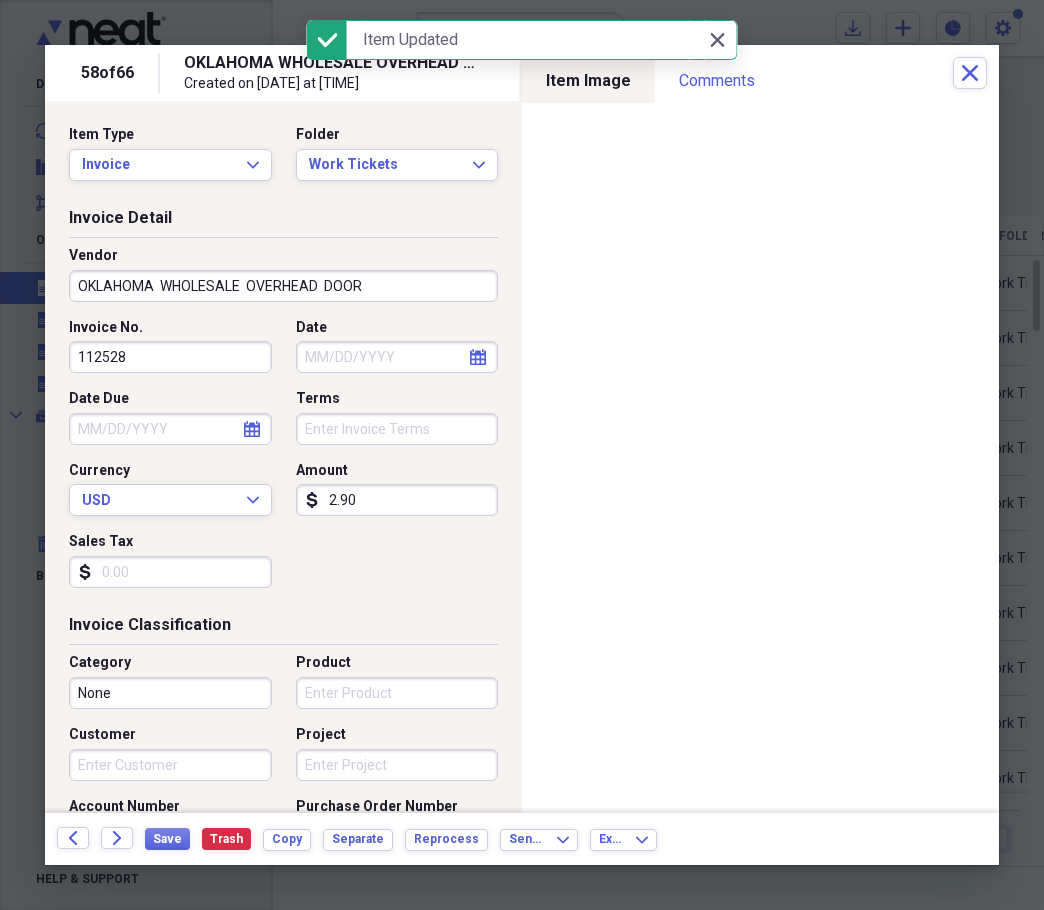 type on "112528" 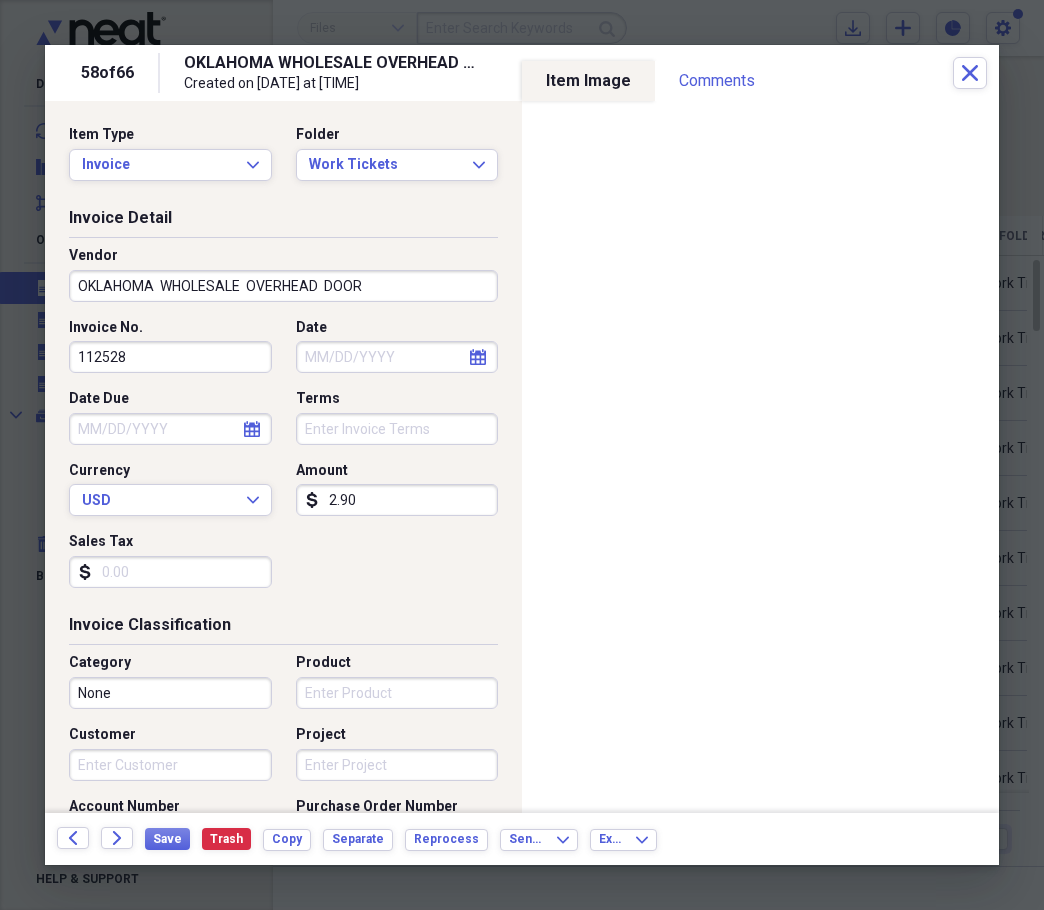 click on "Date" at bounding box center (397, 357) 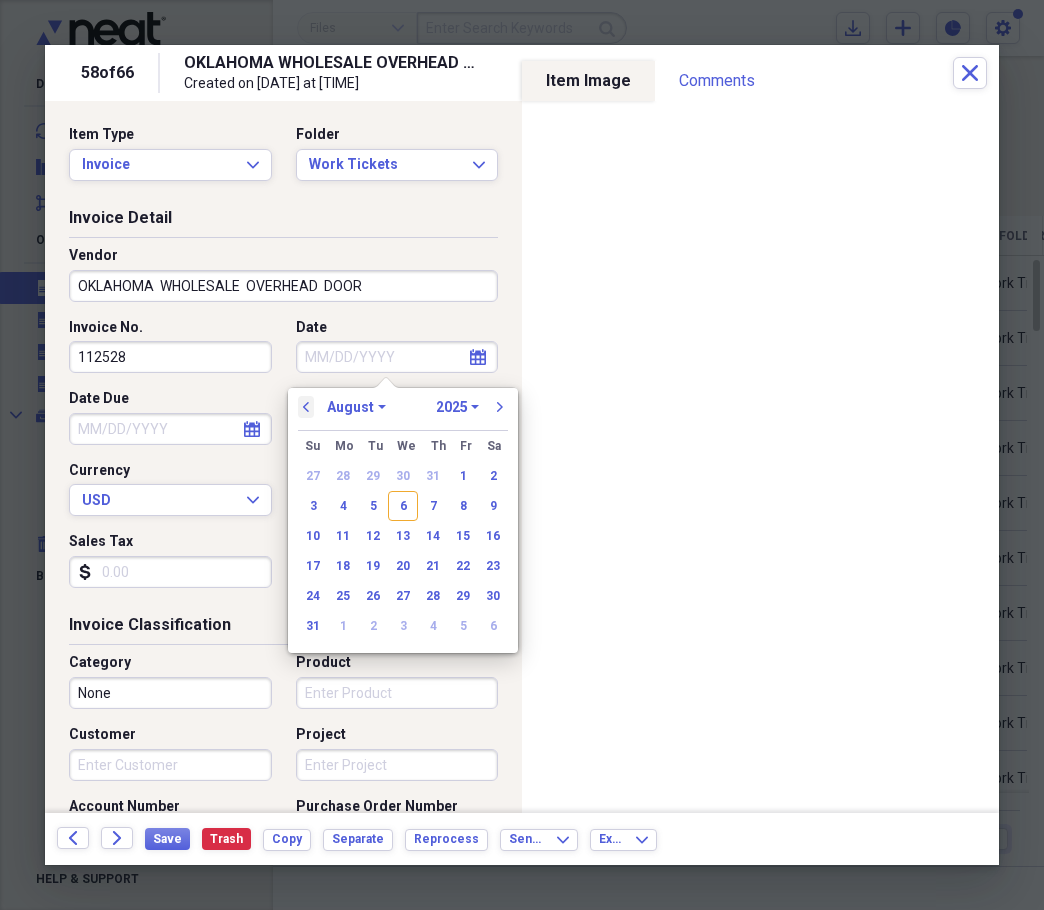 click on "previous" at bounding box center (306, 407) 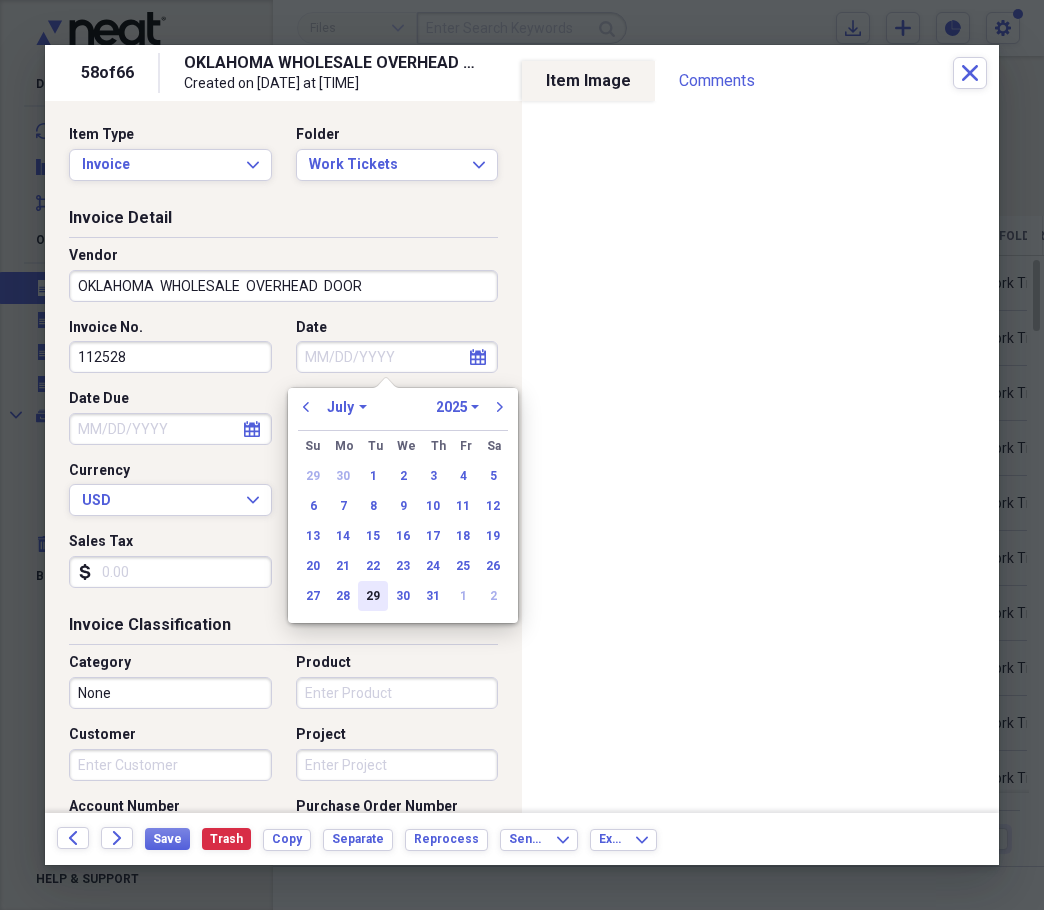 click on "29" at bounding box center [373, 596] 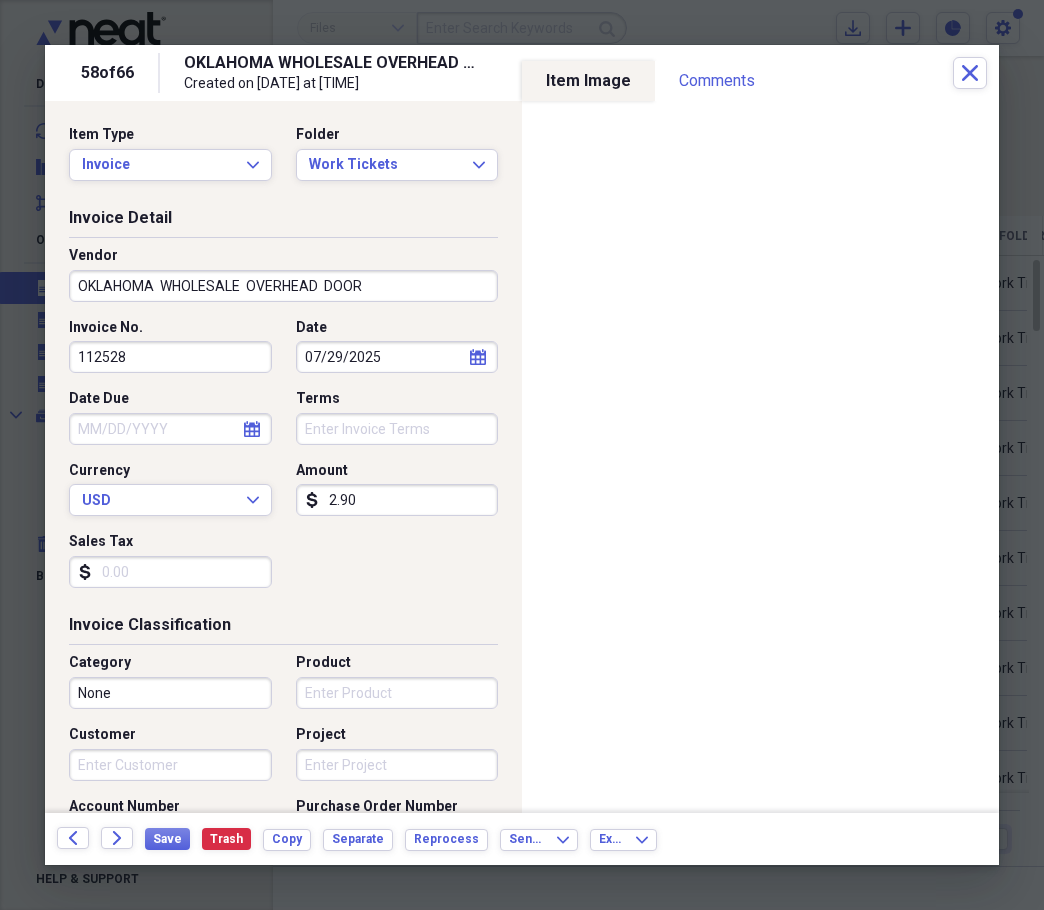 click on "2.90" at bounding box center (397, 500) 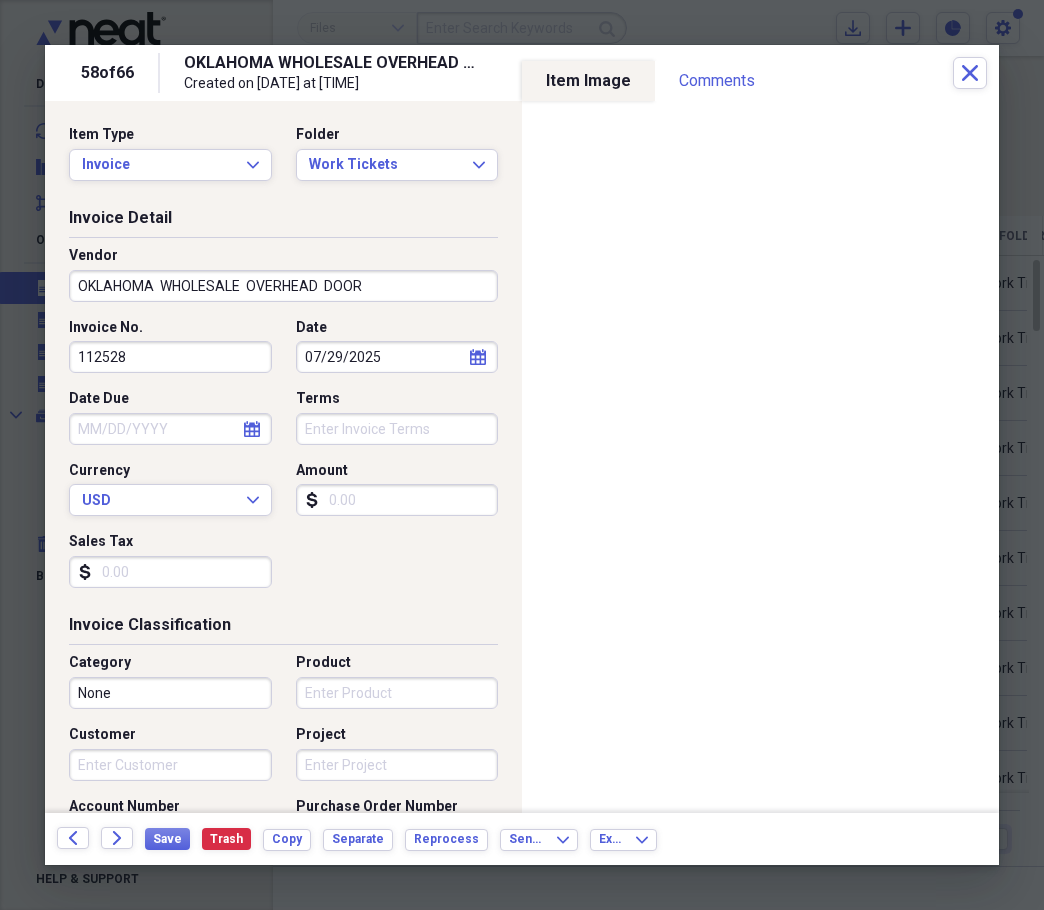 type 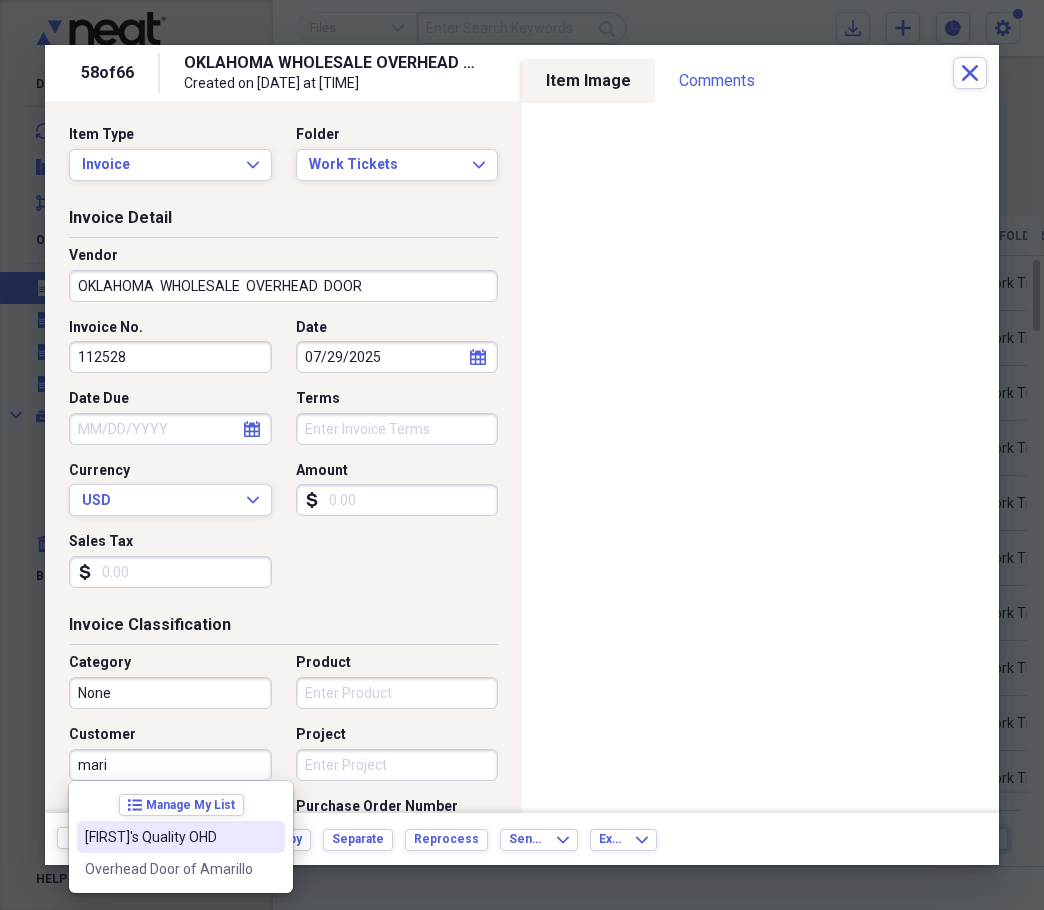 click on "[FIRST]'s Quality OHD" at bounding box center (169, 837) 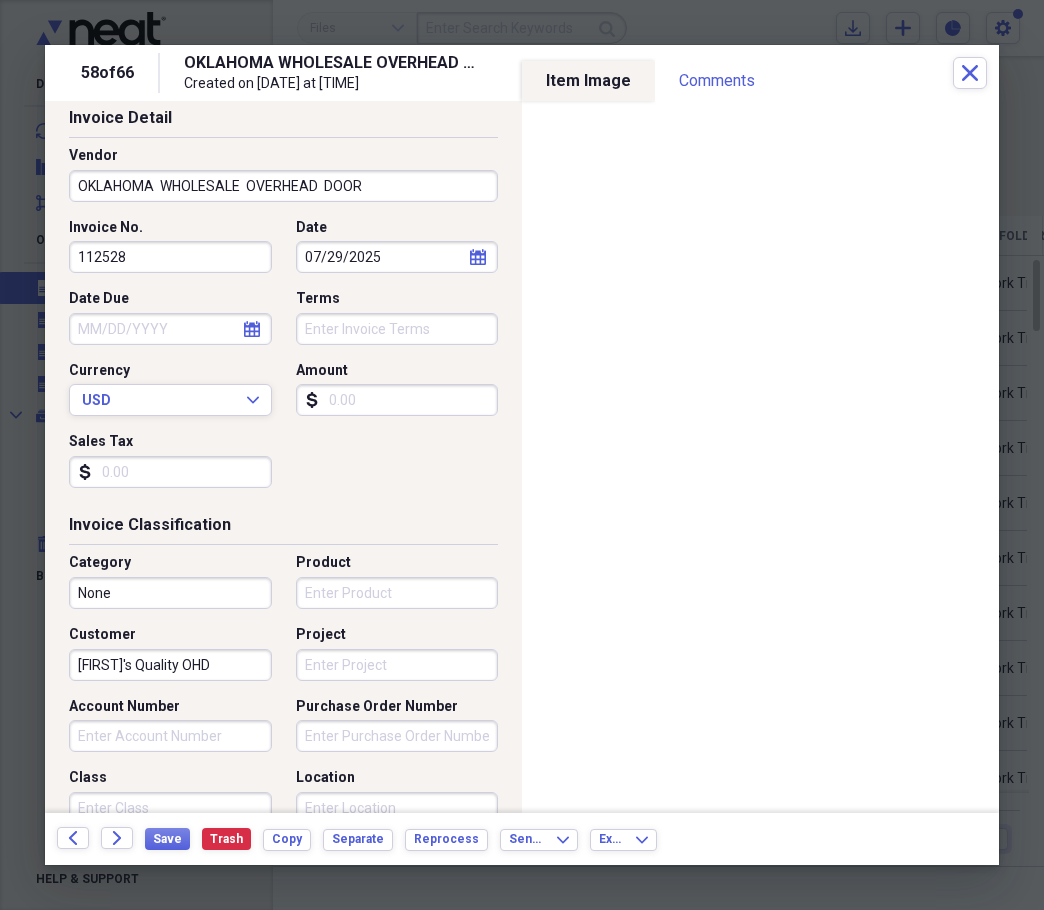 scroll, scrollTop: 0, scrollLeft: 0, axis: both 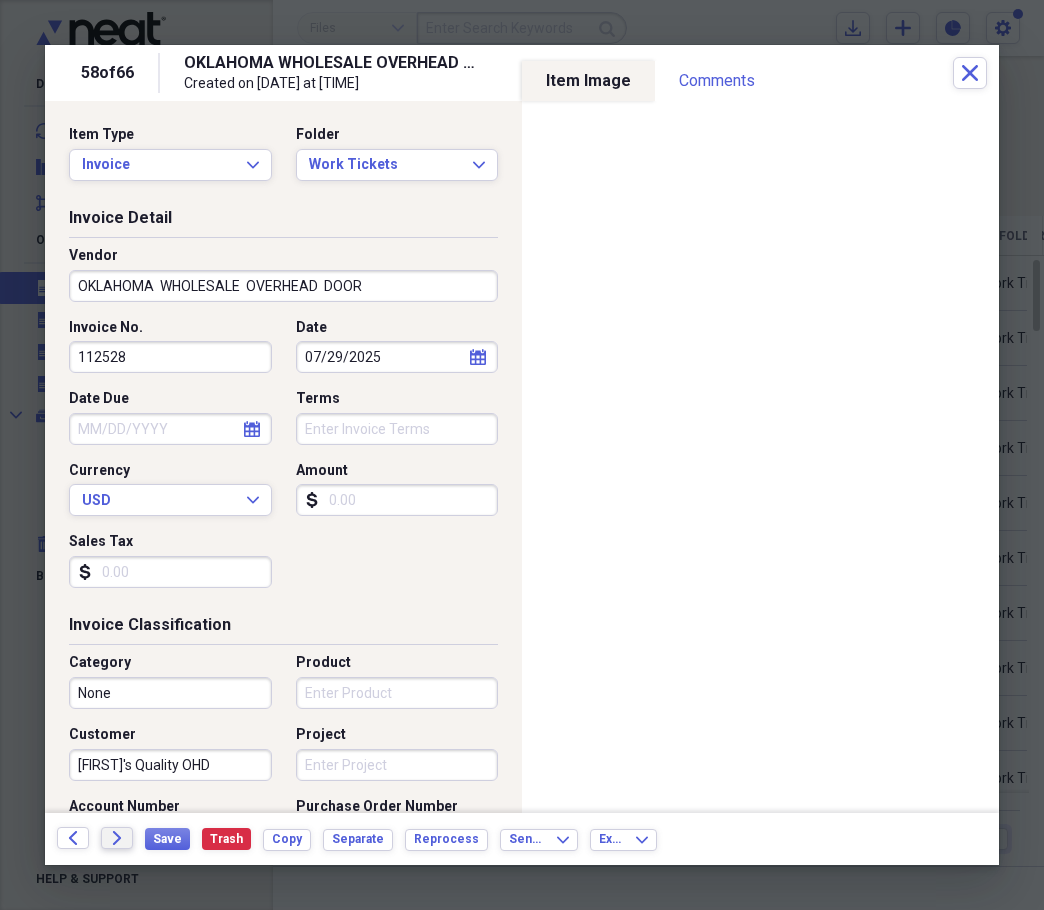 click on "Forward" 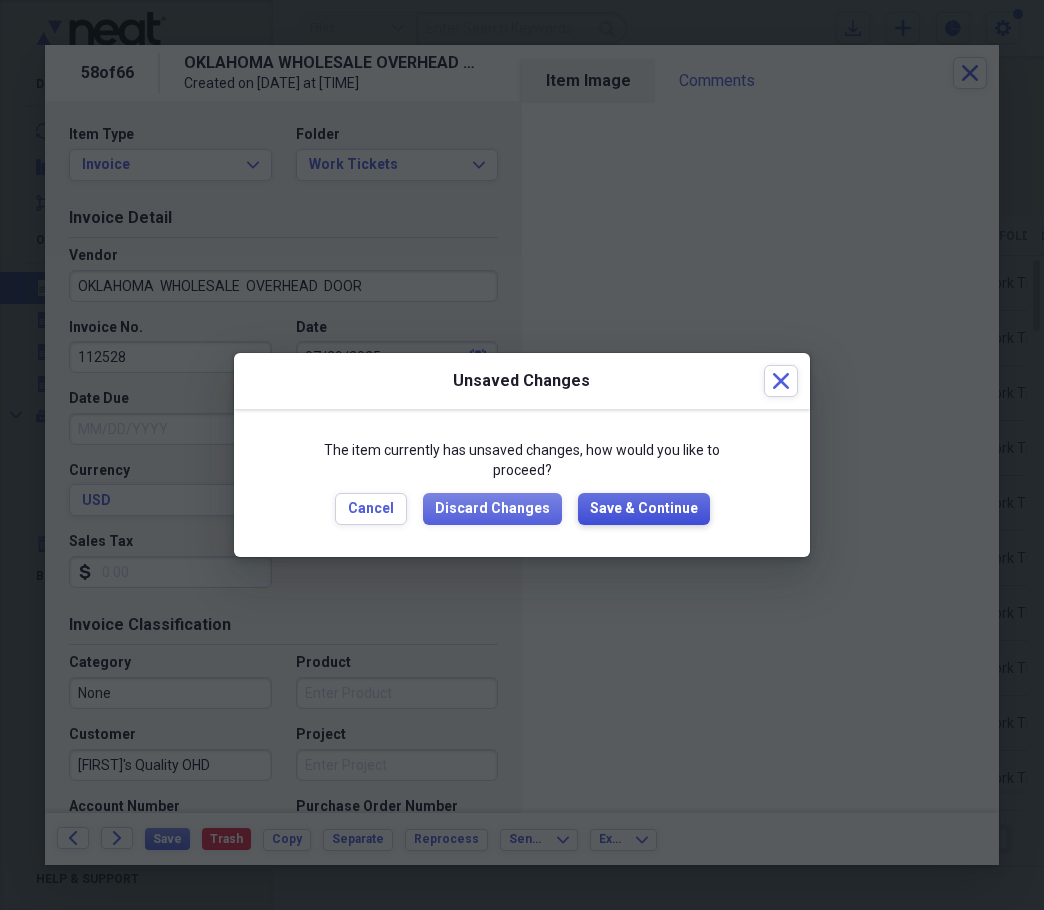 click on "Save & Continue" at bounding box center (644, 509) 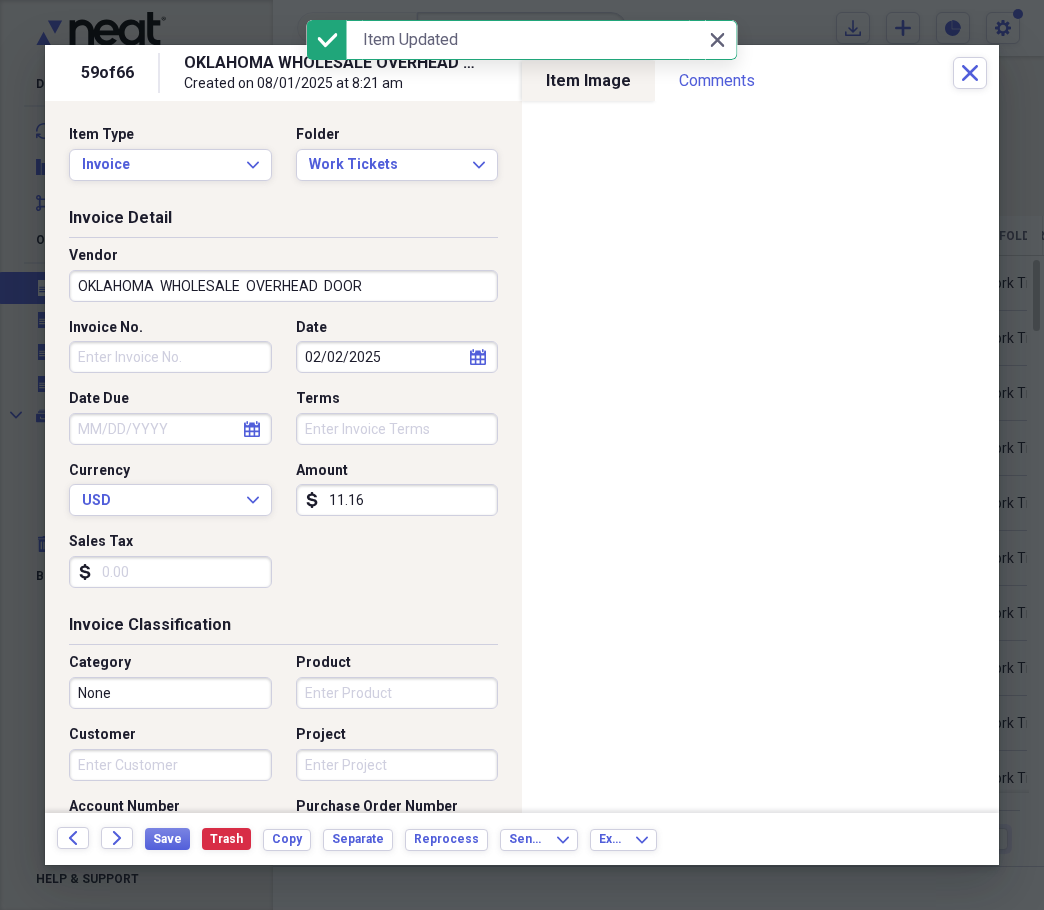 click on "Invoice No." at bounding box center (170, 357) 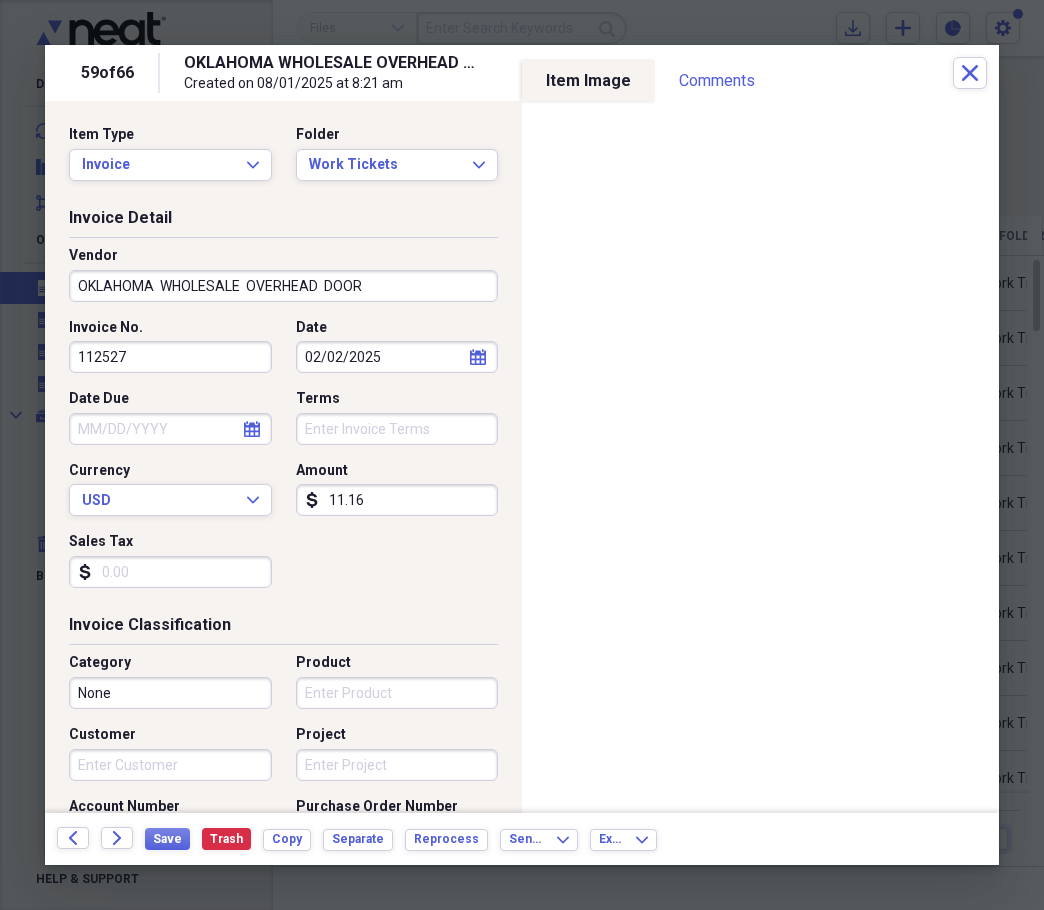 type on "112527" 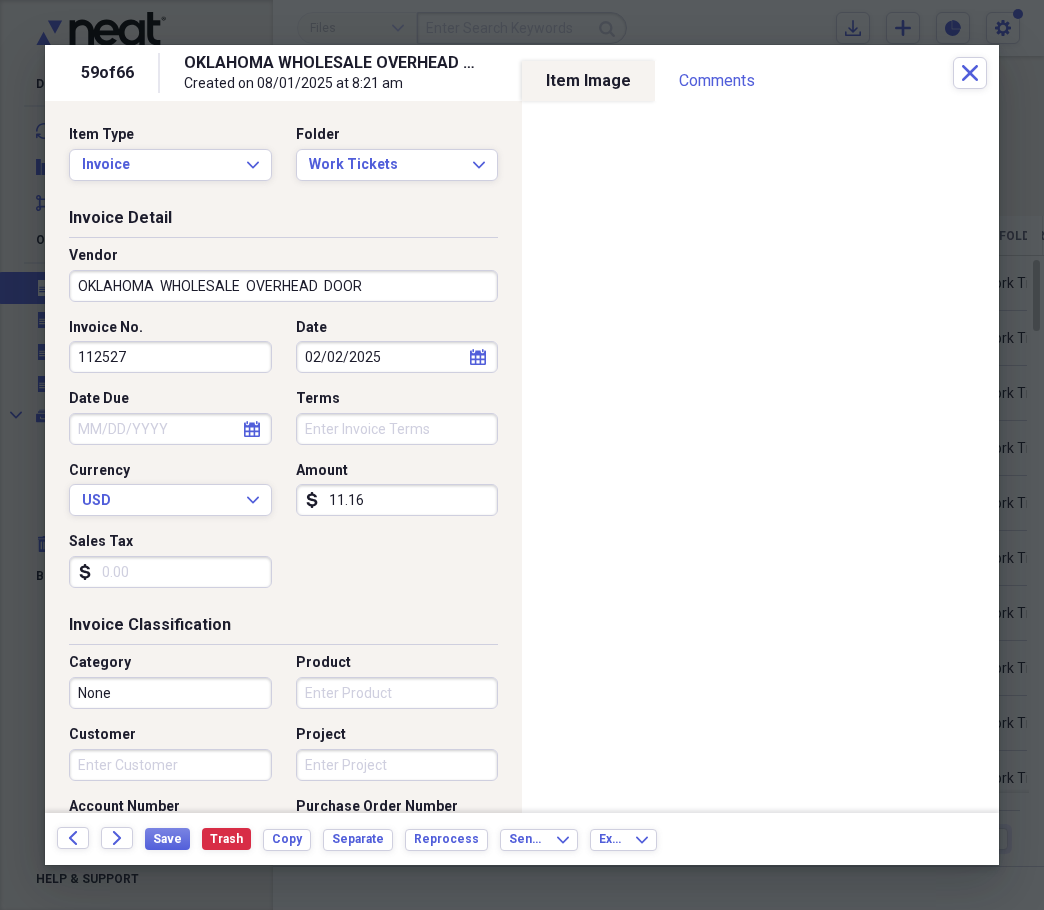 select on "1" 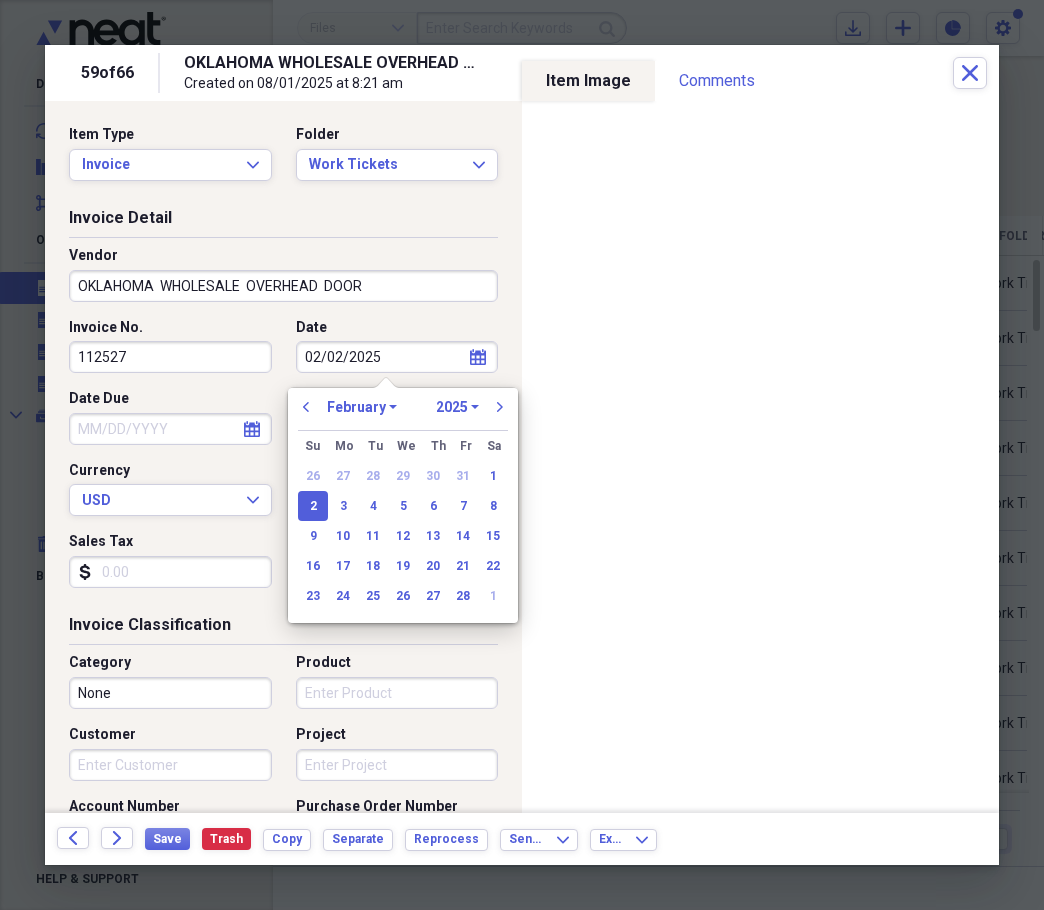 click on "02/02/2025" at bounding box center (397, 357) 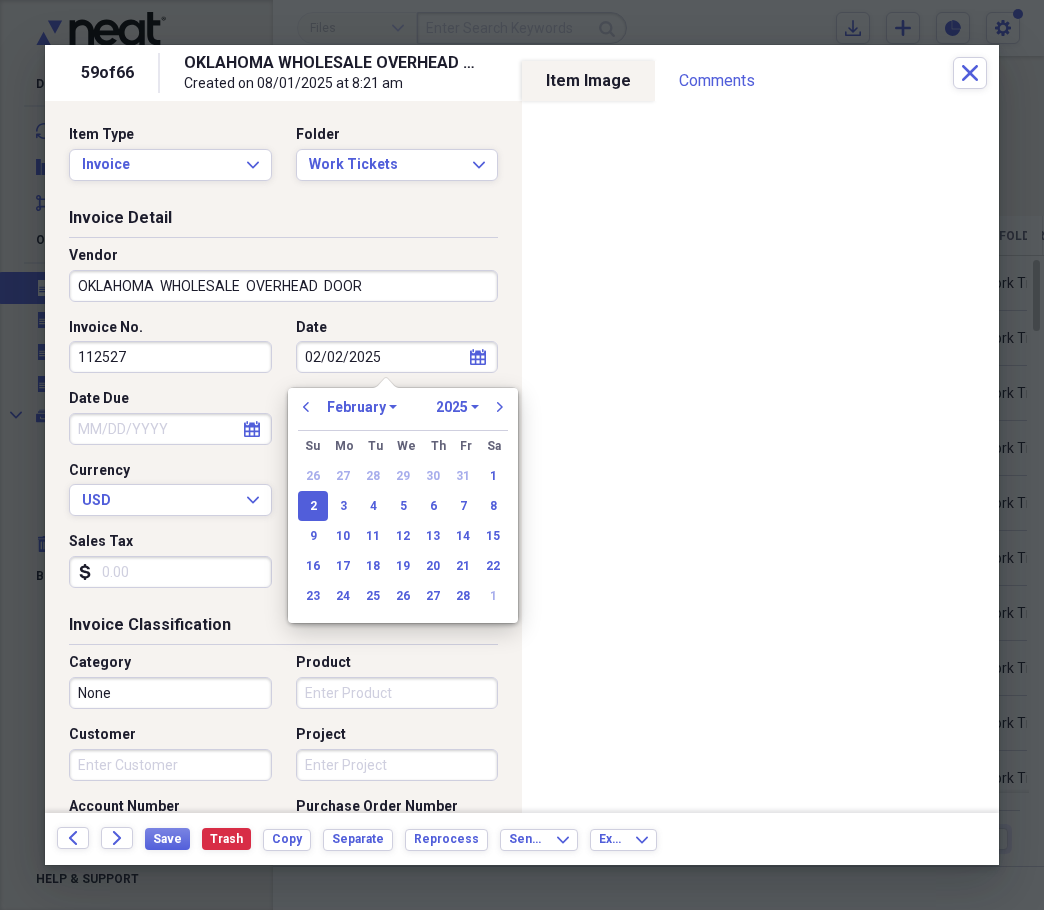 select on "6" 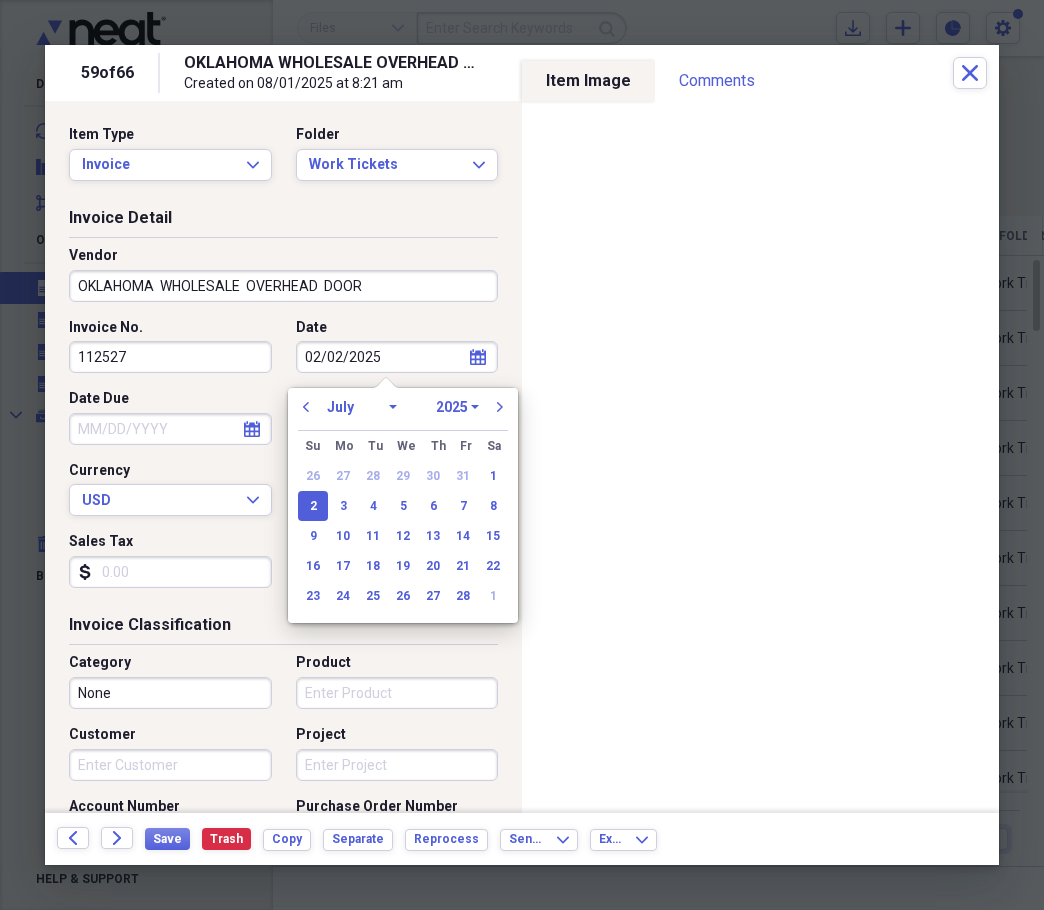 click on "January February March April May June July August September October November December" at bounding box center [362, 407] 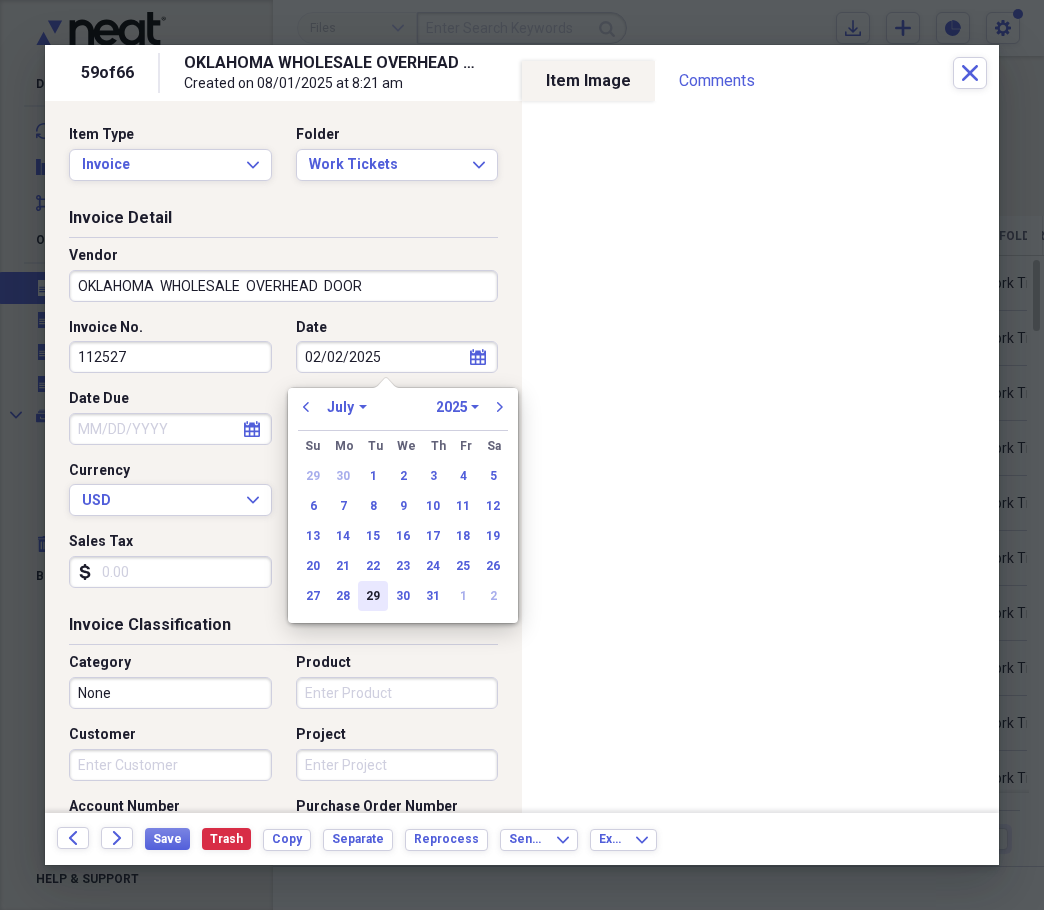 click on "29" at bounding box center (373, 596) 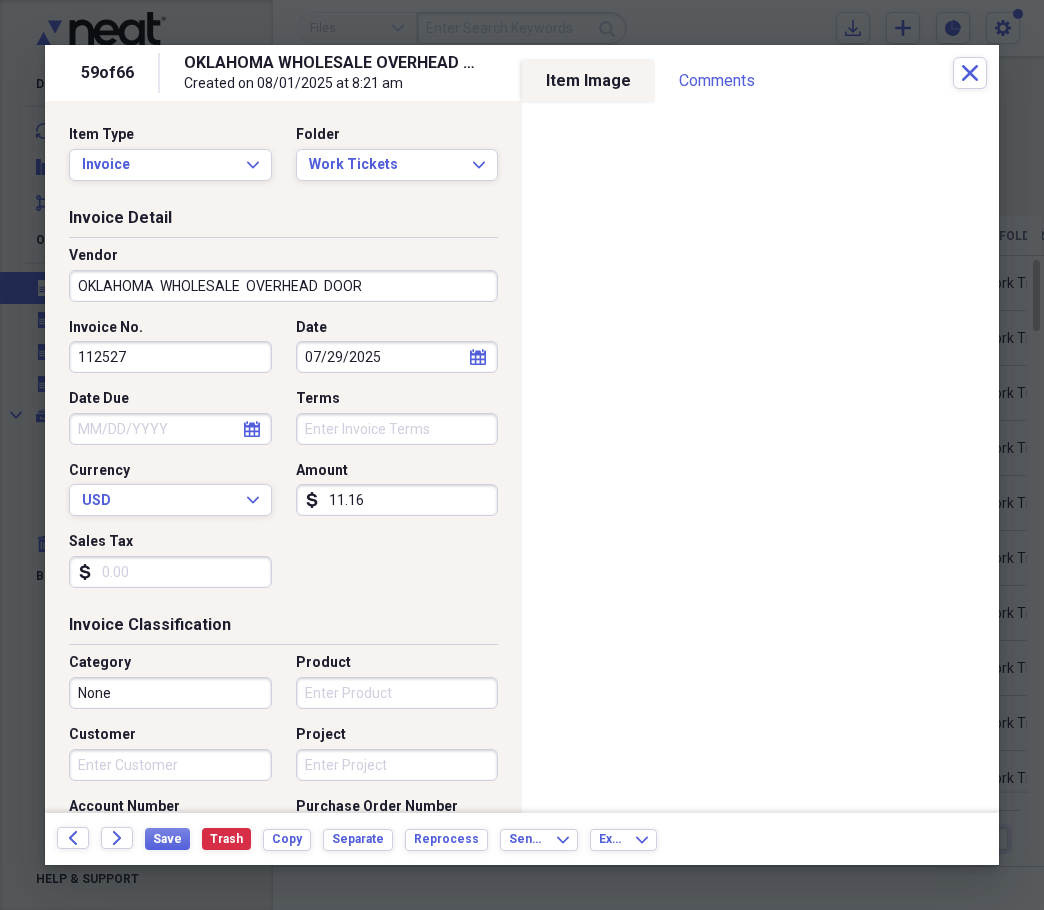 click on "11.16" at bounding box center [397, 500] 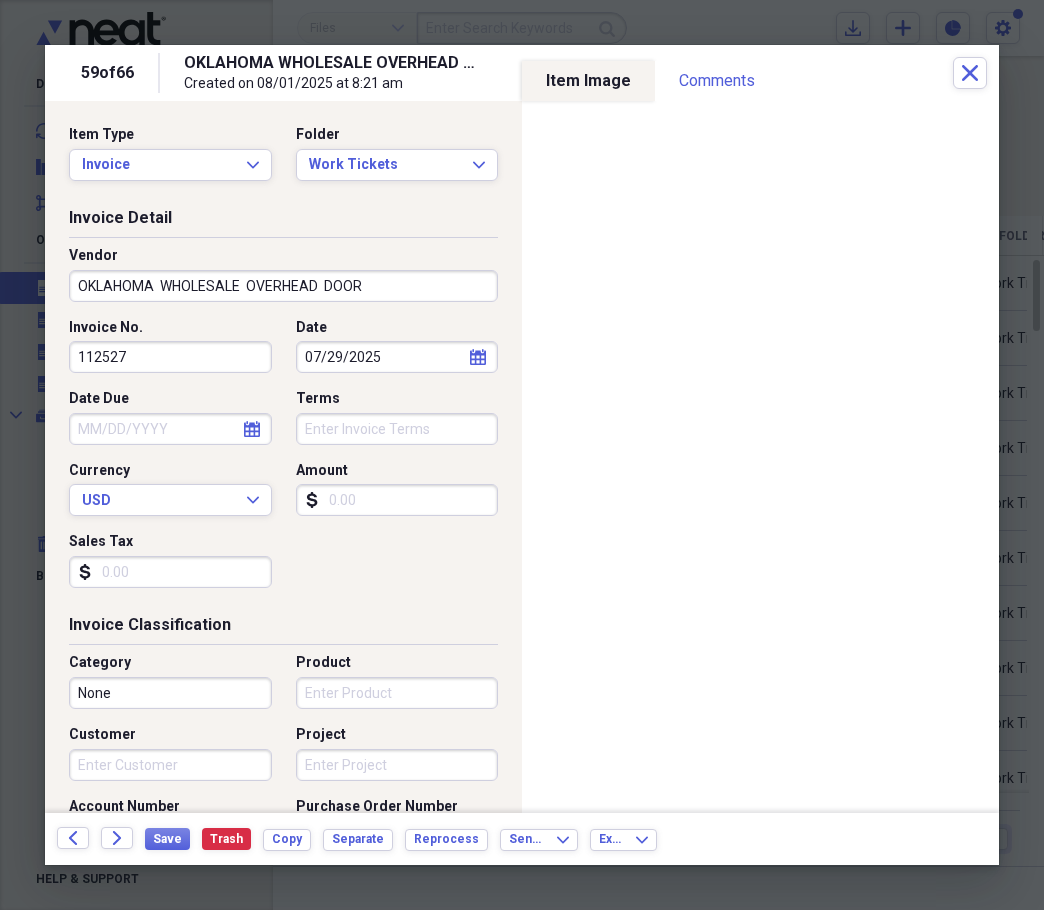 type 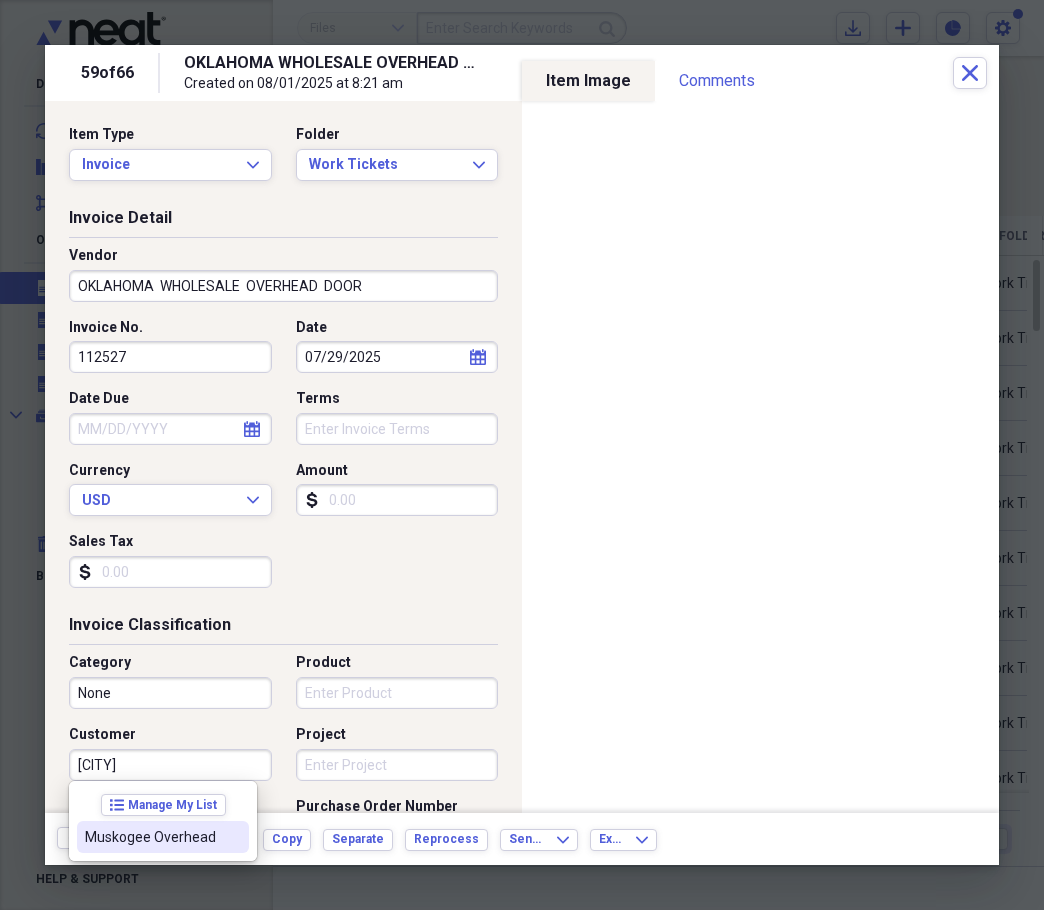 click on "Muskogee Overhead" at bounding box center [163, 837] 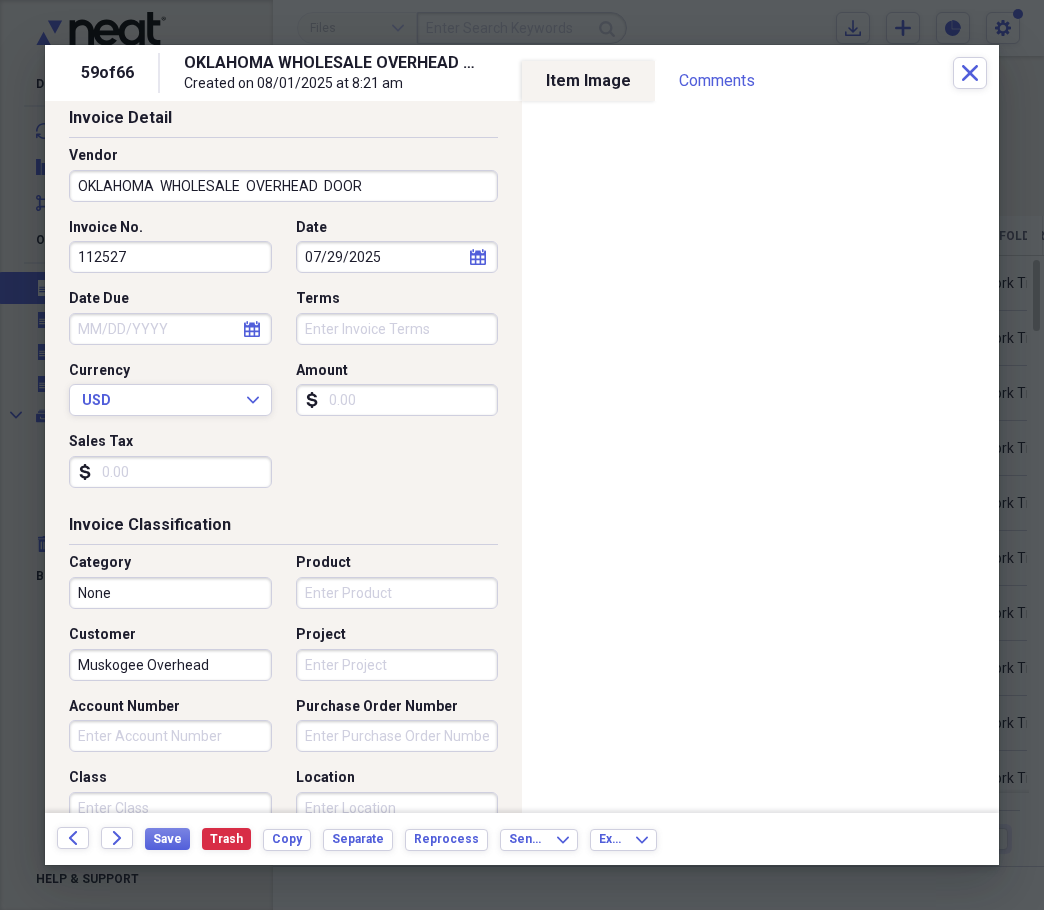 scroll, scrollTop: 0, scrollLeft: 0, axis: both 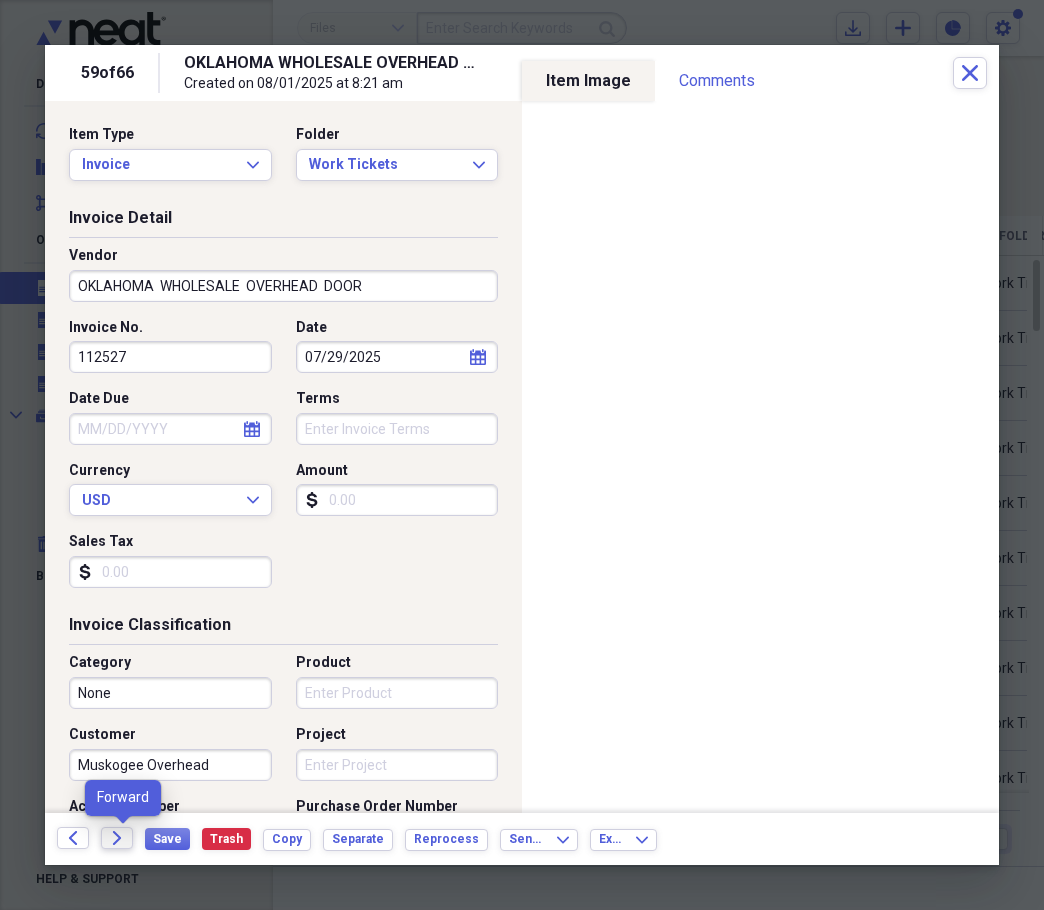 click on "Forward" 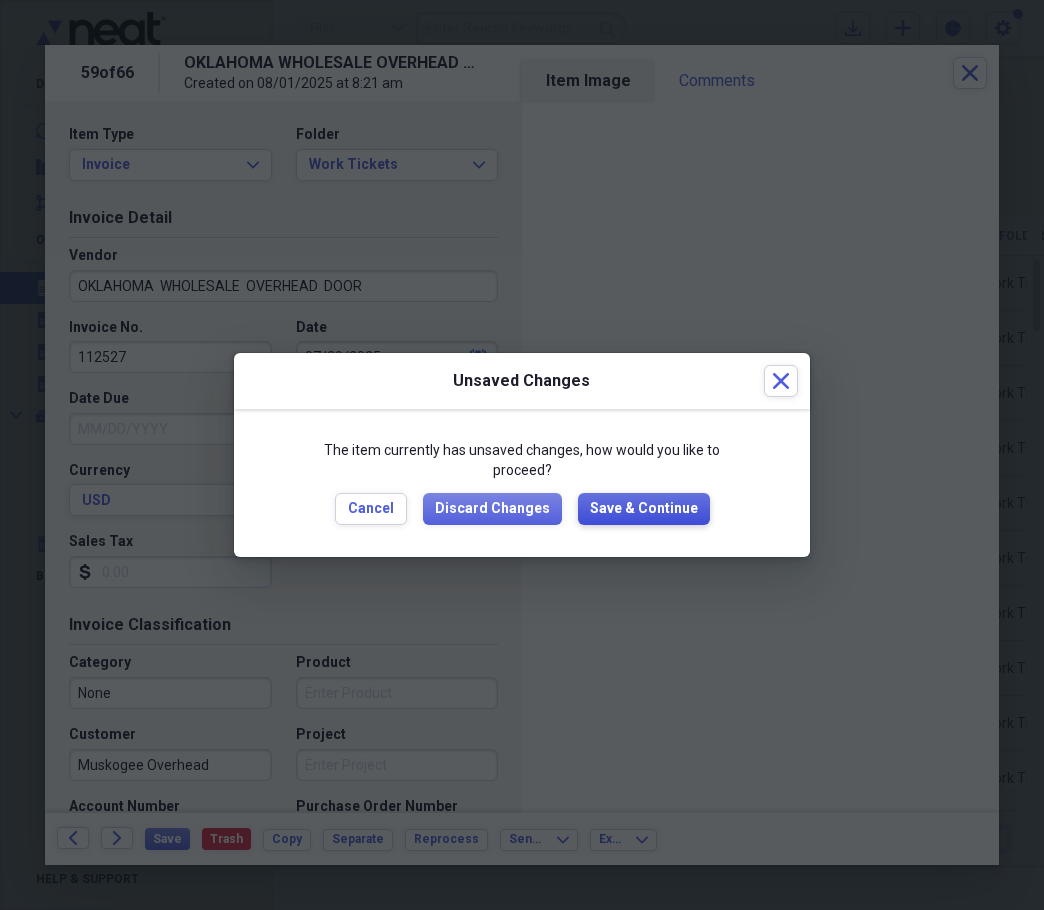 click on "Save & Continue" at bounding box center [644, 509] 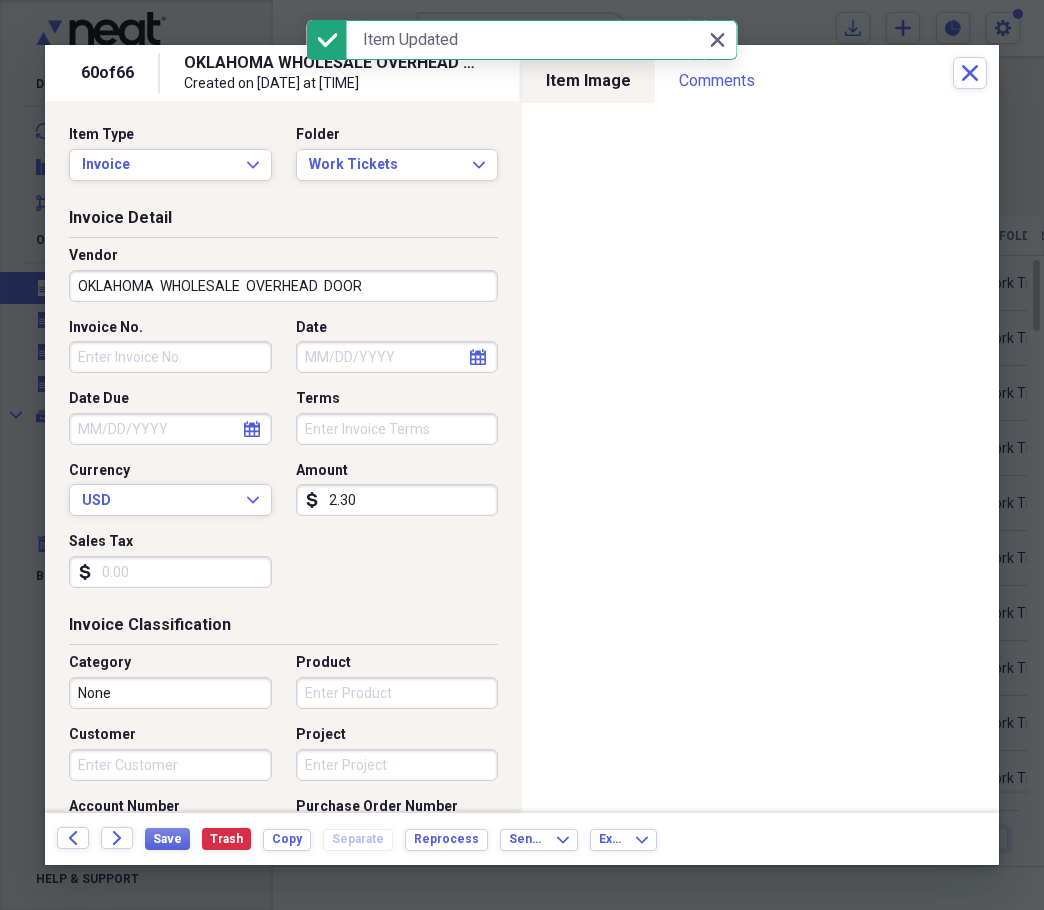 click on "Invoice No." at bounding box center (170, 357) 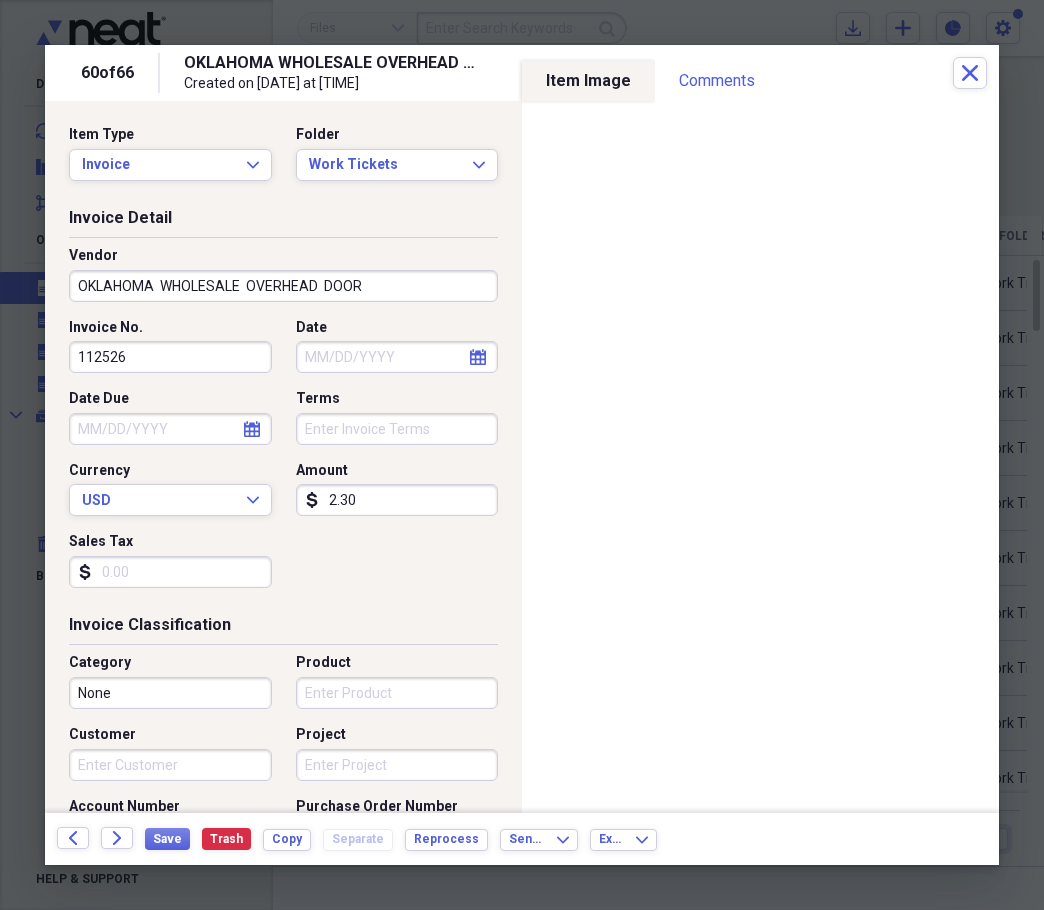 type on "112526" 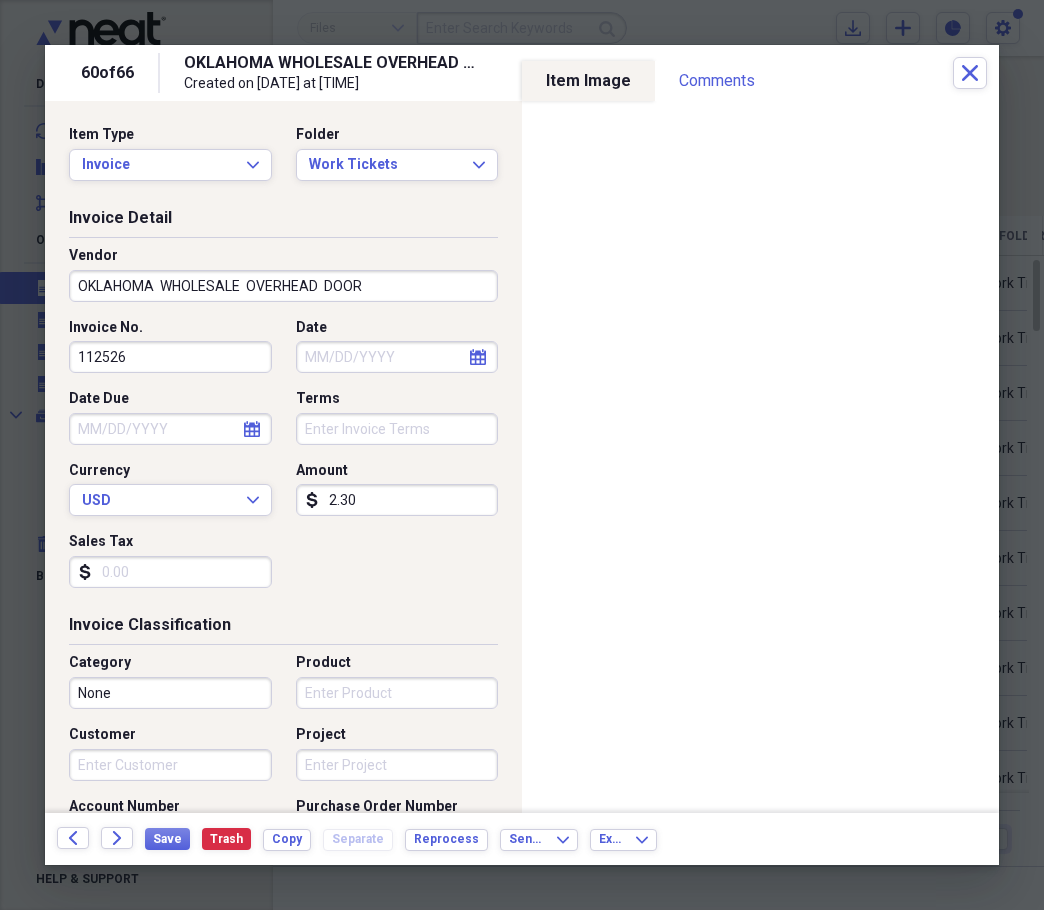 select on "7" 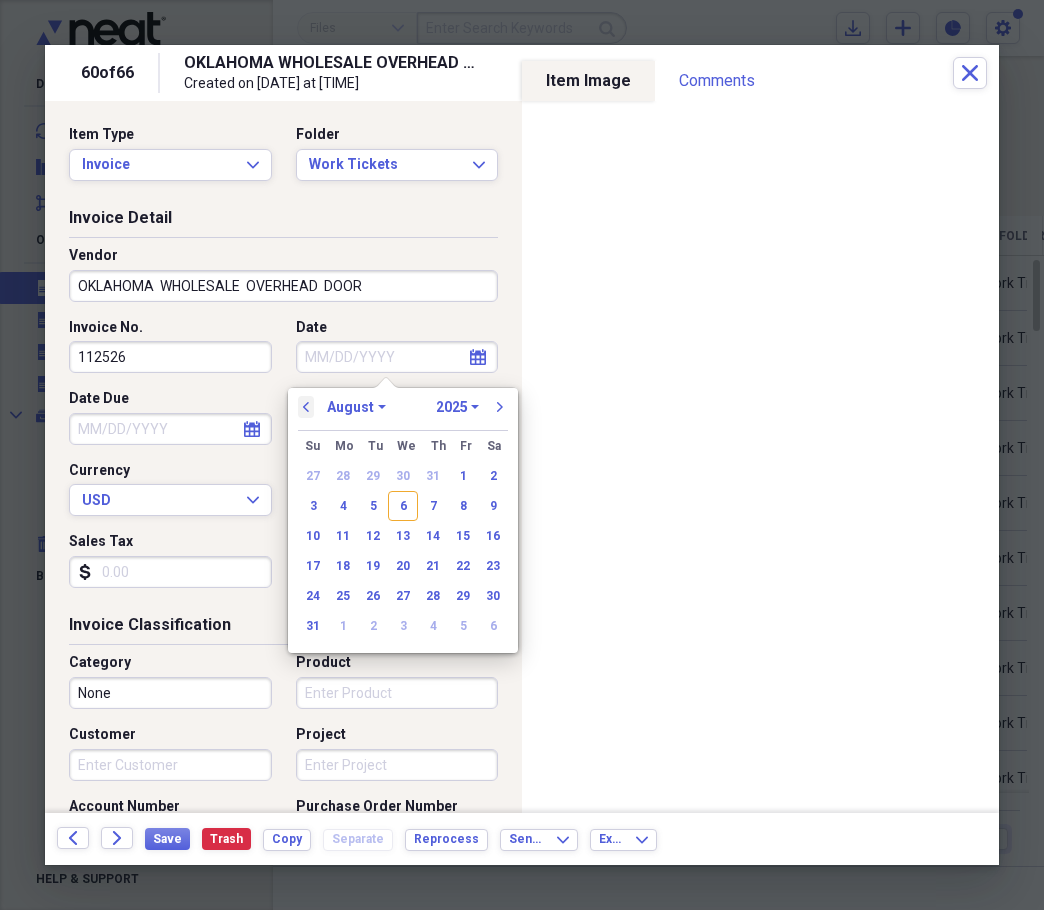 click on "previous" at bounding box center (306, 407) 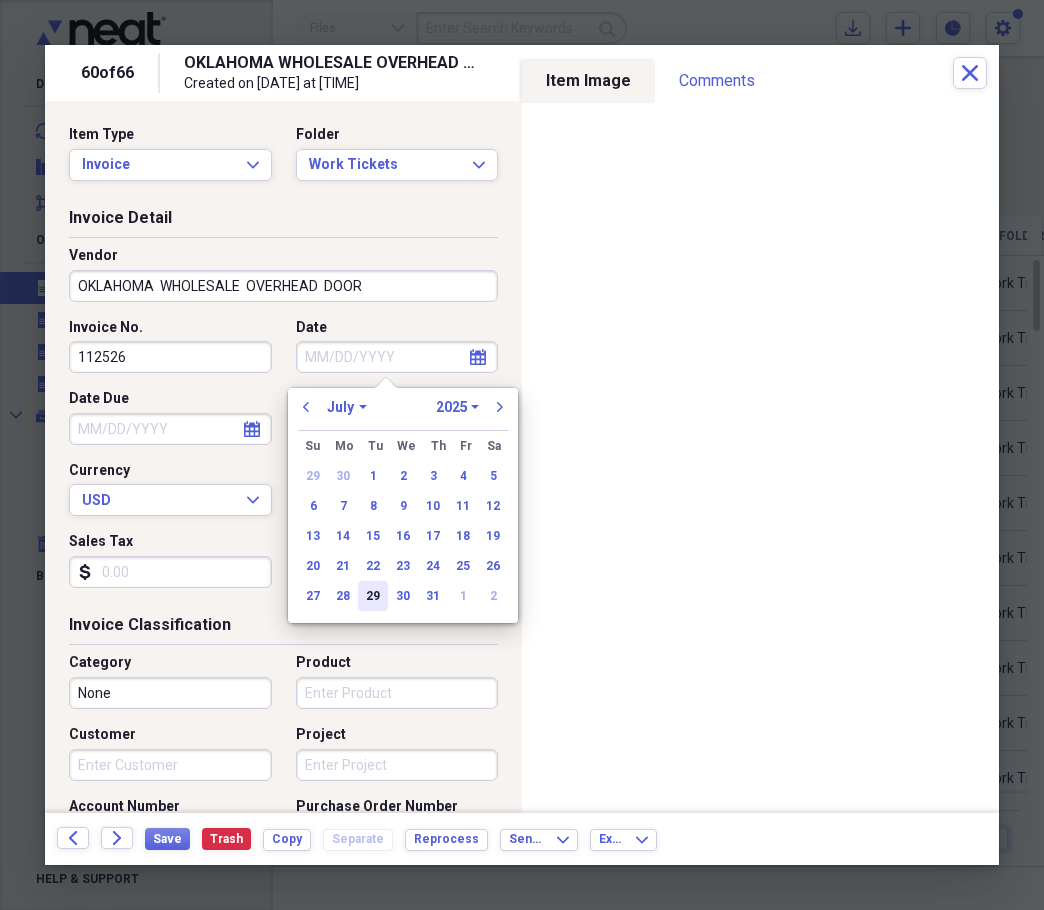 click on "29" at bounding box center [373, 596] 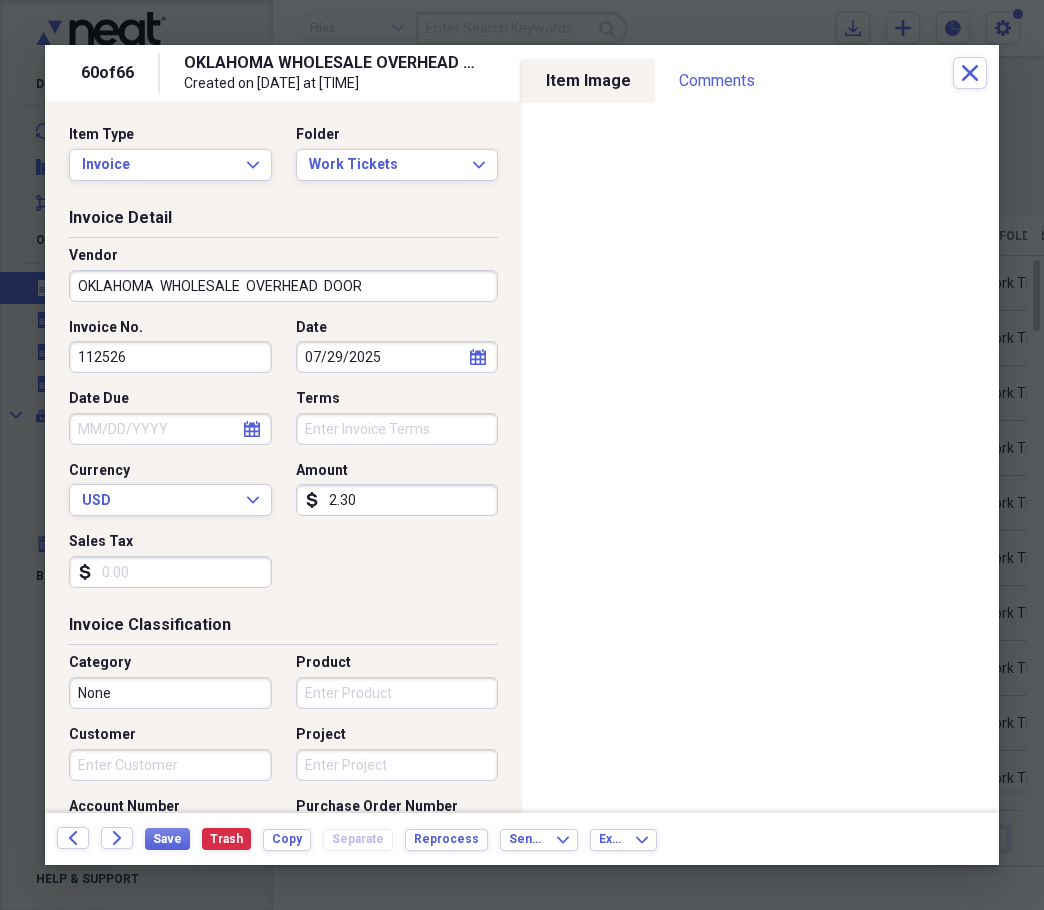 click on "2.30" at bounding box center (397, 500) 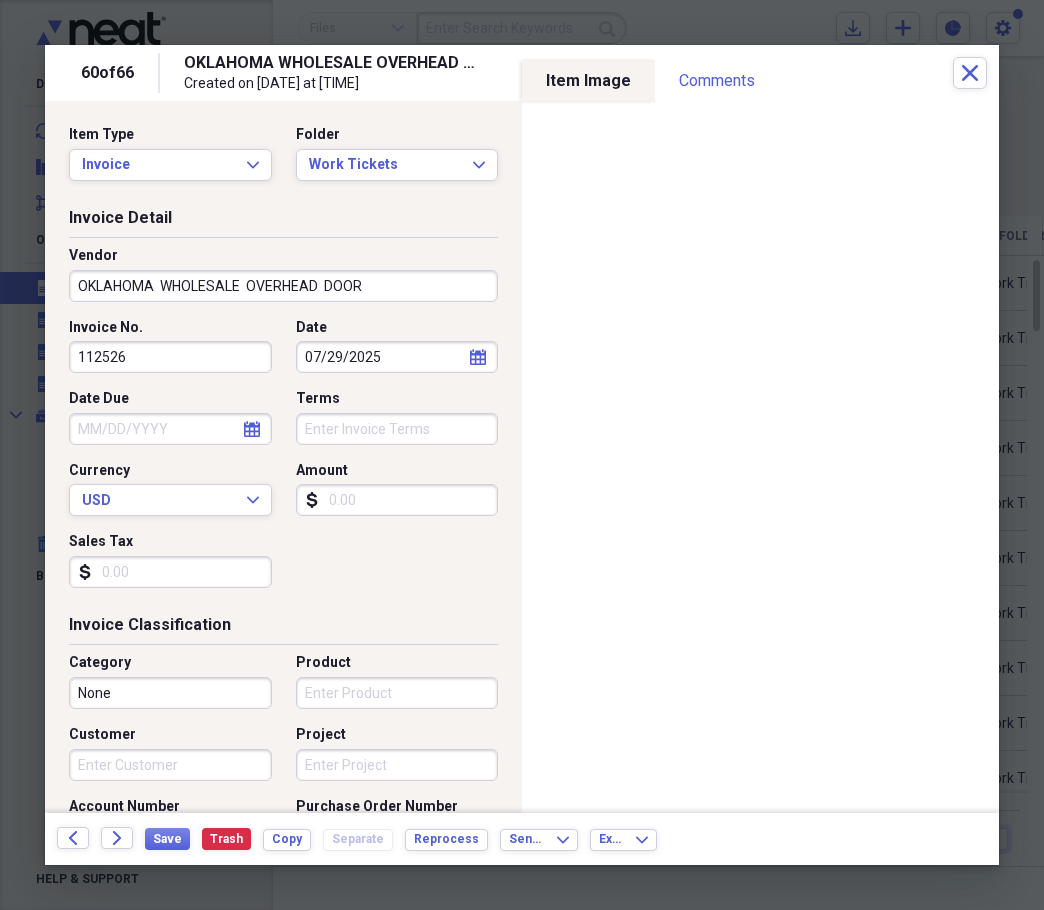 type 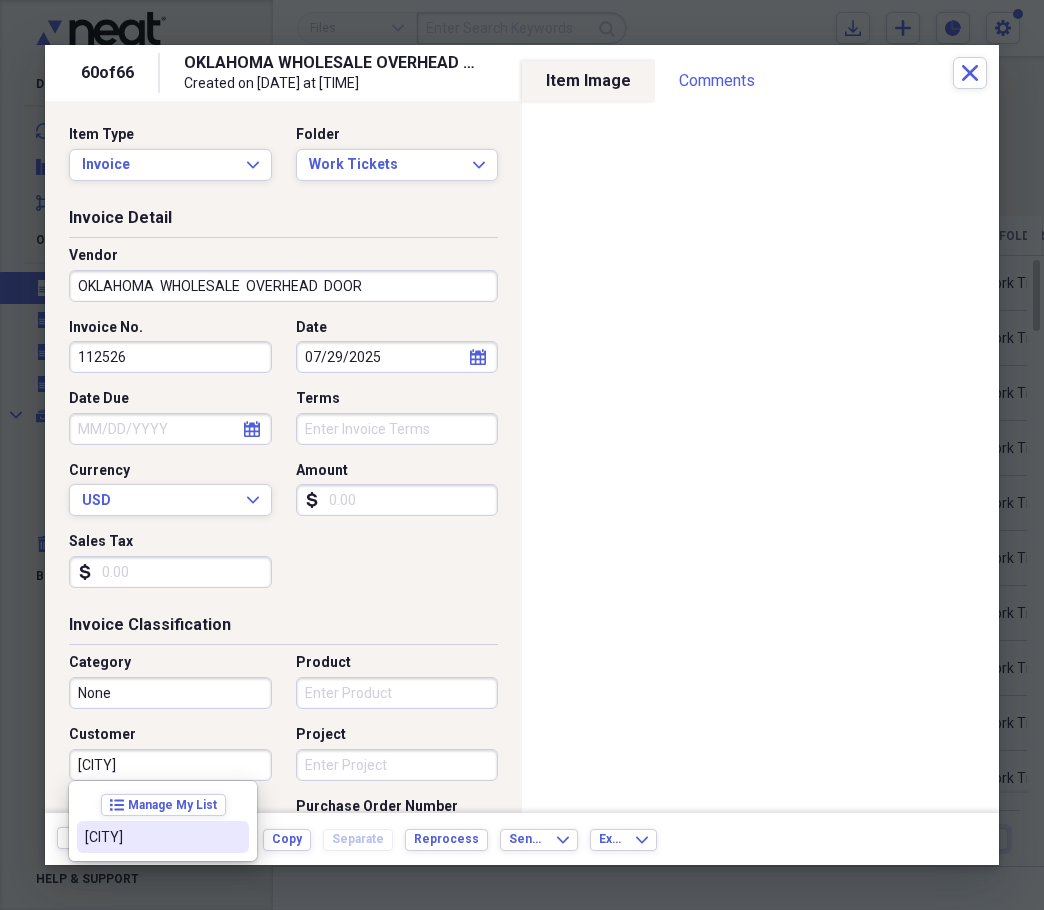 click on "[CITY]" at bounding box center (151, 837) 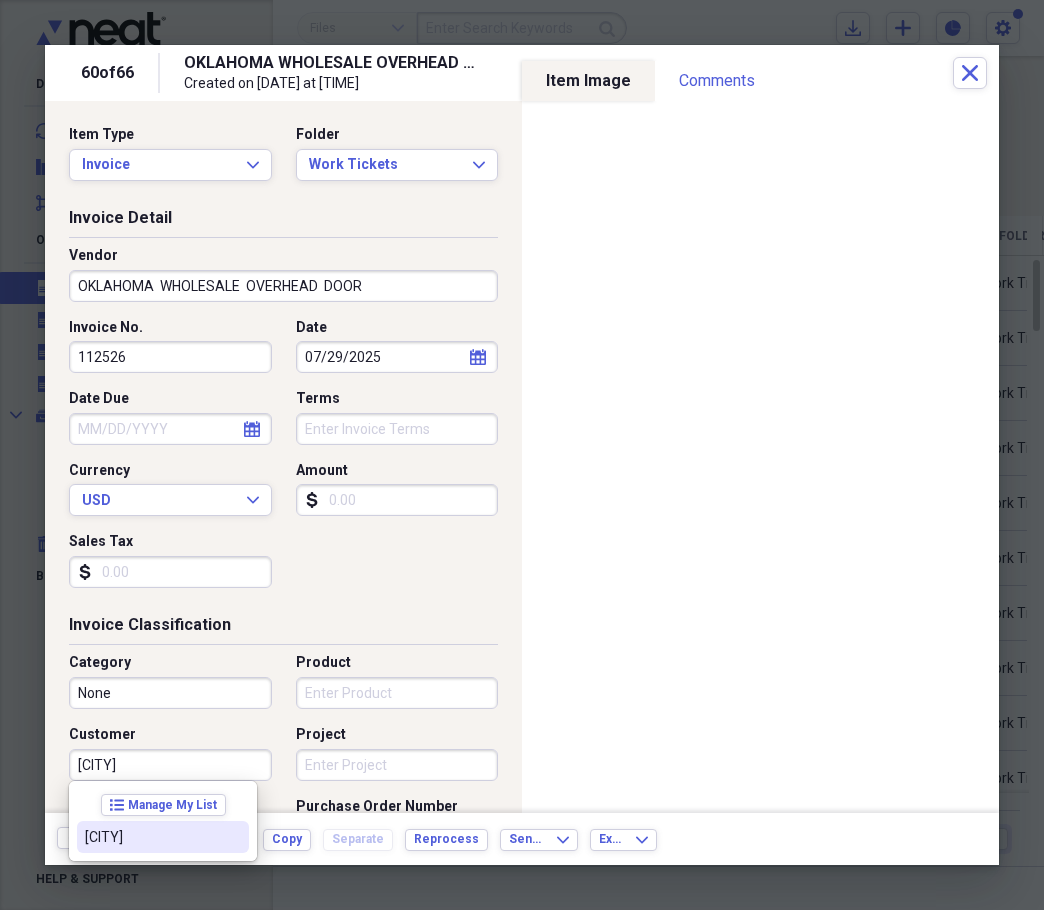 type on "[CITY]" 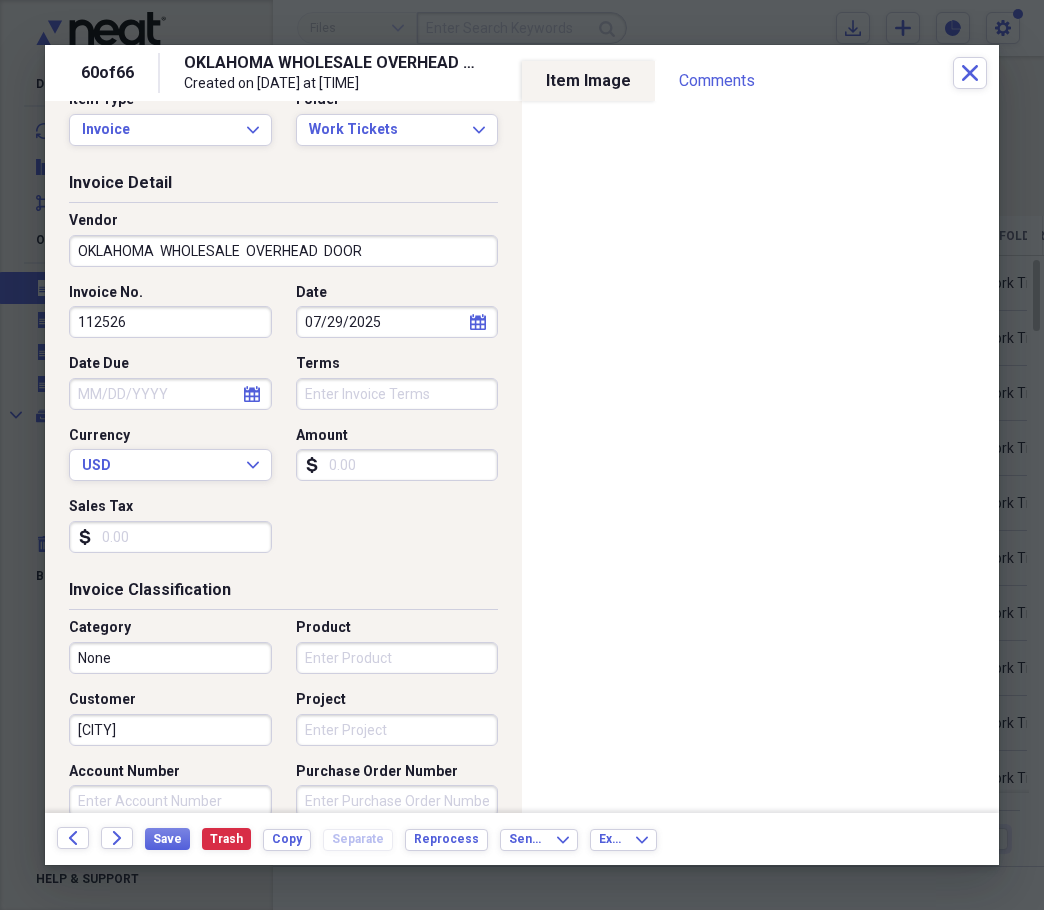 scroll, scrollTop: 0, scrollLeft: 0, axis: both 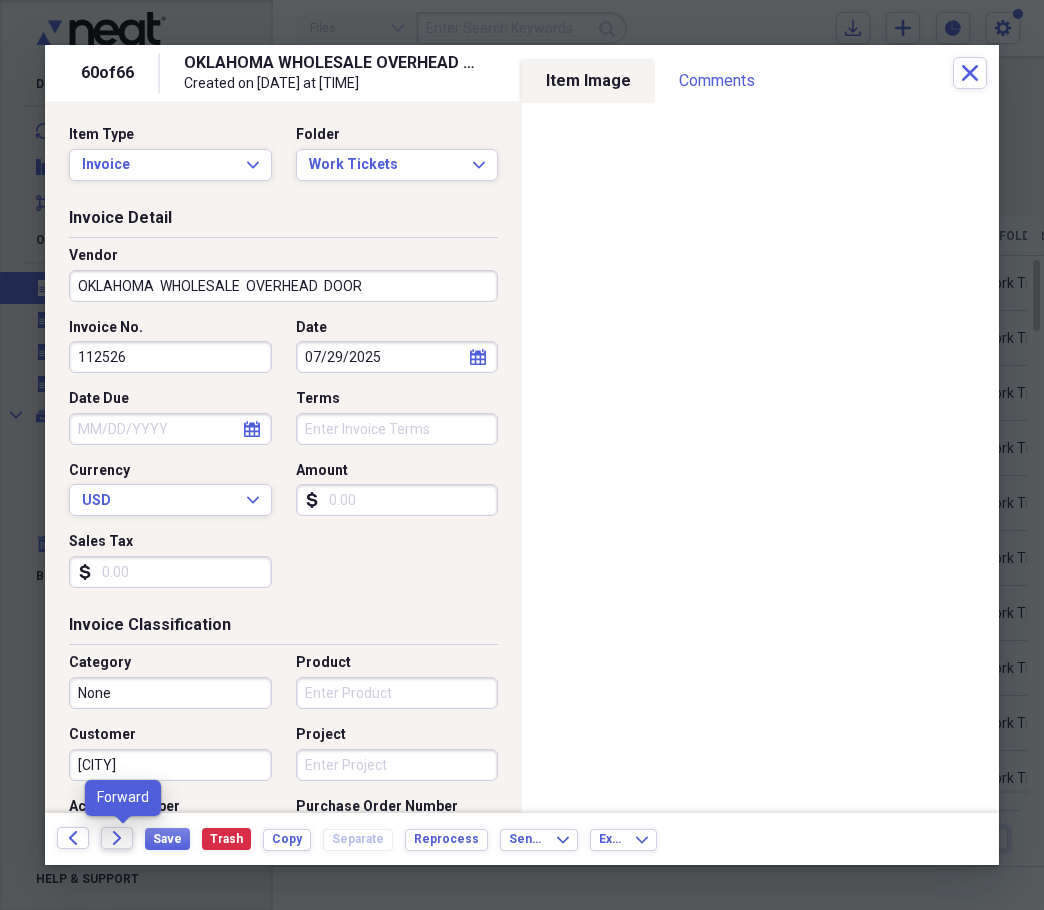 click on "Forward" 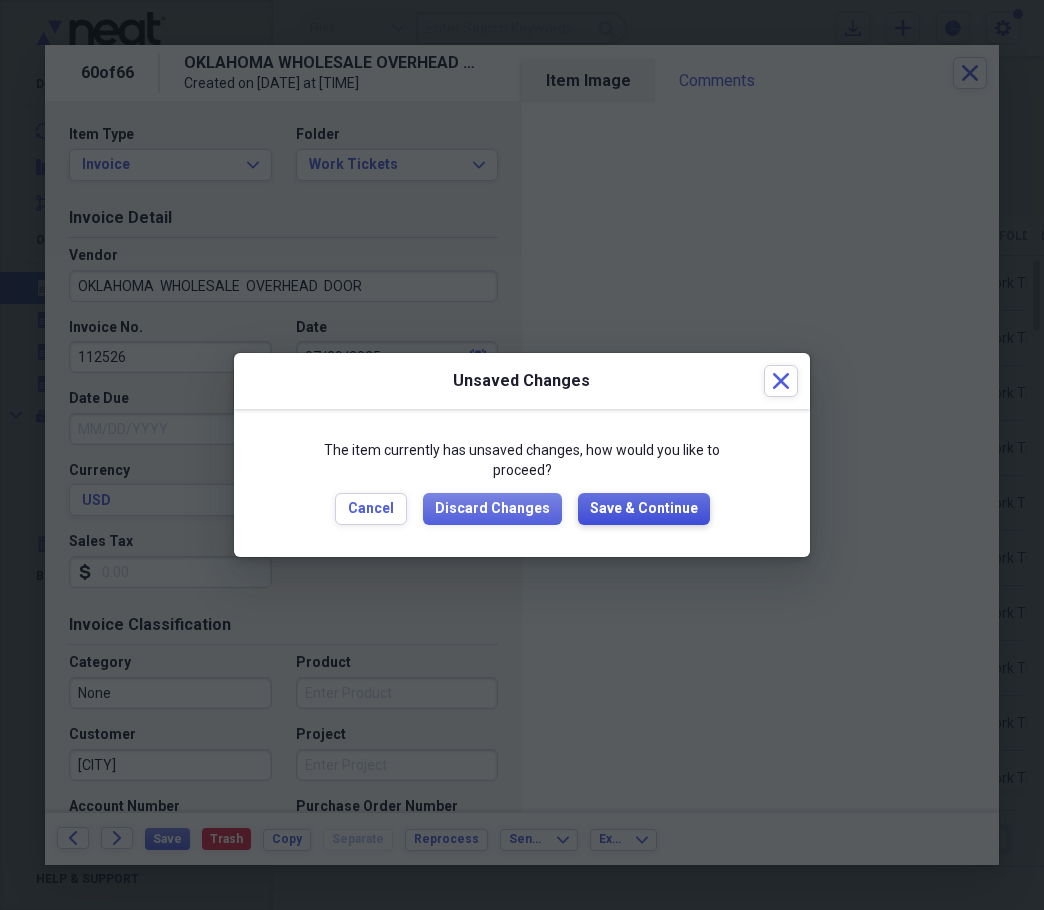 click on "Save & Continue" at bounding box center [644, 509] 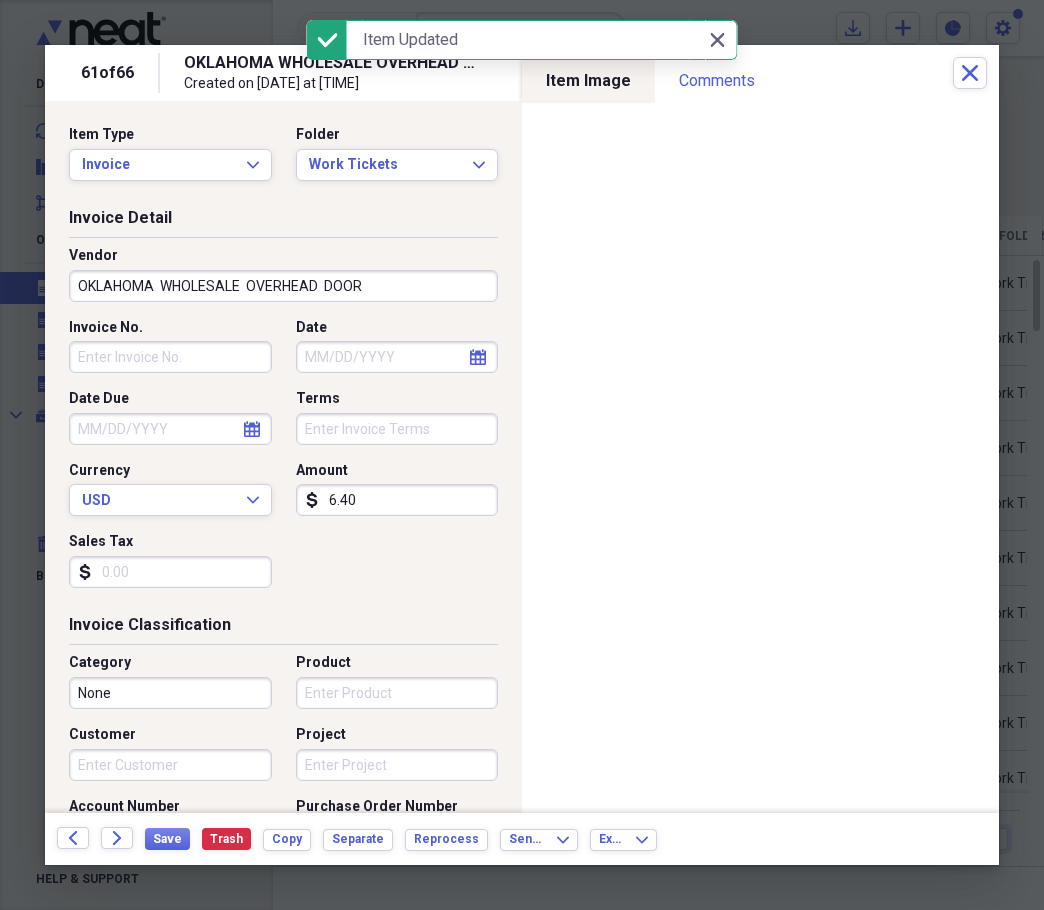 click on "Invoice No." at bounding box center [170, 357] 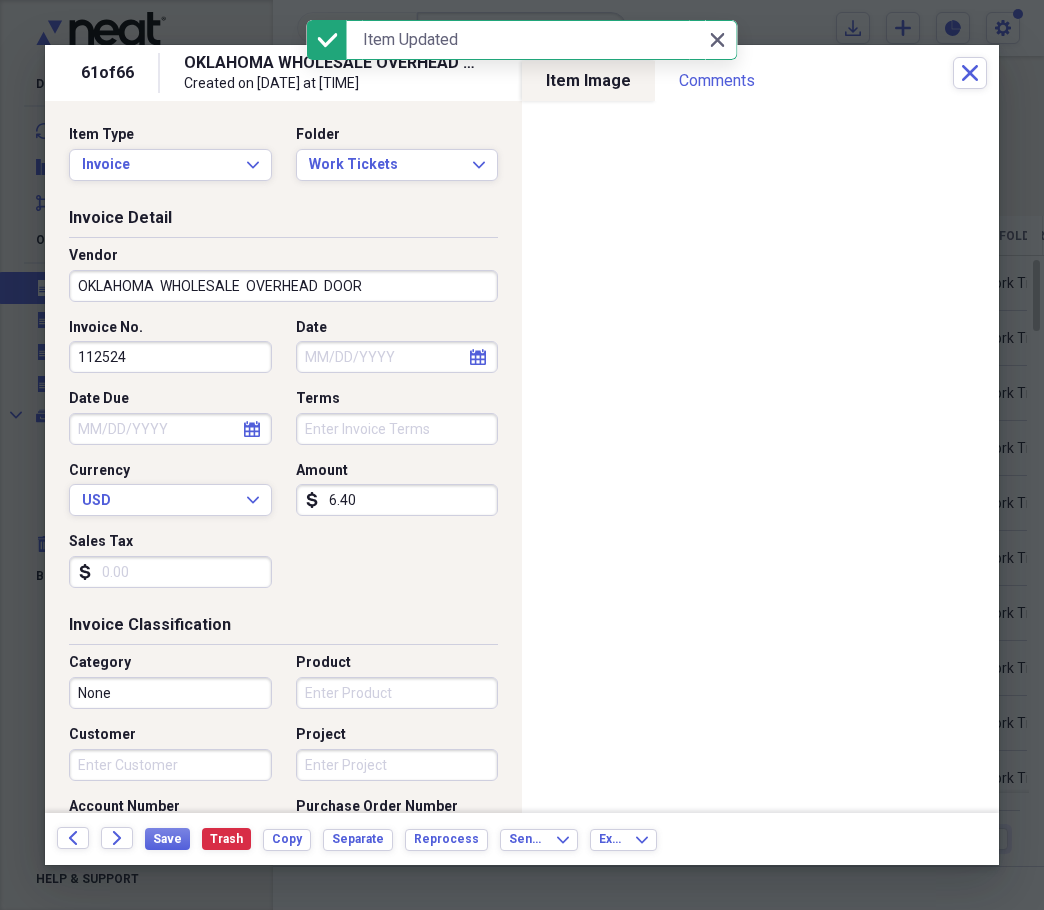 type on "112524" 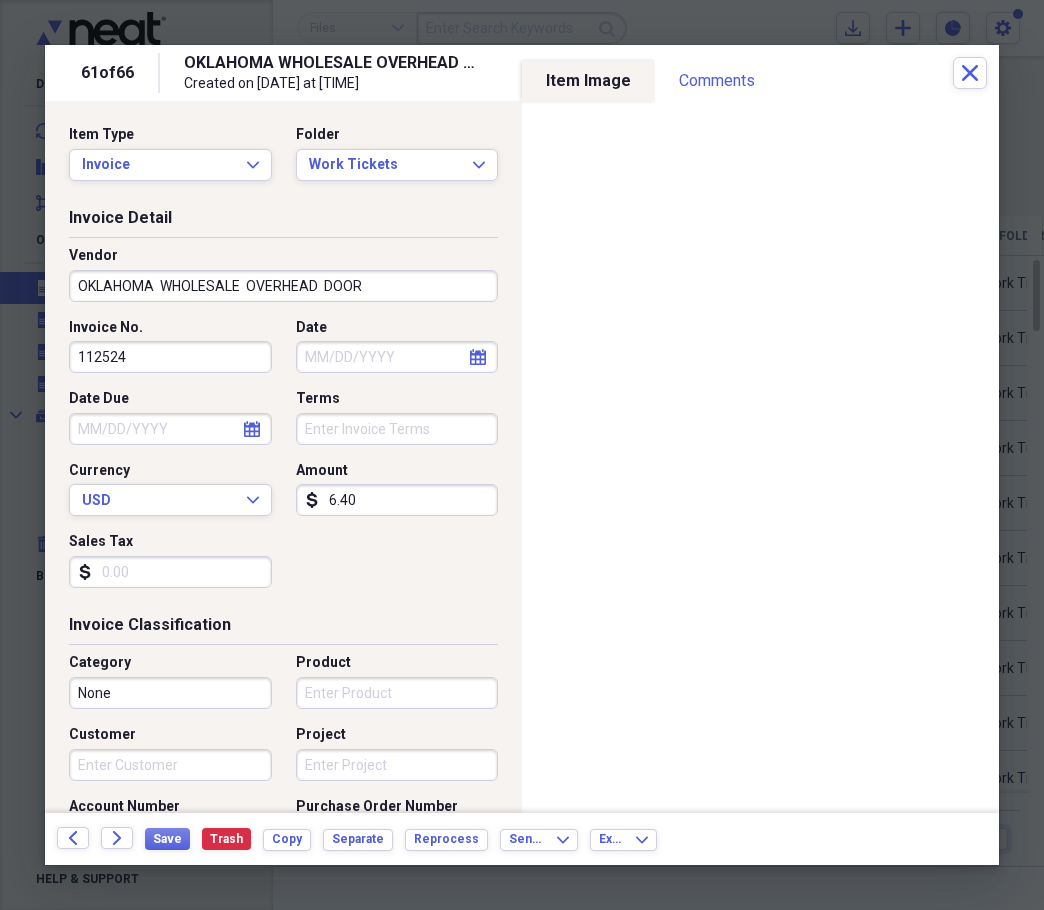 drag, startPoint x: 315, startPoint y: 363, endPoint x: 305, endPoint y: 362, distance: 10.049875 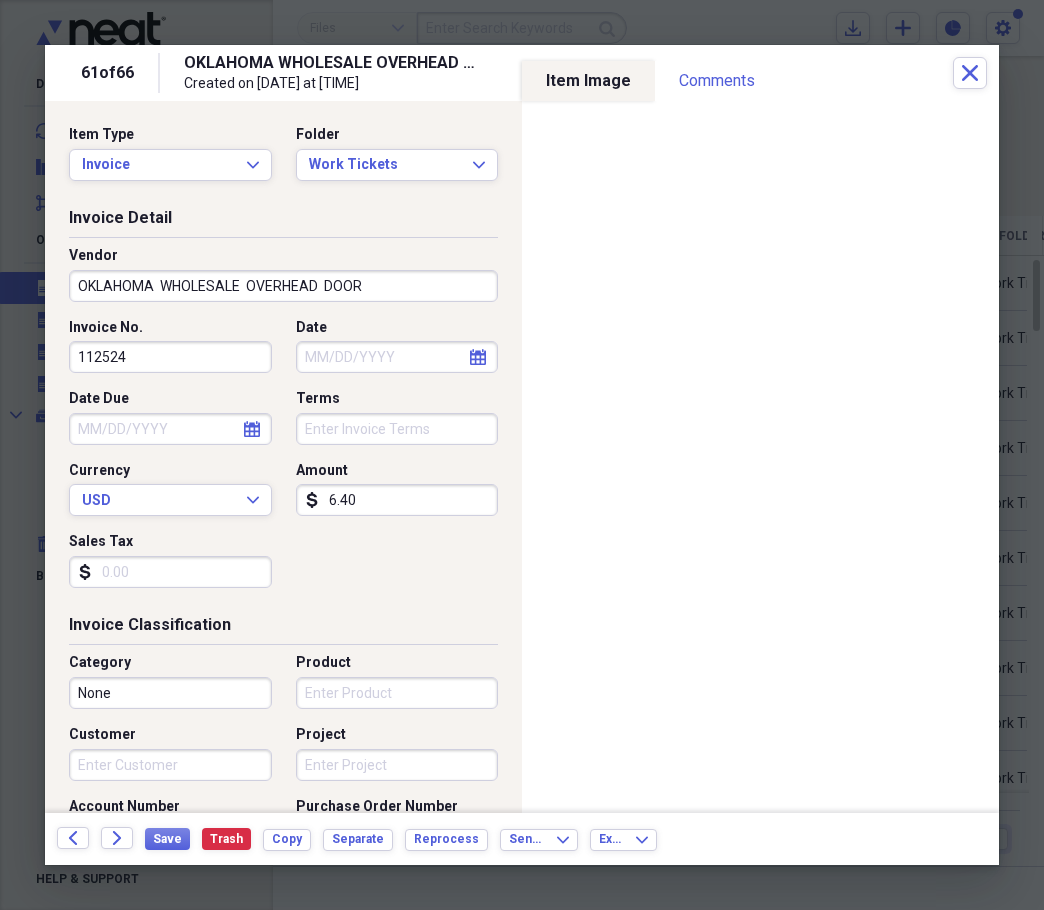 click on "Date" at bounding box center [397, 357] 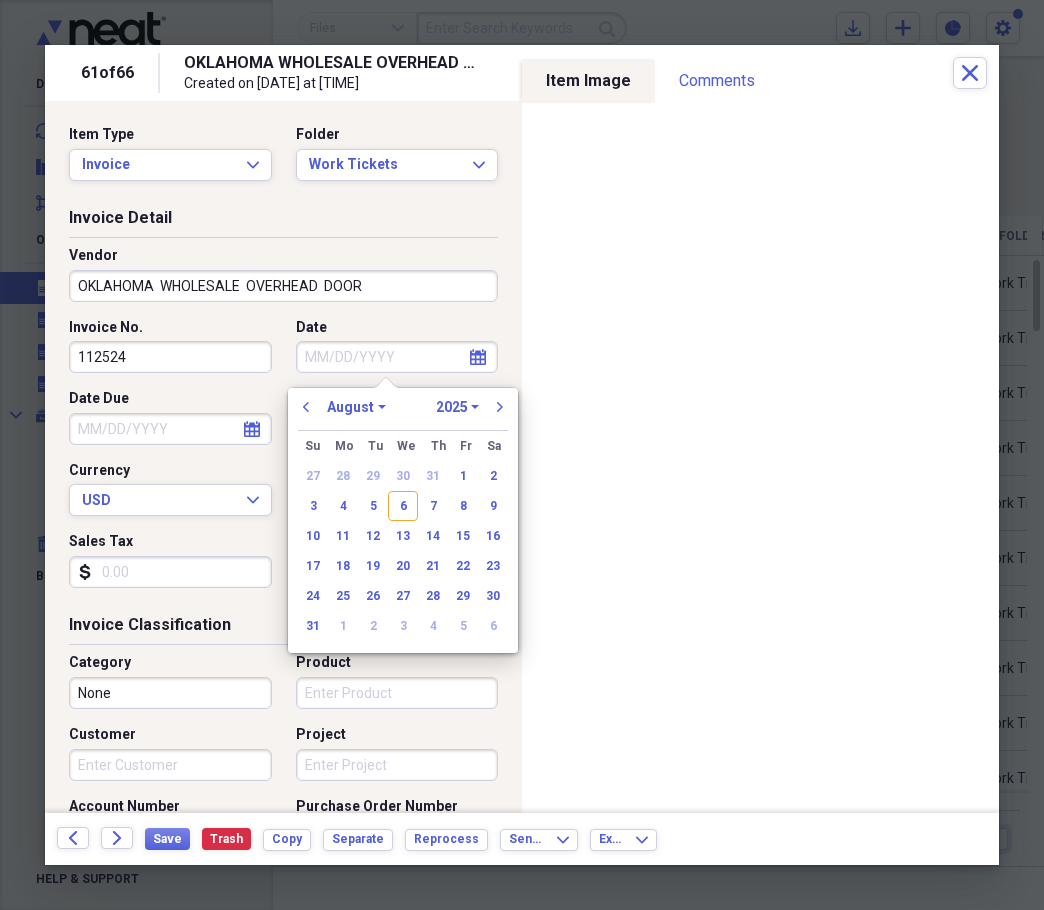 click on "previous January February March April May June July August September October November December 1970 1971 1972 1973 1974 1975 1976 1977 1978 1979 1980 1981 1982 1983 1984 1985 1986 1987 1988 1989 1990 1991 1992 1993 1994 1995 1996 1997 1998 1999 2000 2001 2002 2003 2004 2005 2006 2007 2008 2009 2010 2011 2012 2013 2014 2015 2016 2017 2018 2019 2020 2021 2022 2023 2024 2025 2026 2027 2028 2029 2030 2031 2032 2033 2034 2035 next" at bounding box center (403, 413) 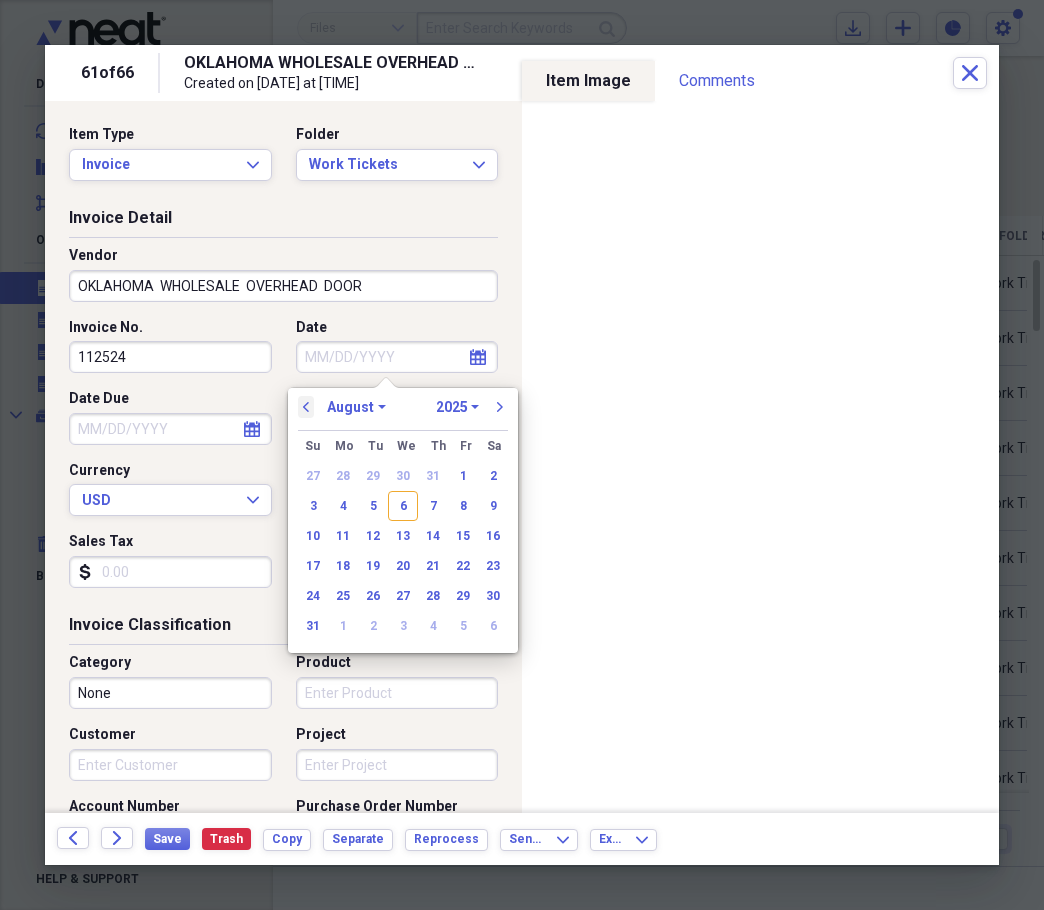 click on "previous" at bounding box center (306, 407) 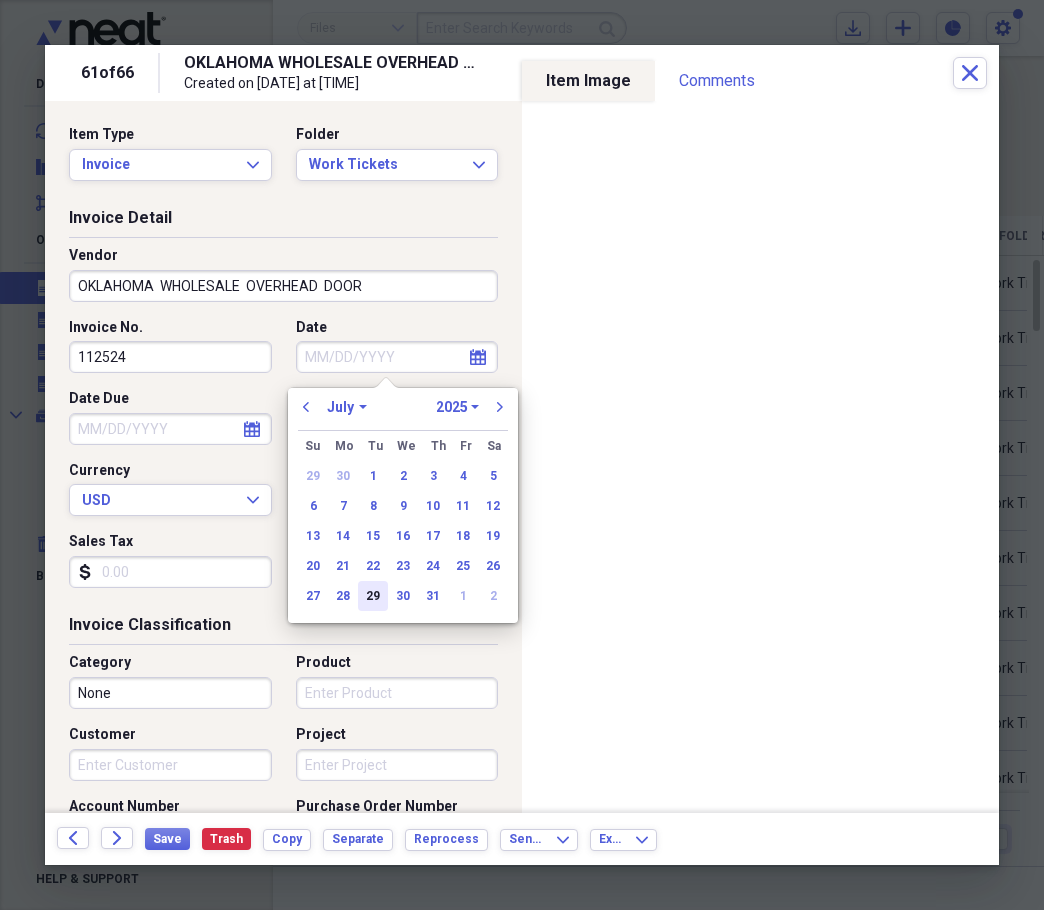 click on "29" at bounding box center (373, 596) 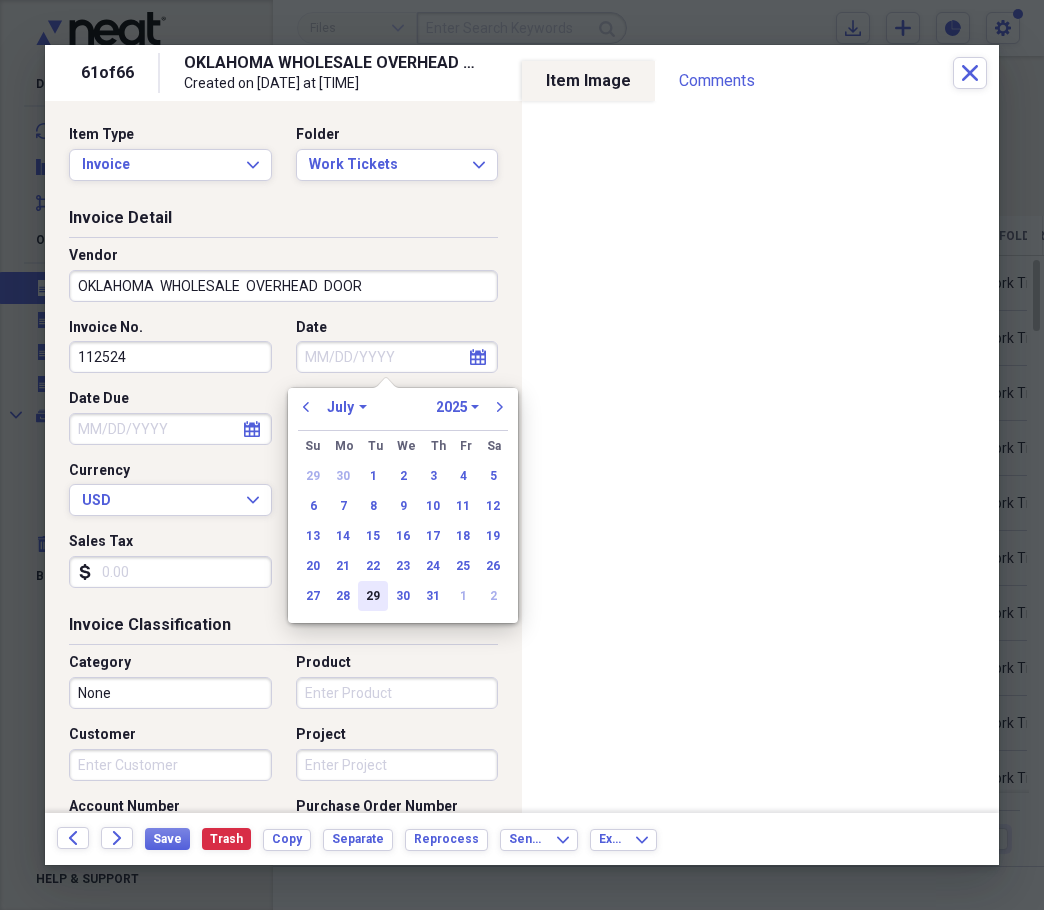 type on "07/29/2025" 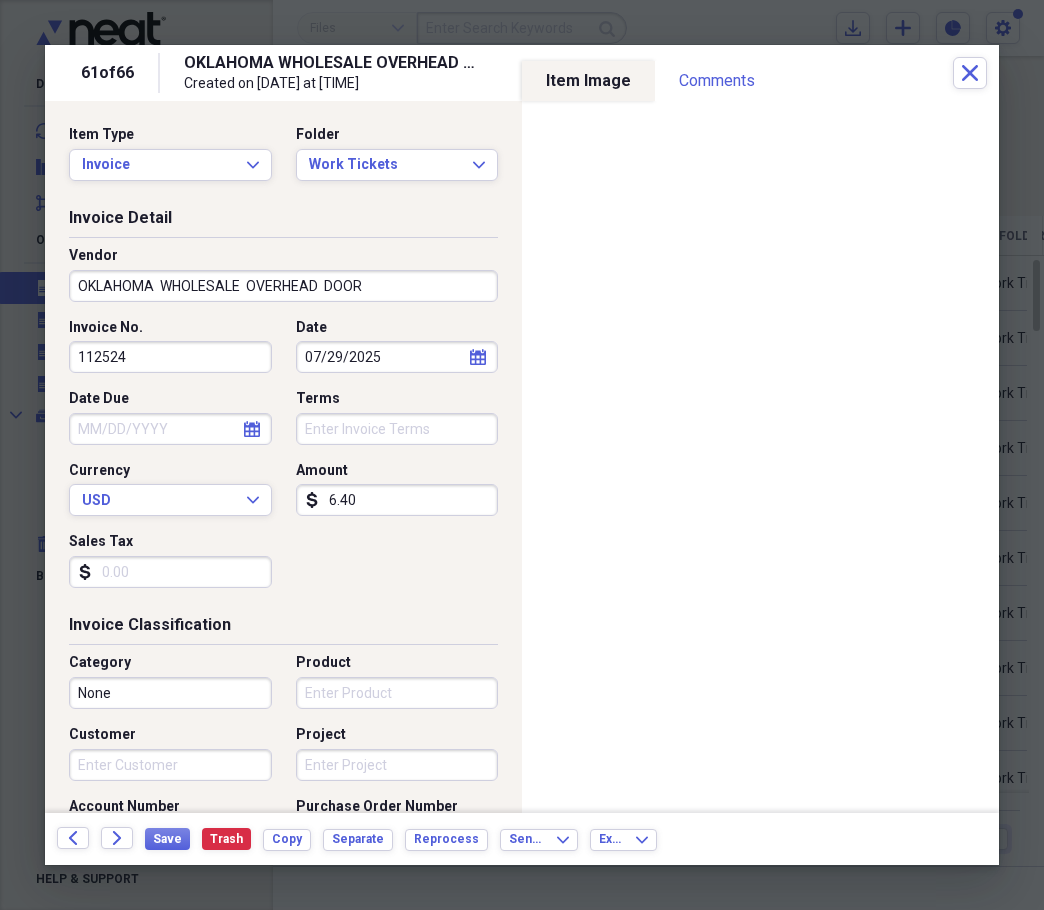 click on "6.40" at bounding box center [397, 500] 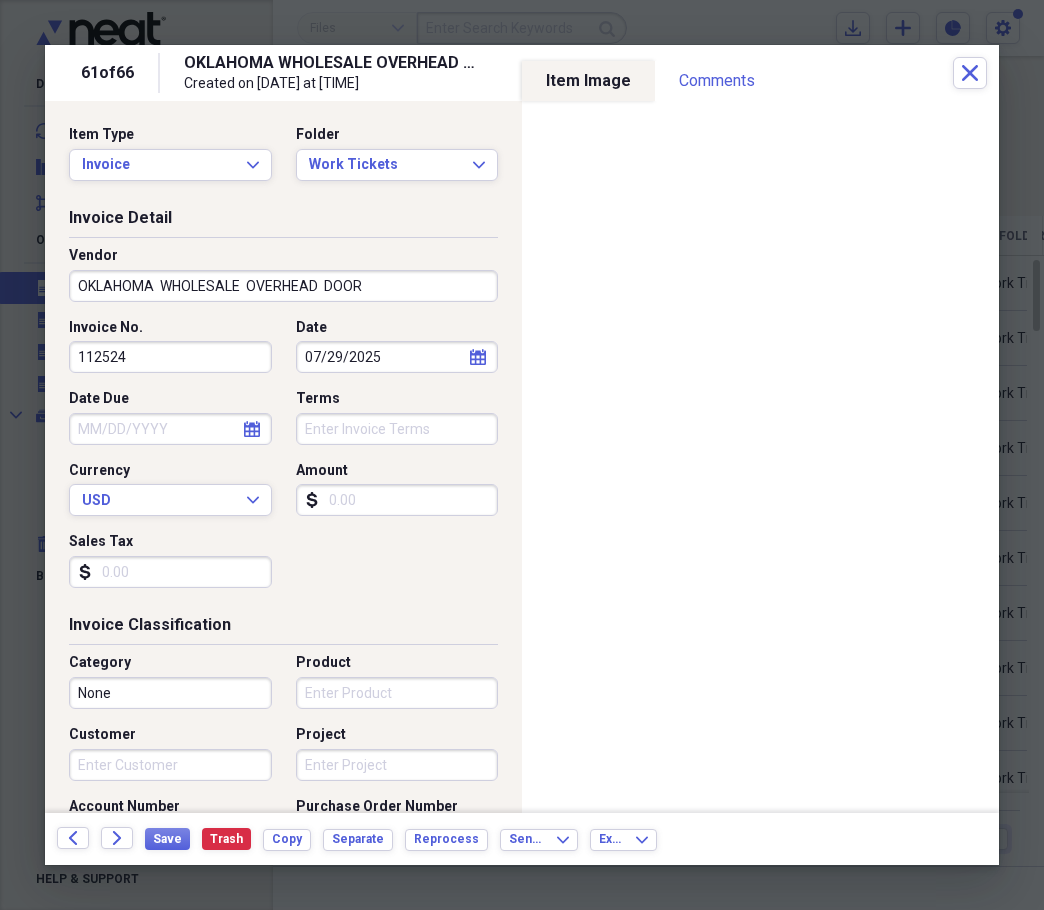 type 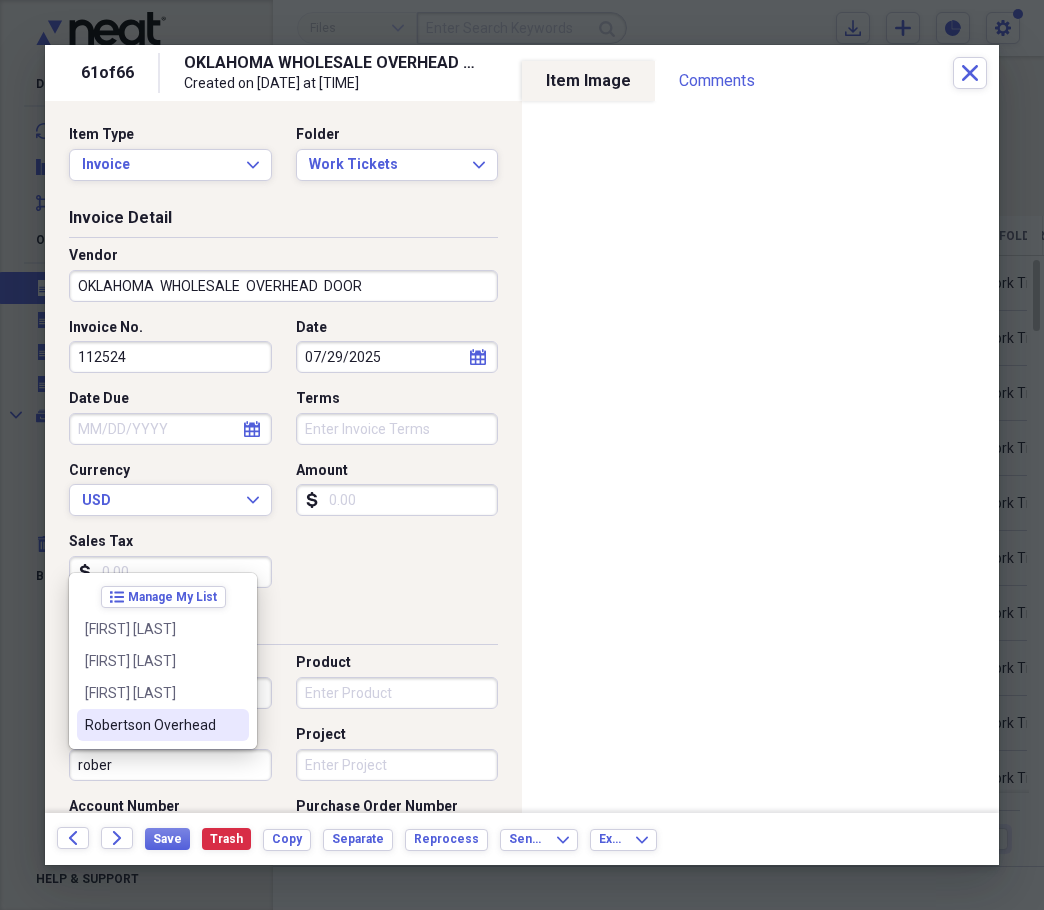 click on "Robertson Overhead" at bounding box center (163, 725) 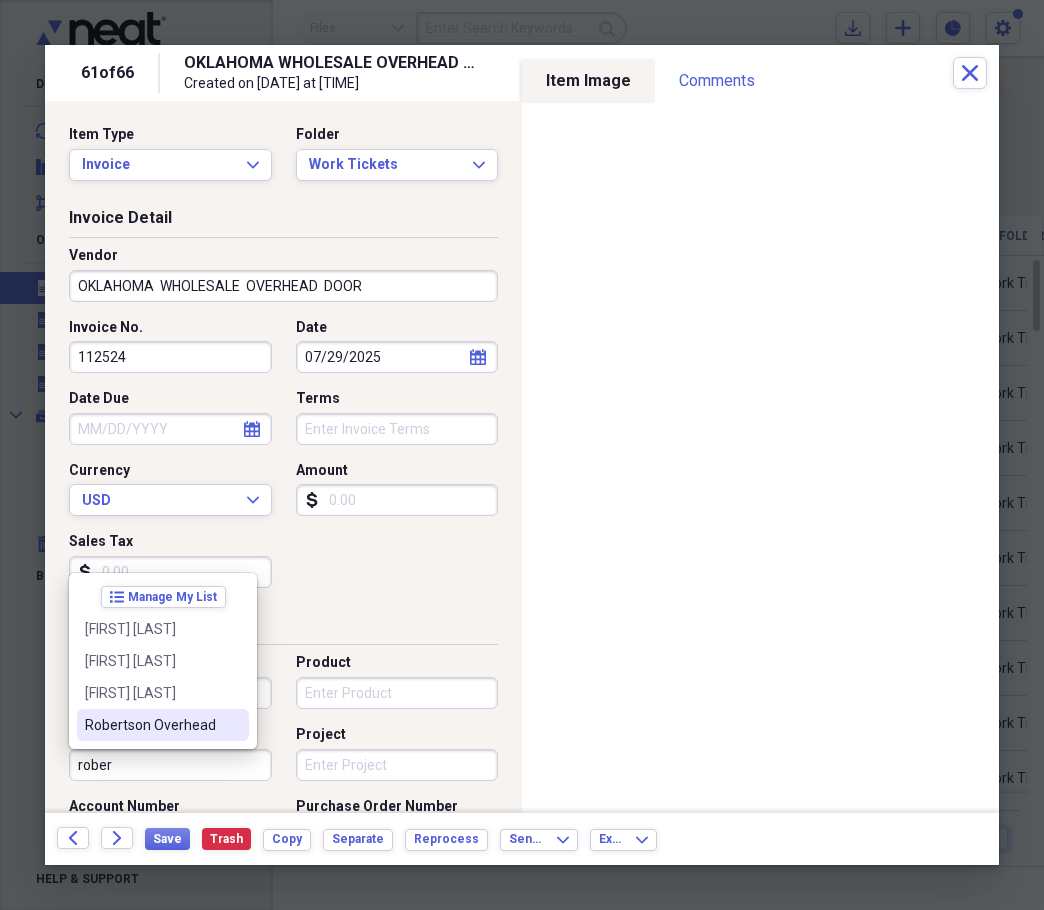 type on "Robertson Overhead" 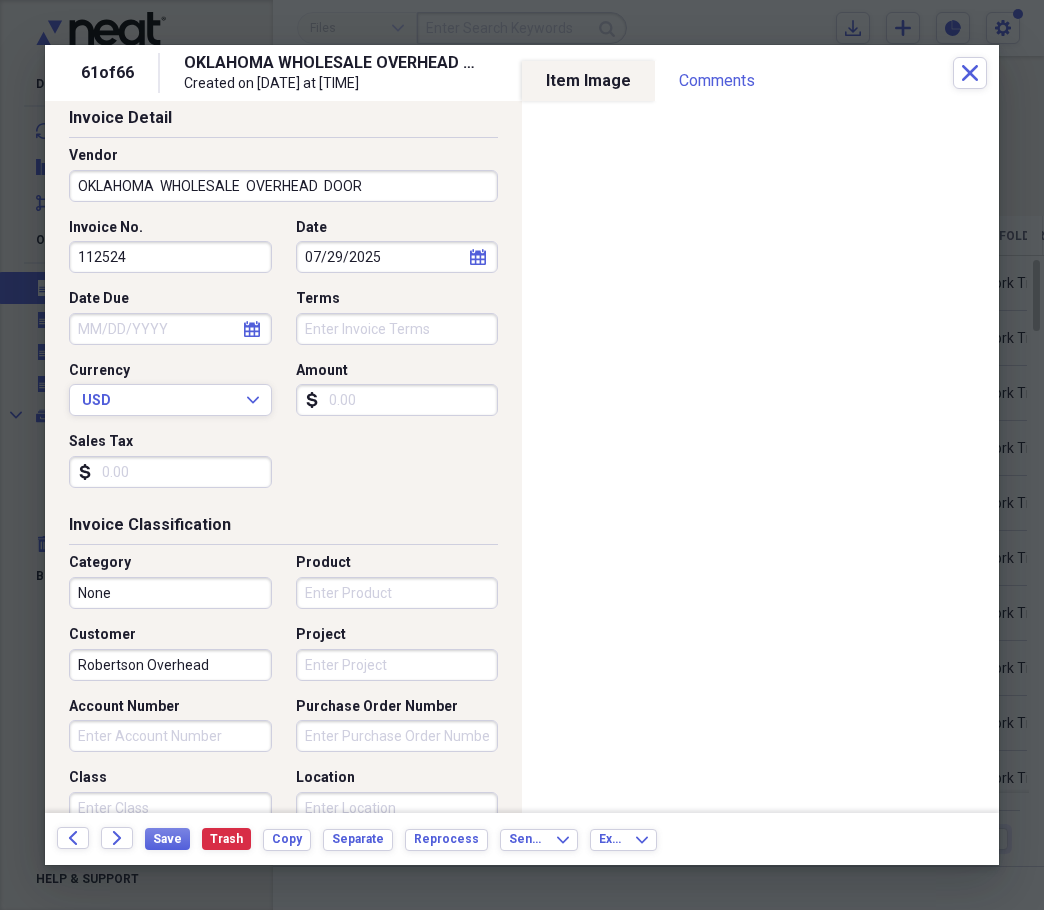 scroll, scrollTop: 0, scrollLeft: 0, axis: both 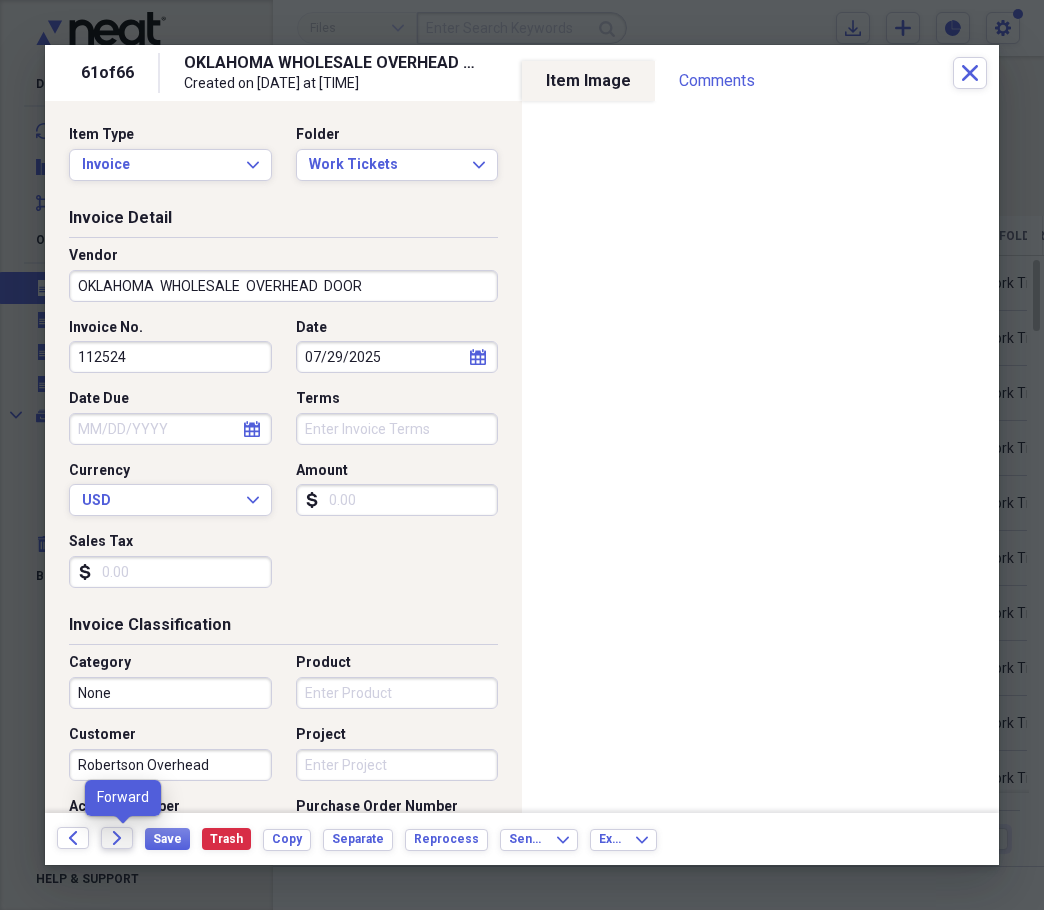 click on "Forward" 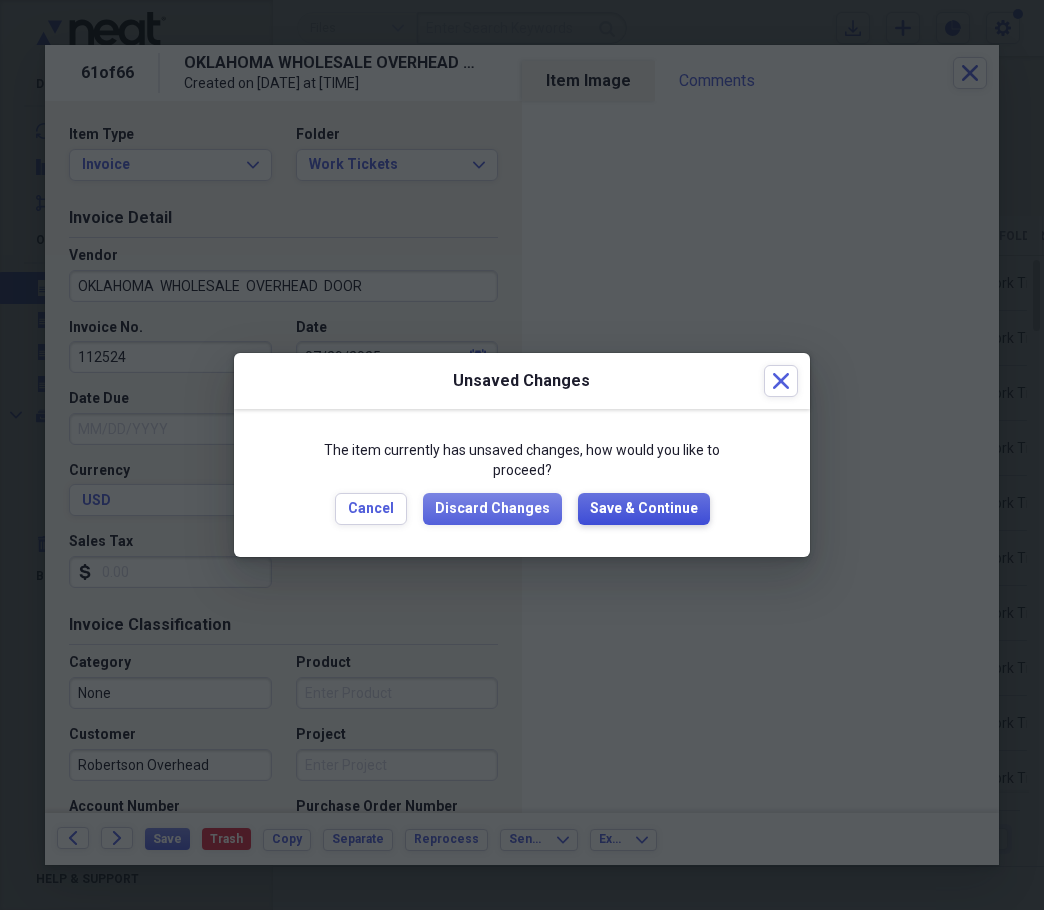 click on "Save & Continue" at bounding box center (644, 509) 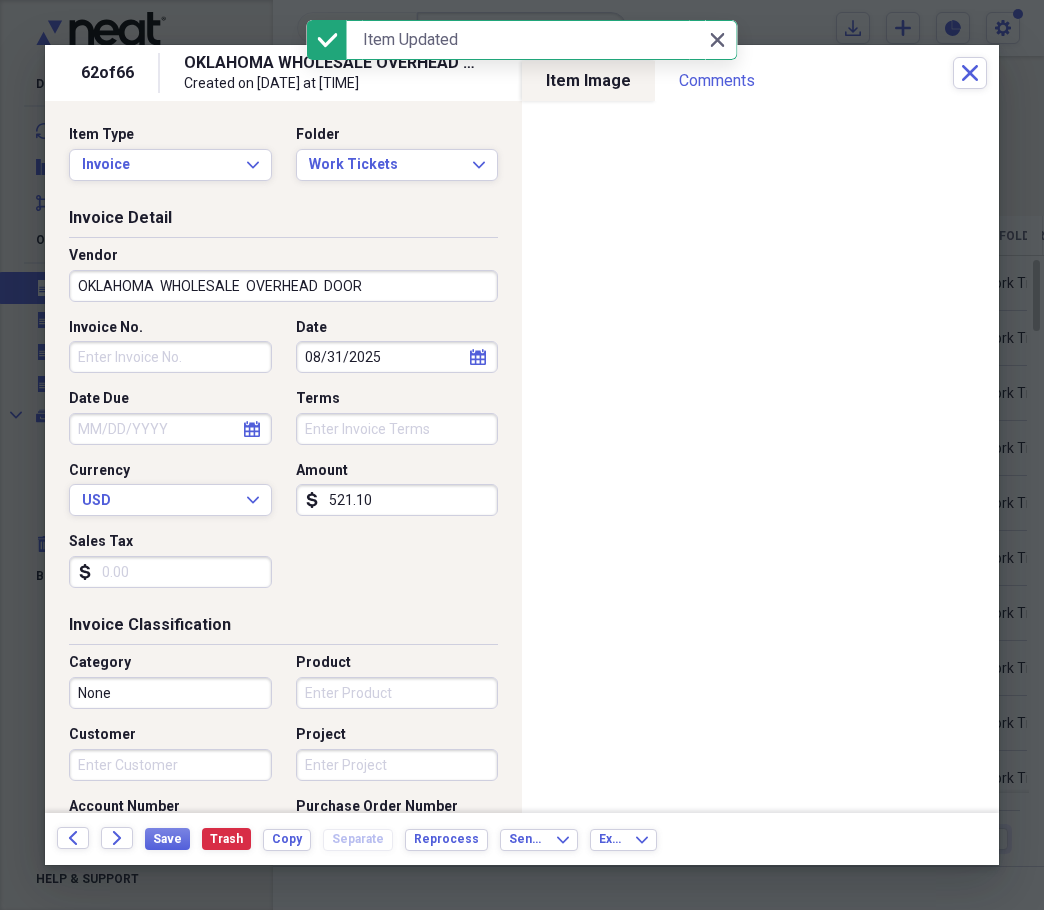 click on "Invoice No." at bounding box center (170, 357) 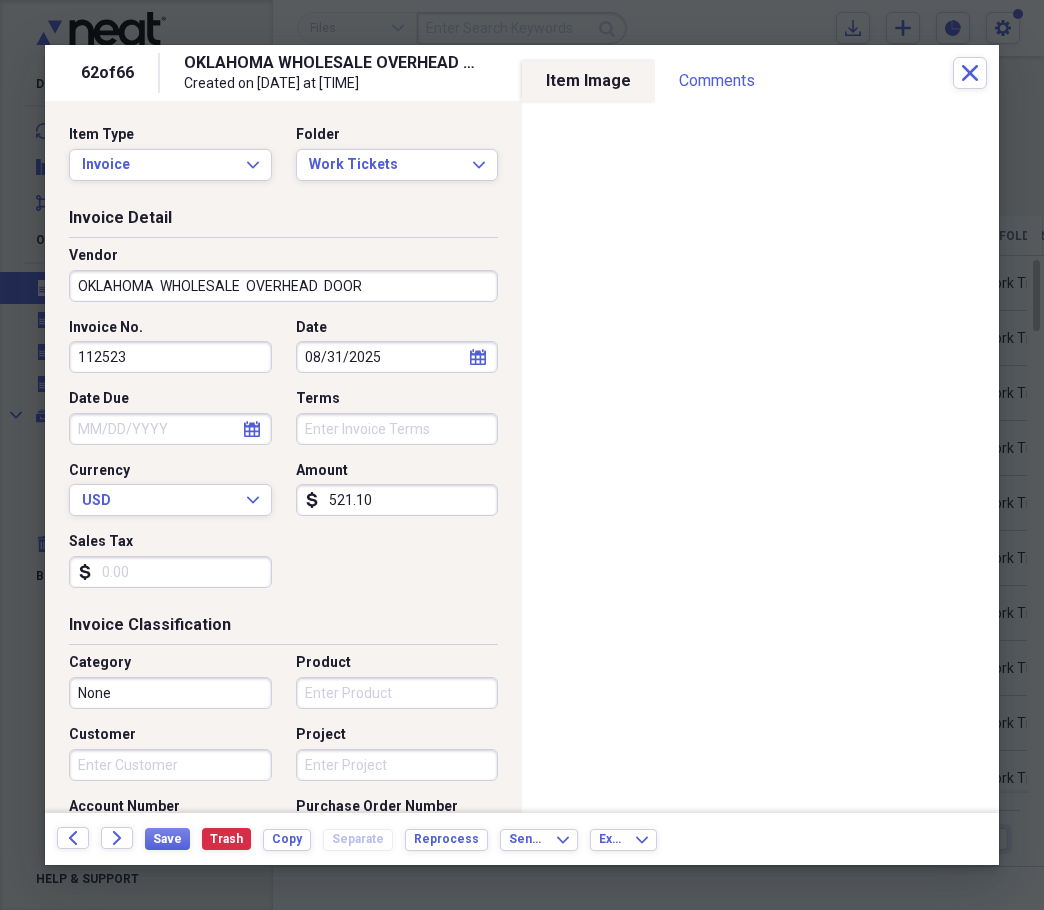 type on "112523" 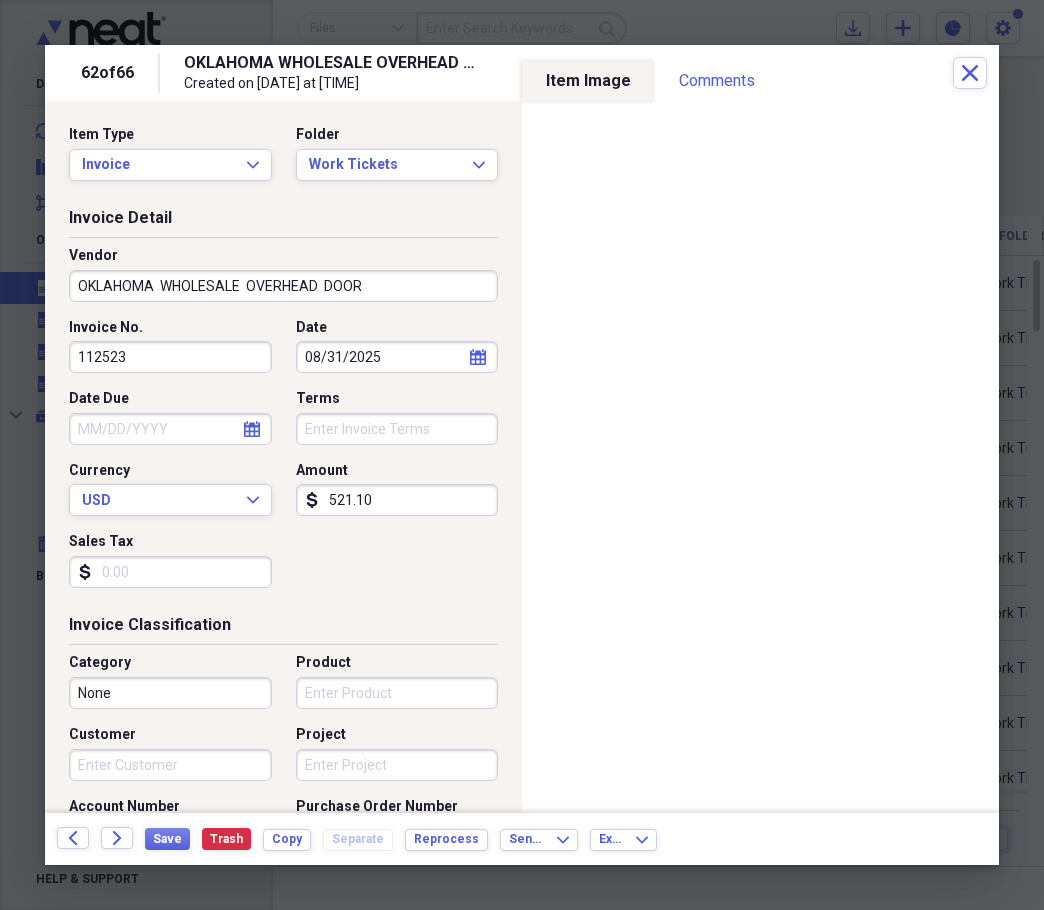 click on "08/31/2025" at bounding box center (397, 357) 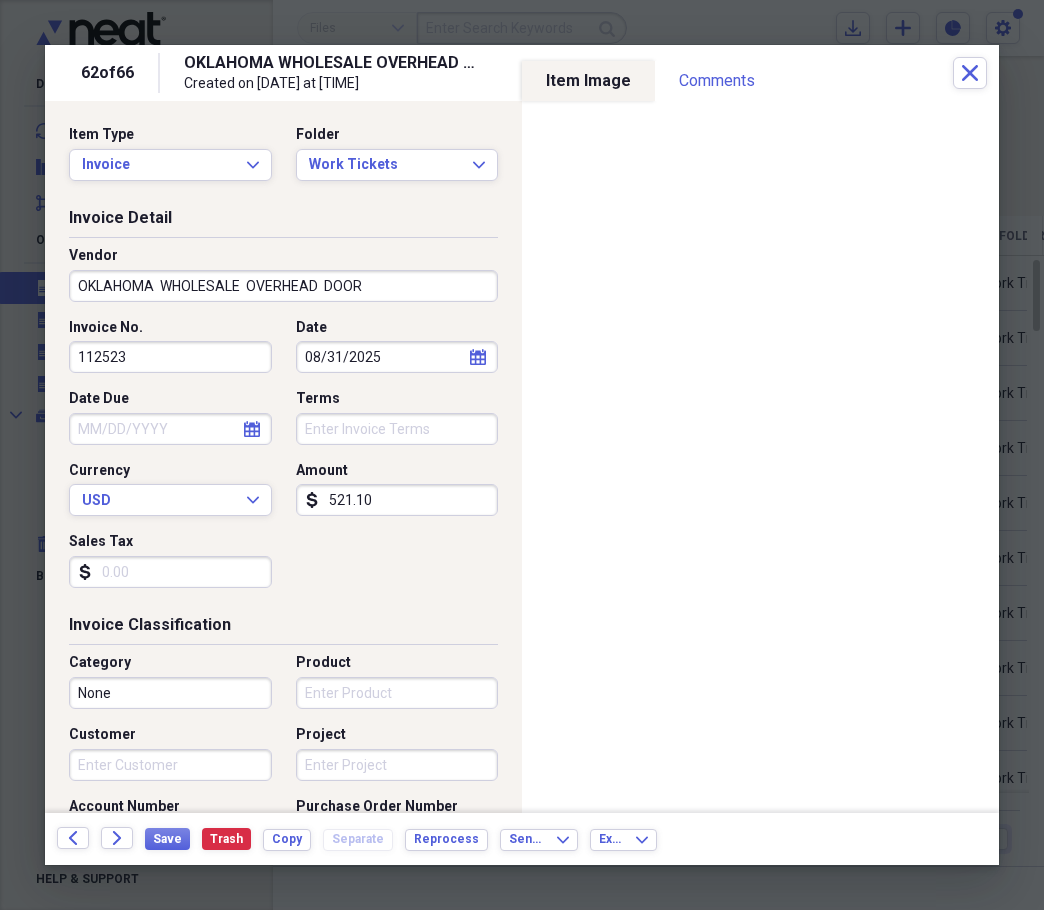 select on "7" 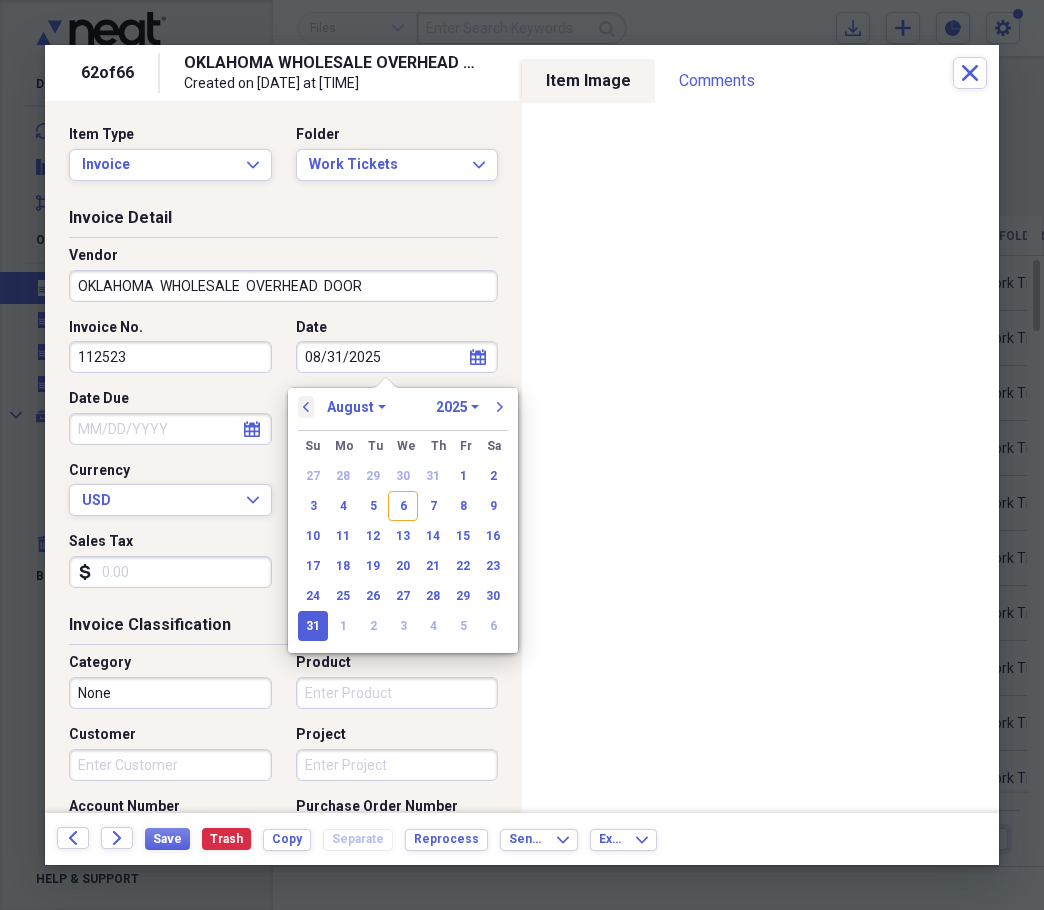 click on "previous" at bounding box center (306, 407) 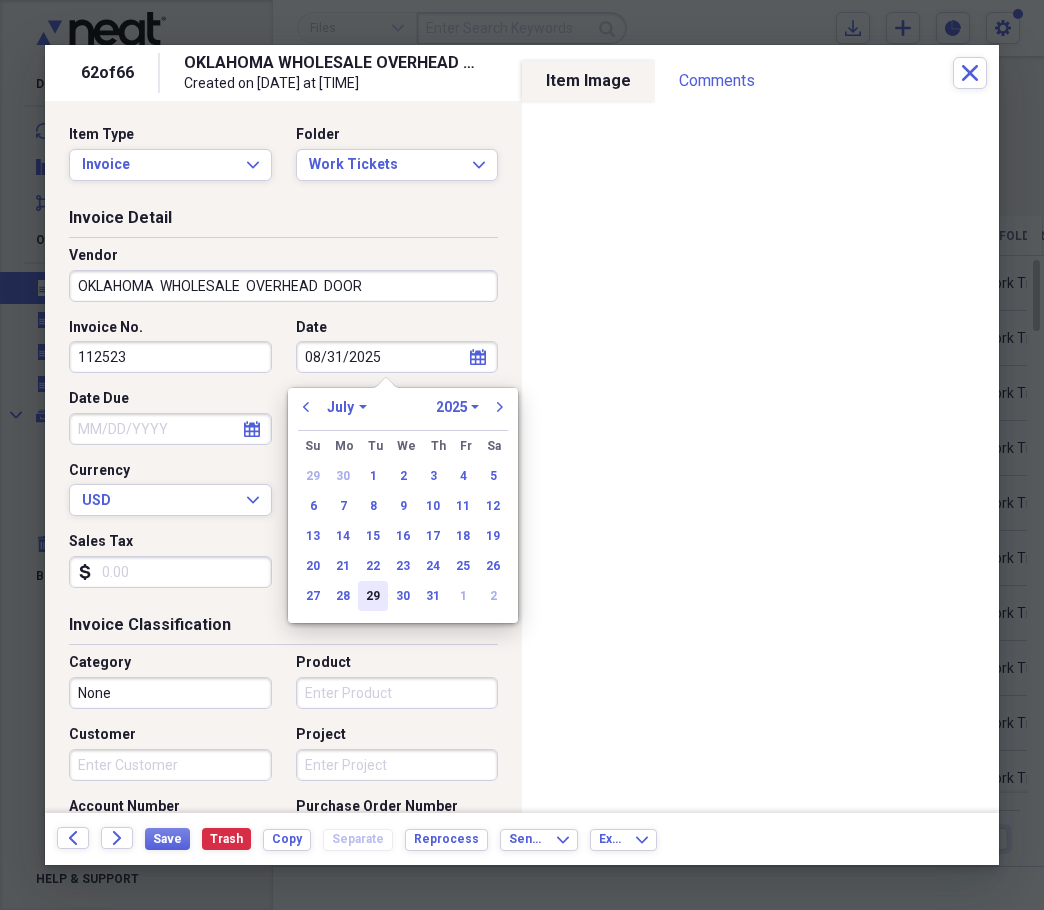 click on "29" at bounding box center [373, 596] 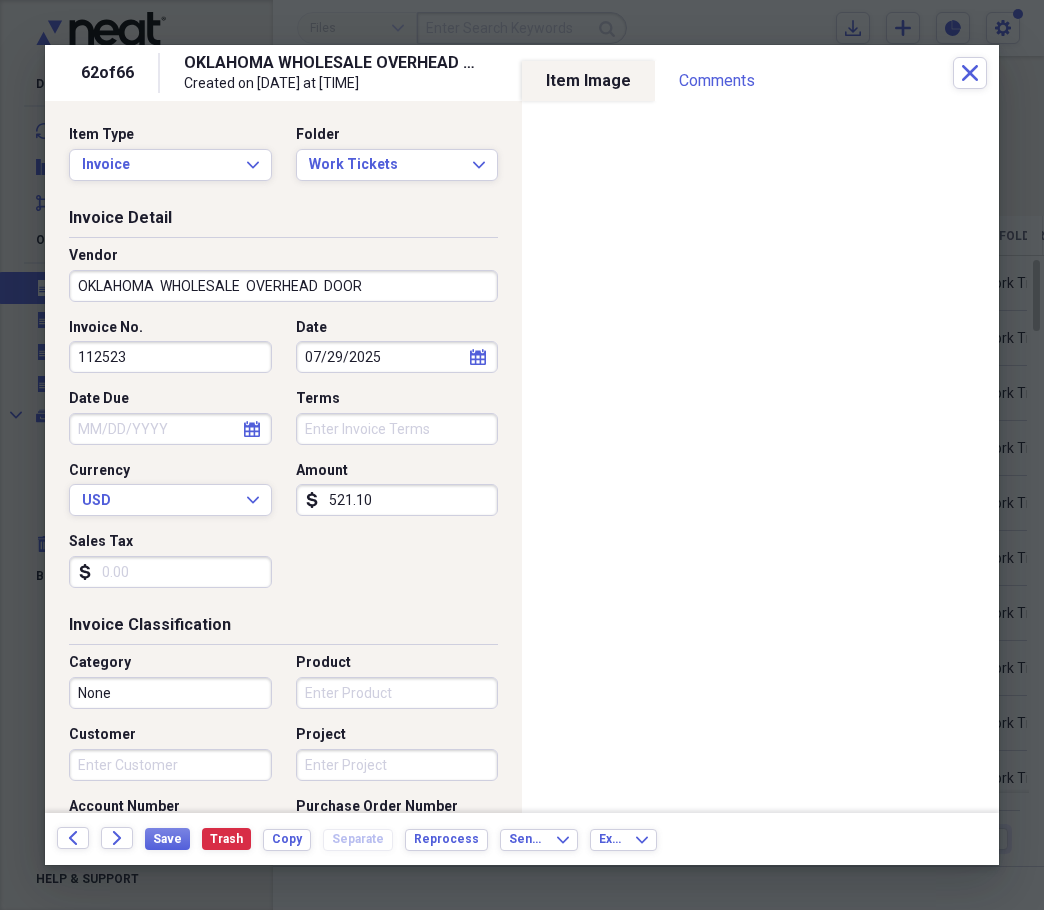 click on "521.10" at bounding box center (397, 500) 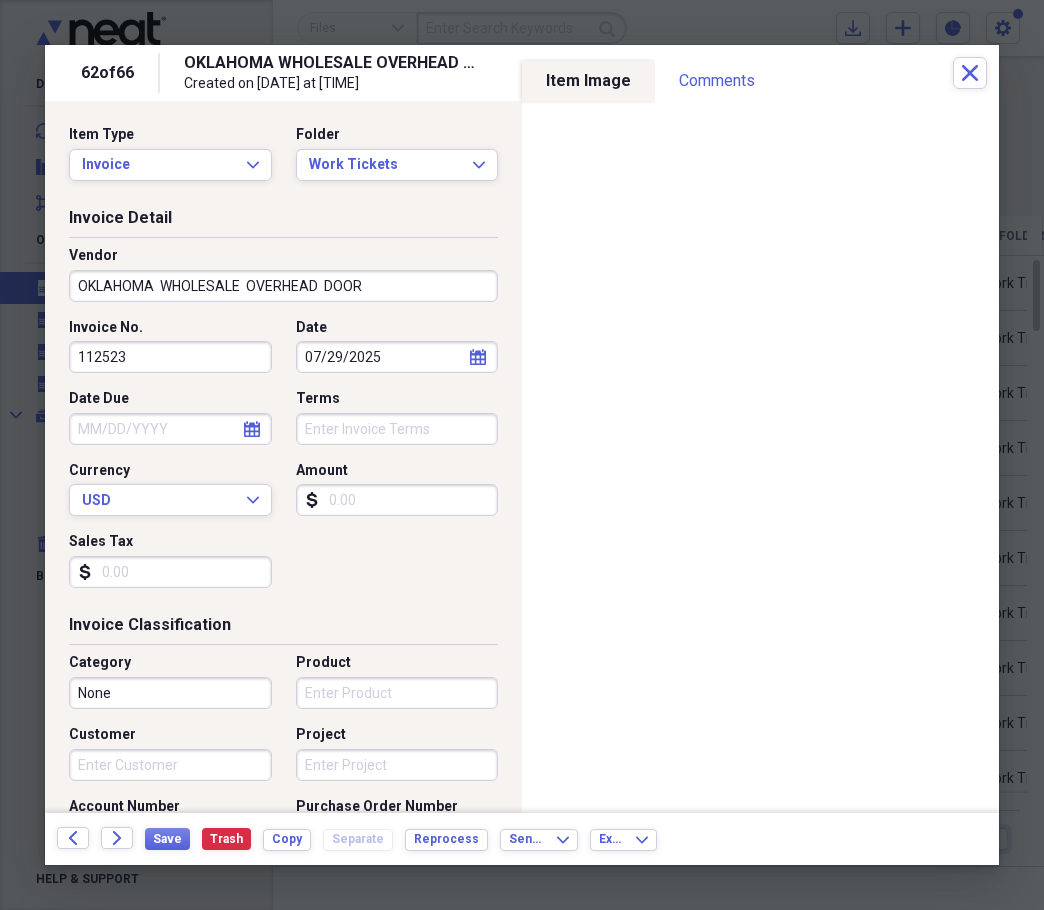 type 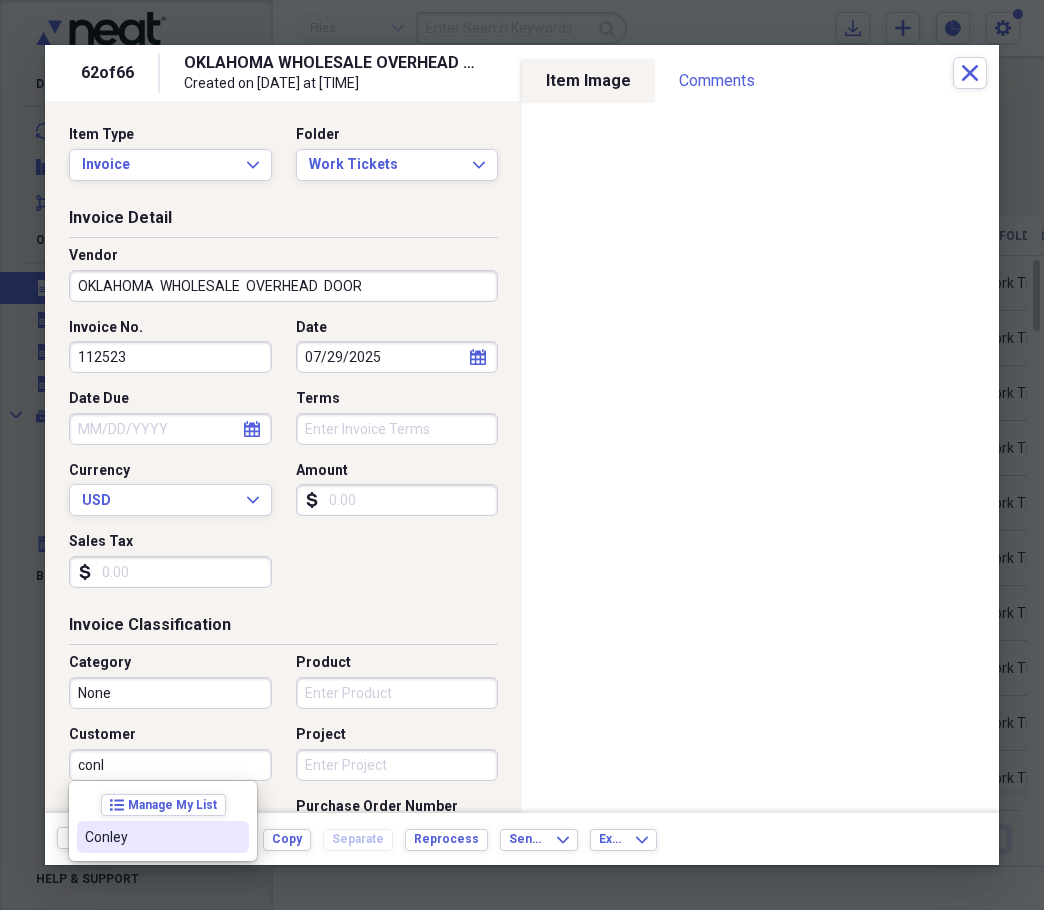 click on "Conley" at bounding box center (151, 837) 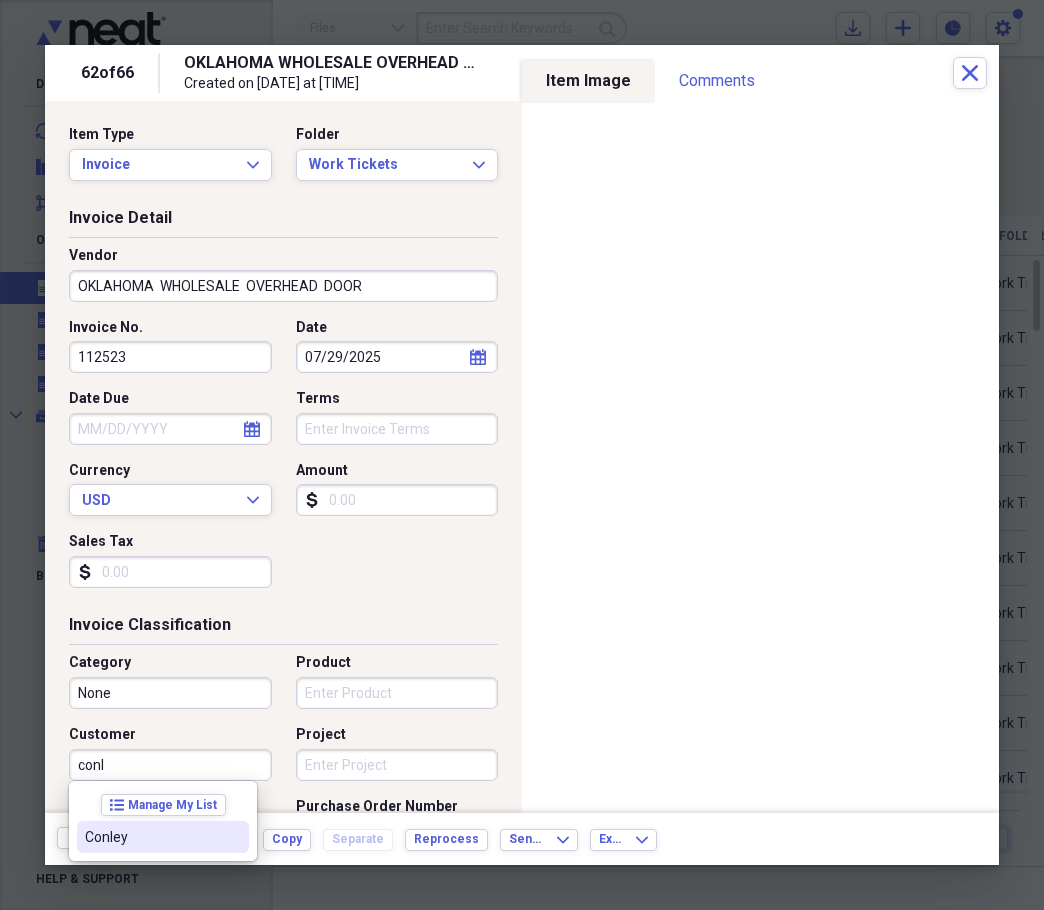type on "Conley" 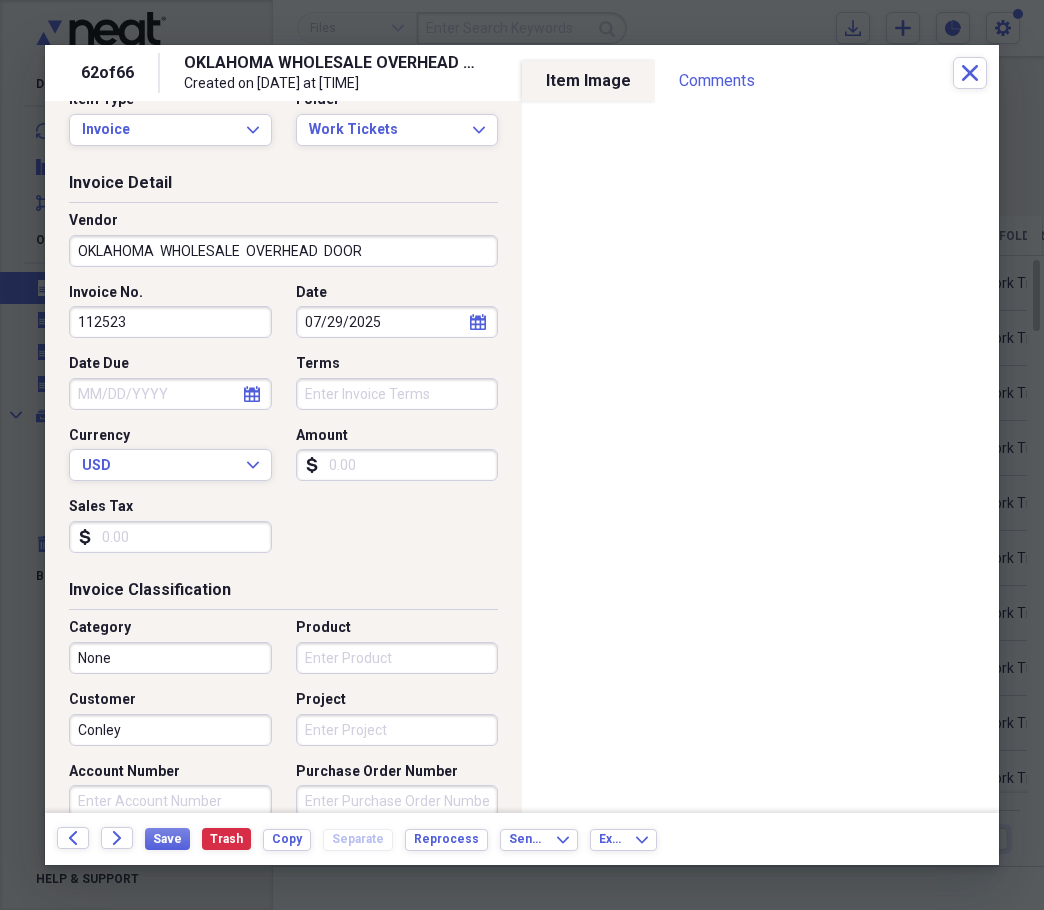 scroll, scrollTop: 0, scrollLeft: 0, axis: both 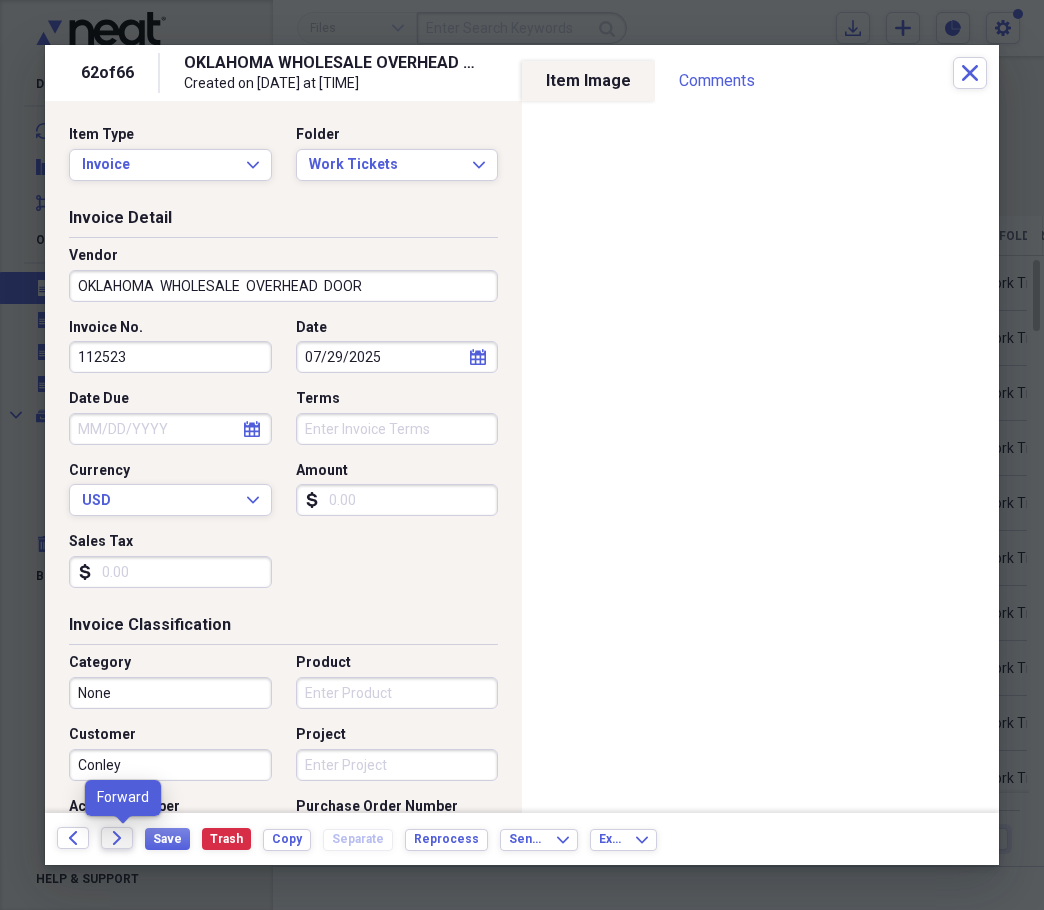 click on "Forward" 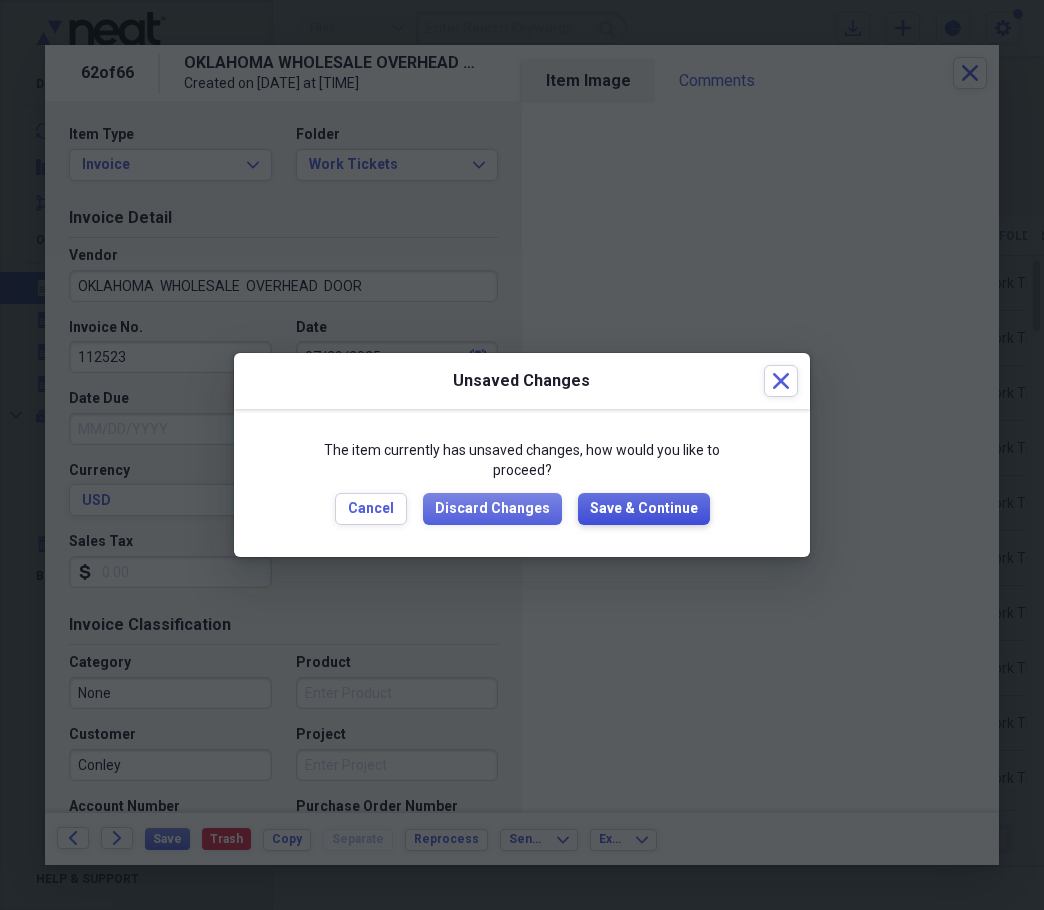 click on "Save & Continue" at bounding box center [644, 509] 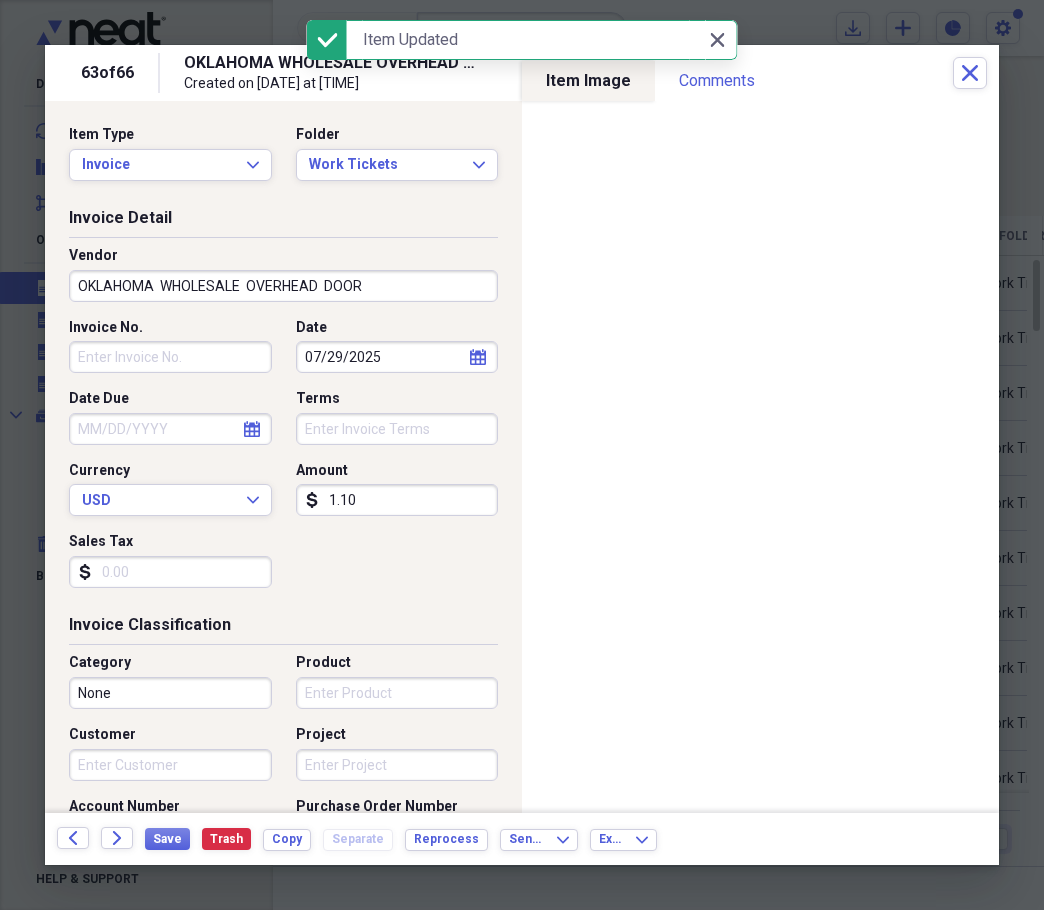 click on "Invoice No." at bounding box center (170, 357) 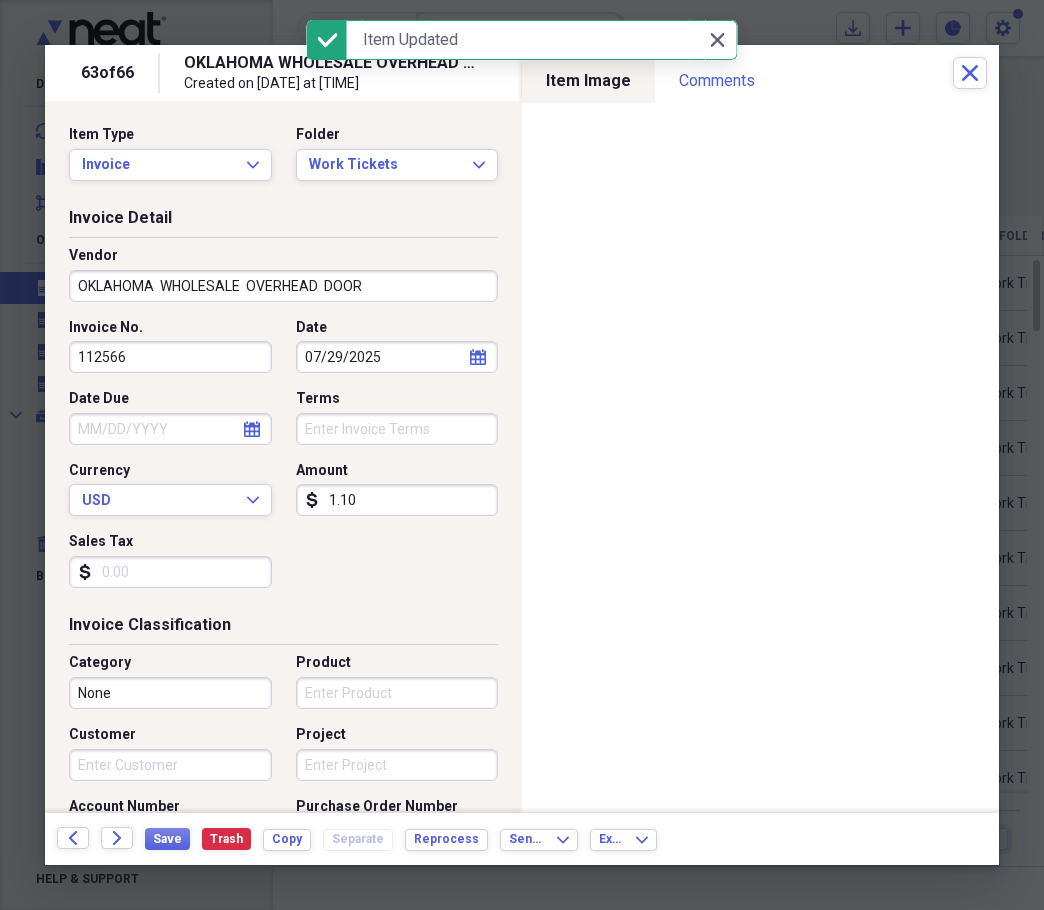 type on "112566" 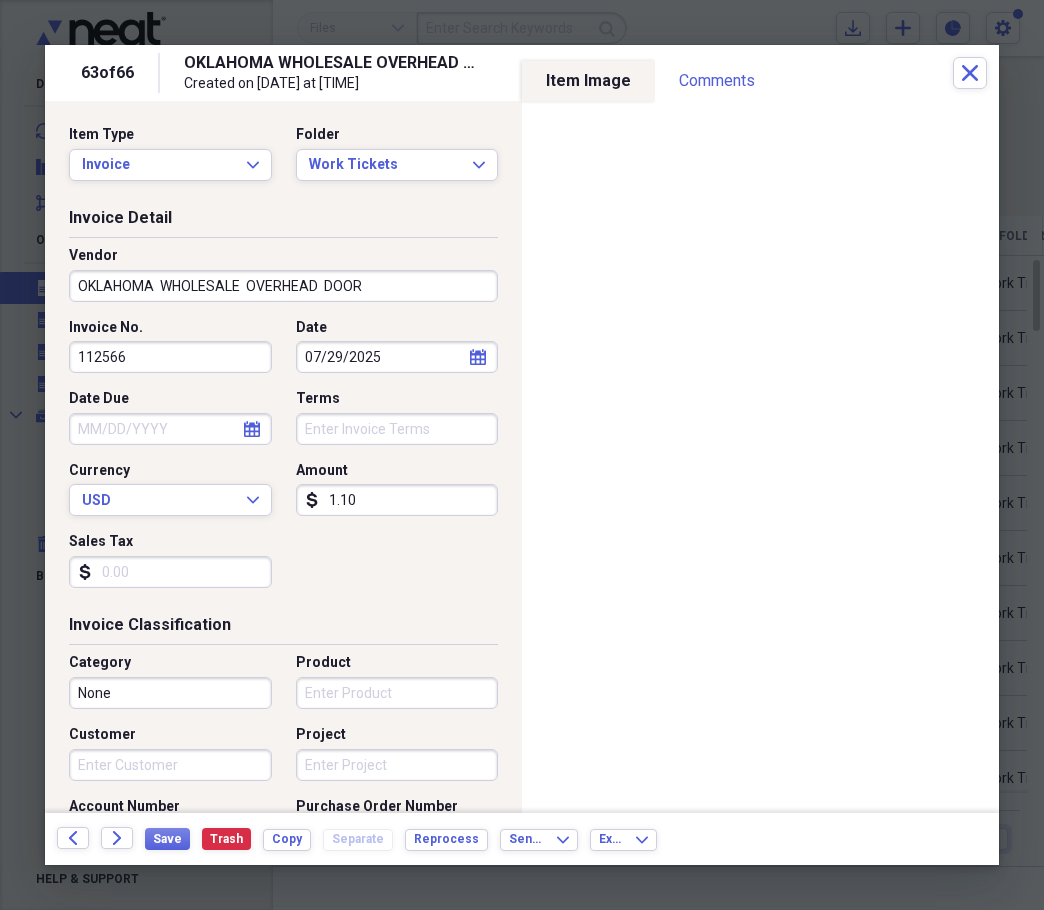 click on "07/29/2025" at bounding box center [397, 357] 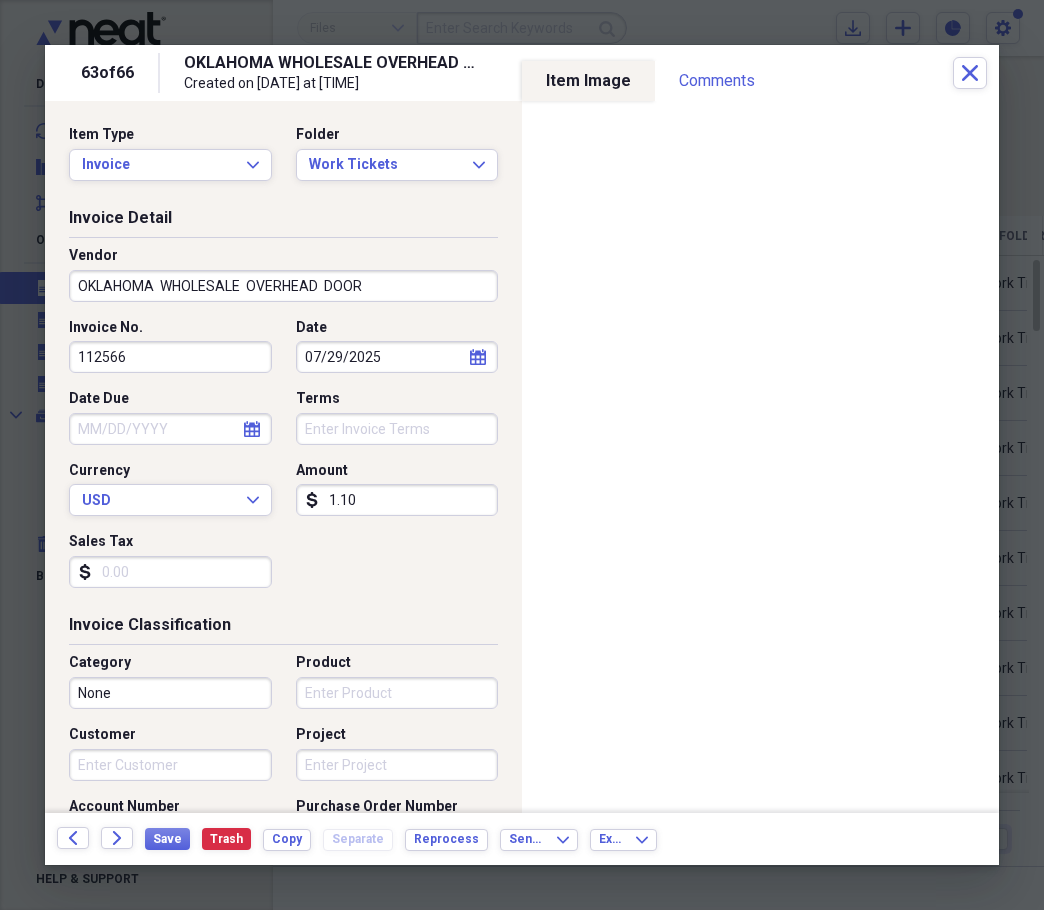 select on "6" 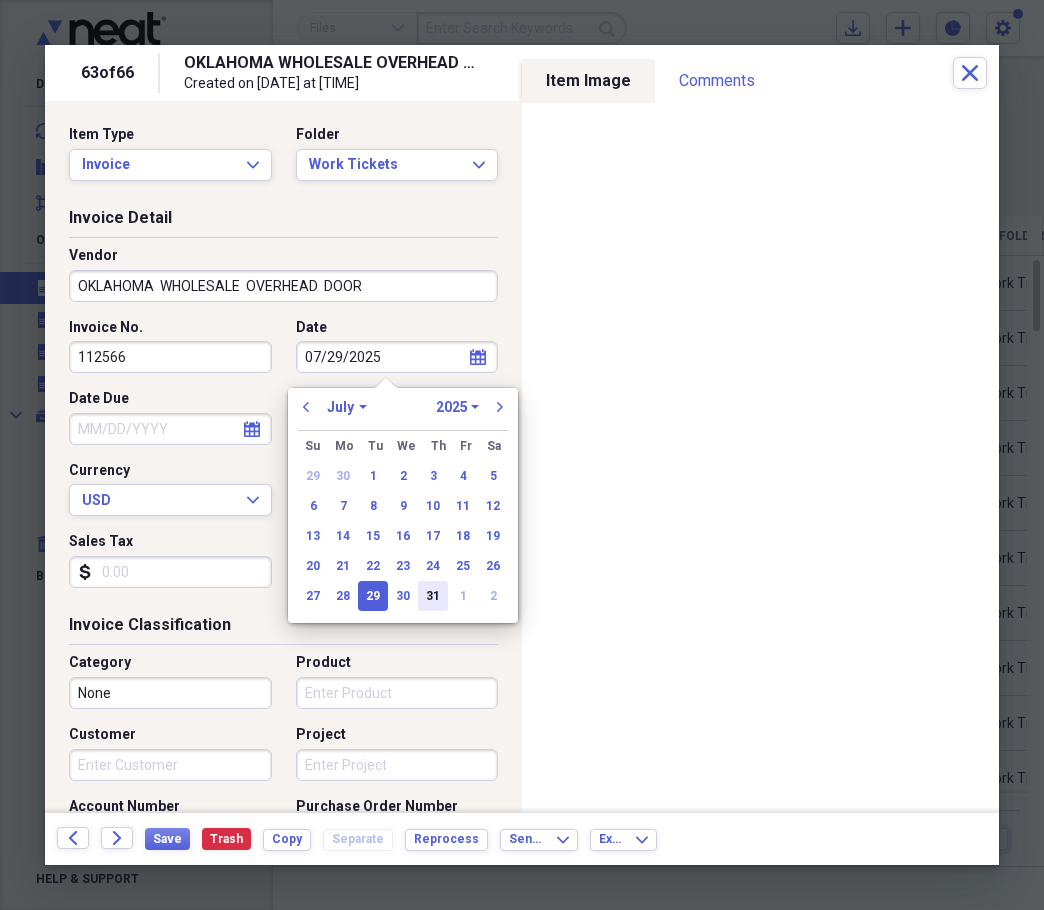click on "31" at bounding box center (433, 596) 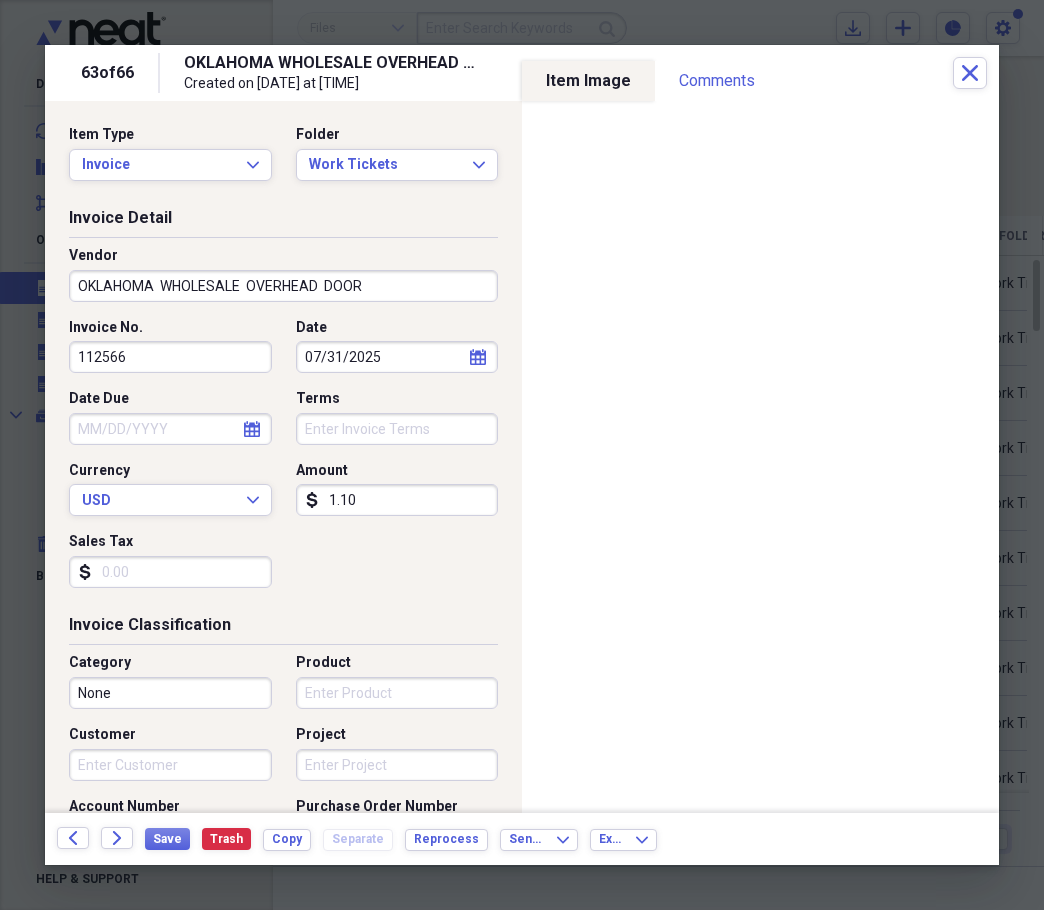 click on "1.10" at bounding box center [397, 500] 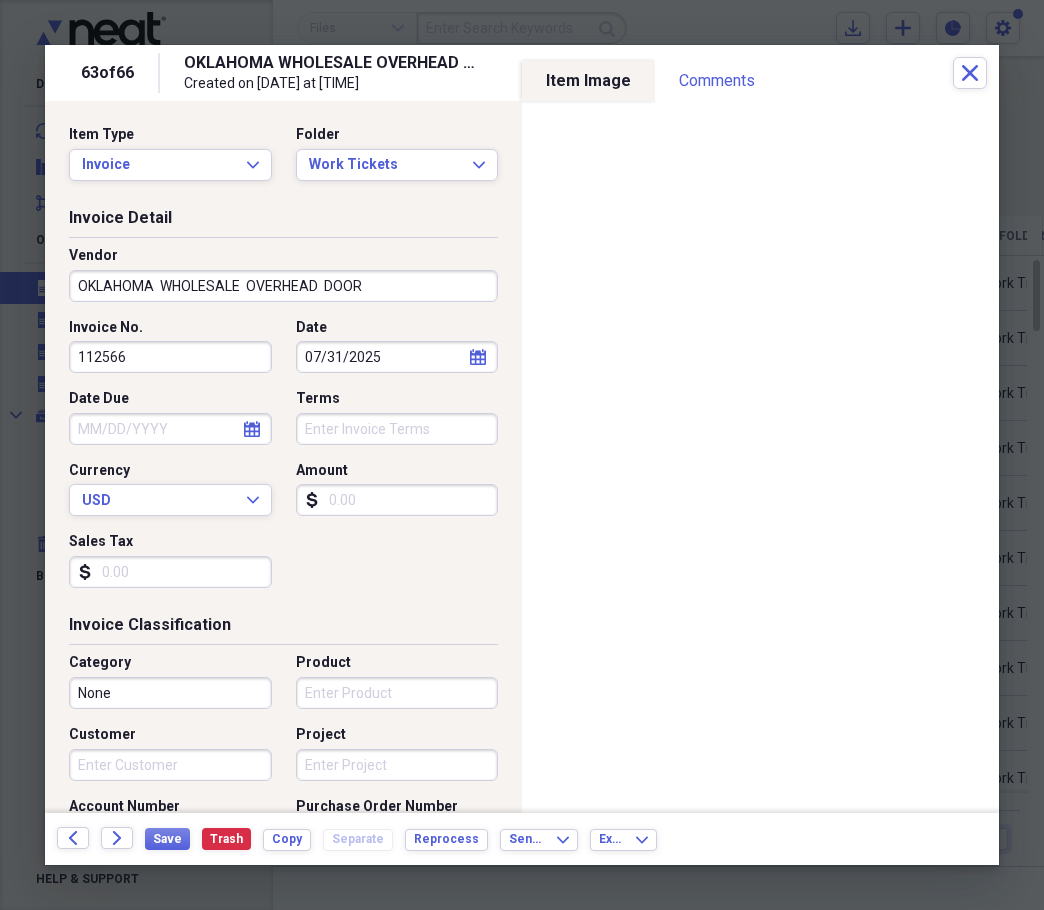type 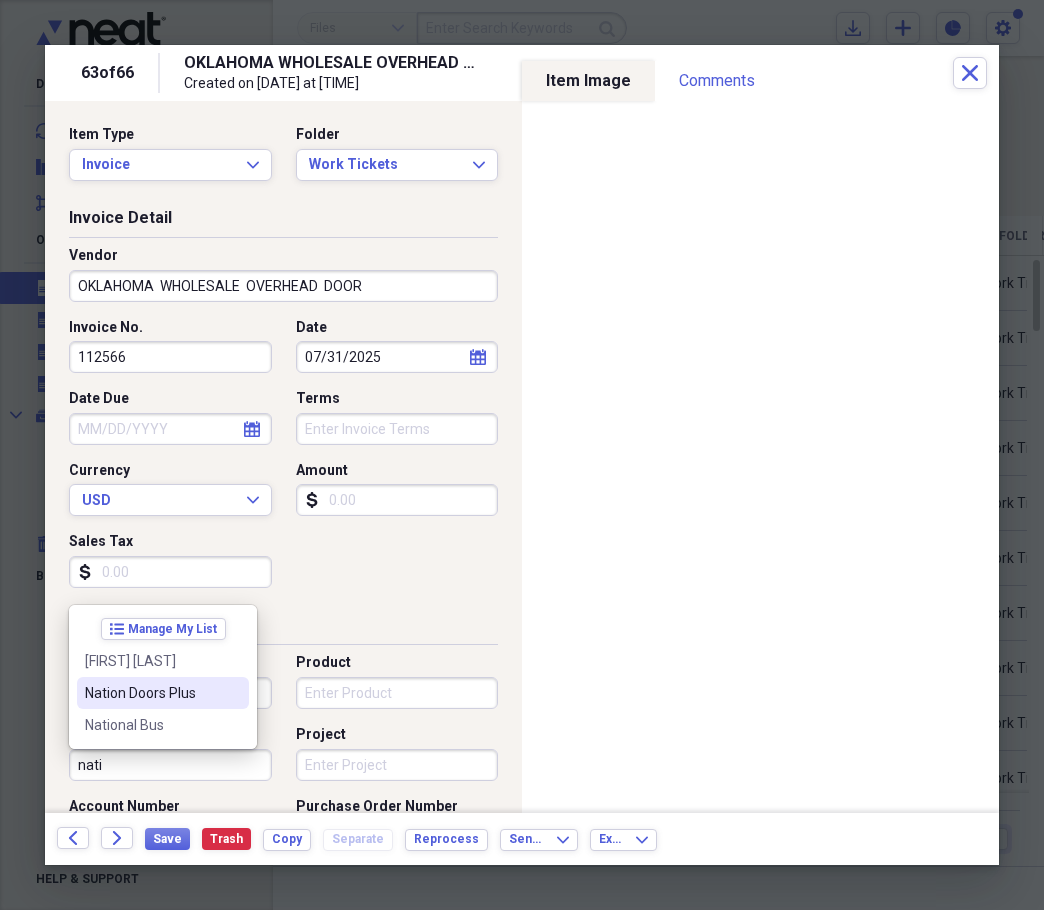 click on "Nation Doors Plus" at bounding box center [151, 693] 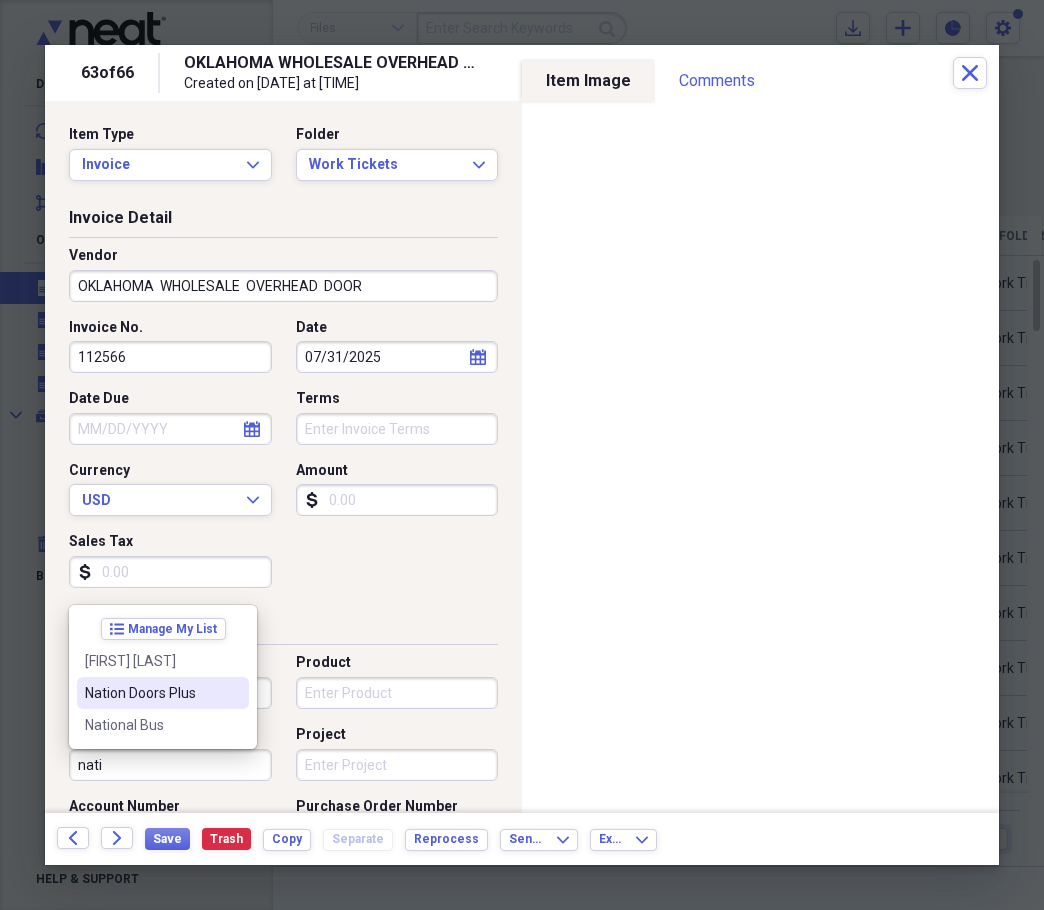 type on "Nation Doors Plus" 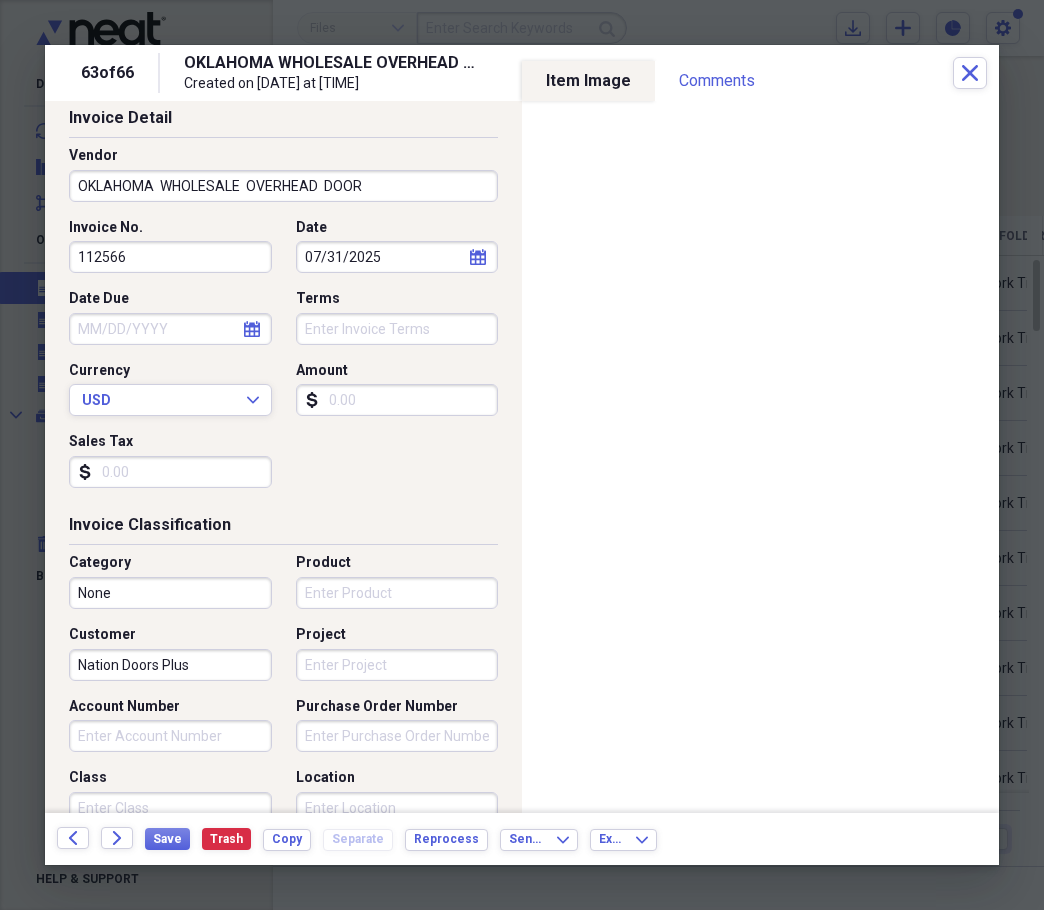 scroll, scrollTop: 0, scrollLeft: 0, axis: both 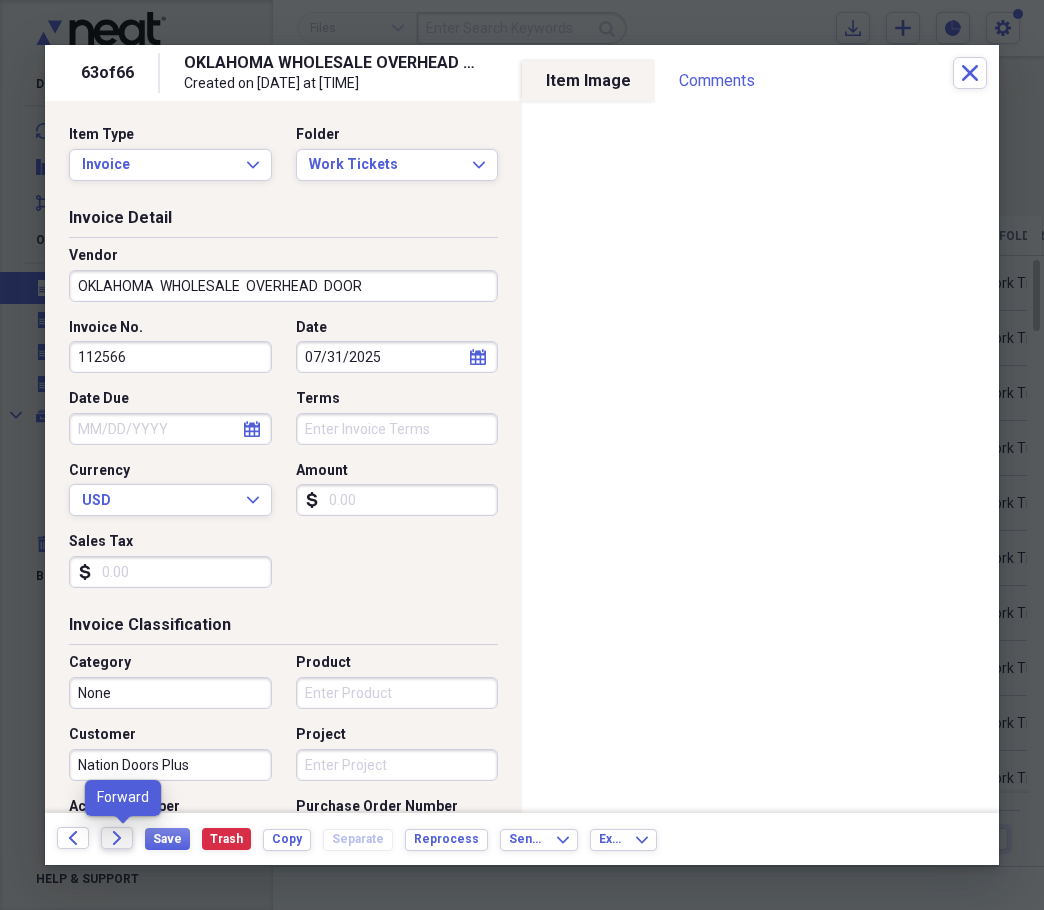 click 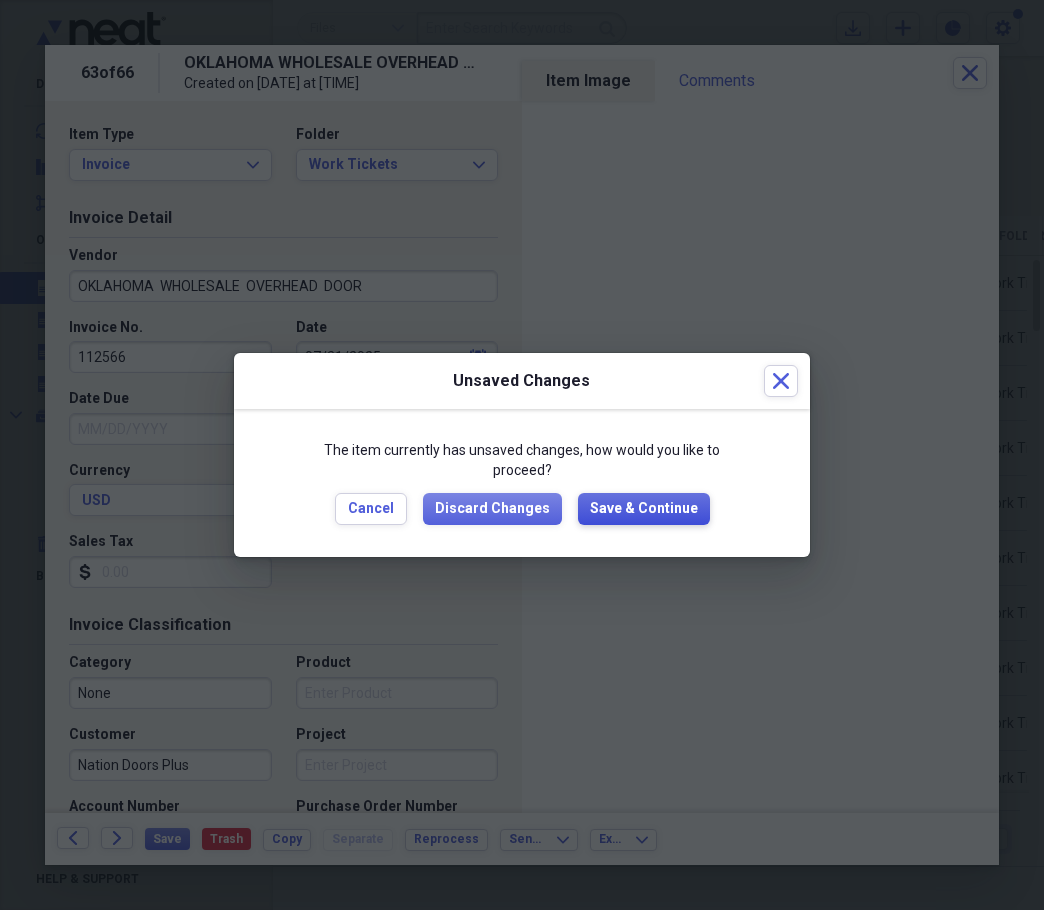 click on "Save & Continue" at bounding box center [644, 509] 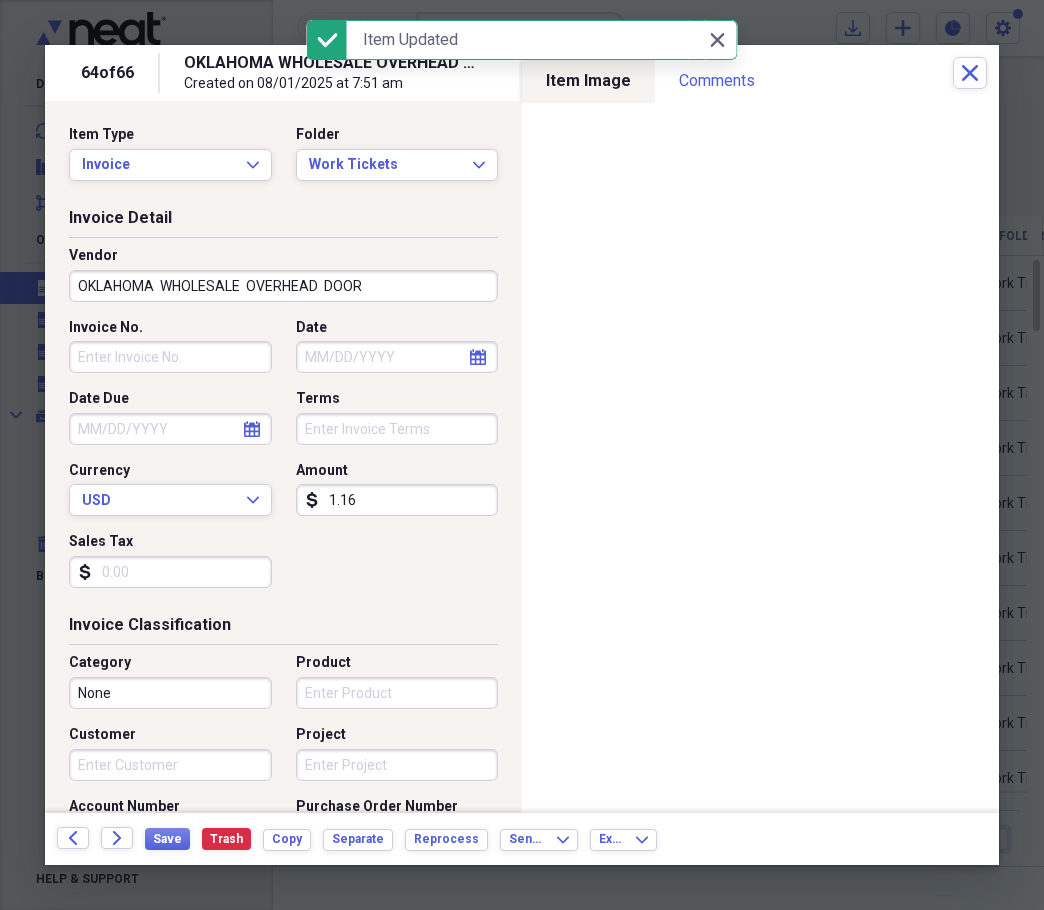 click on "Invoice No." at bounding box center [170, 357] 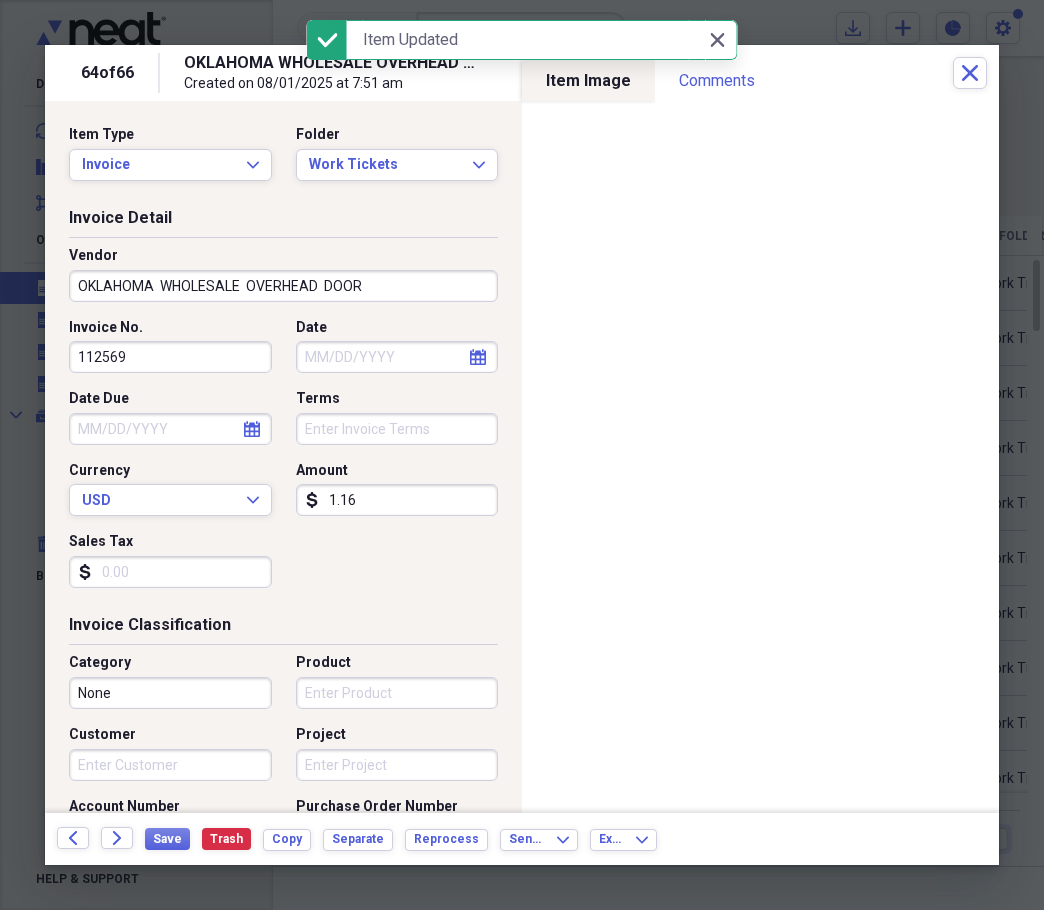 type on "112569" 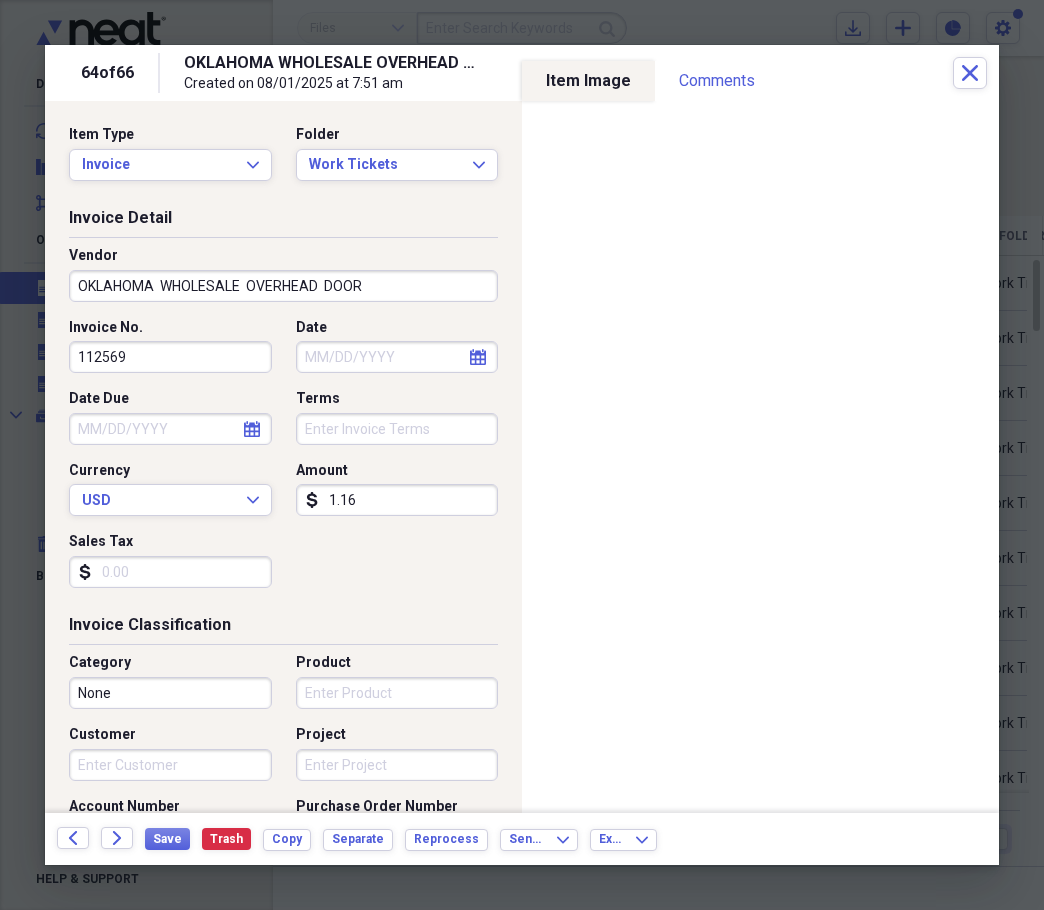 click on "Date" at bounding box center [397, 357] 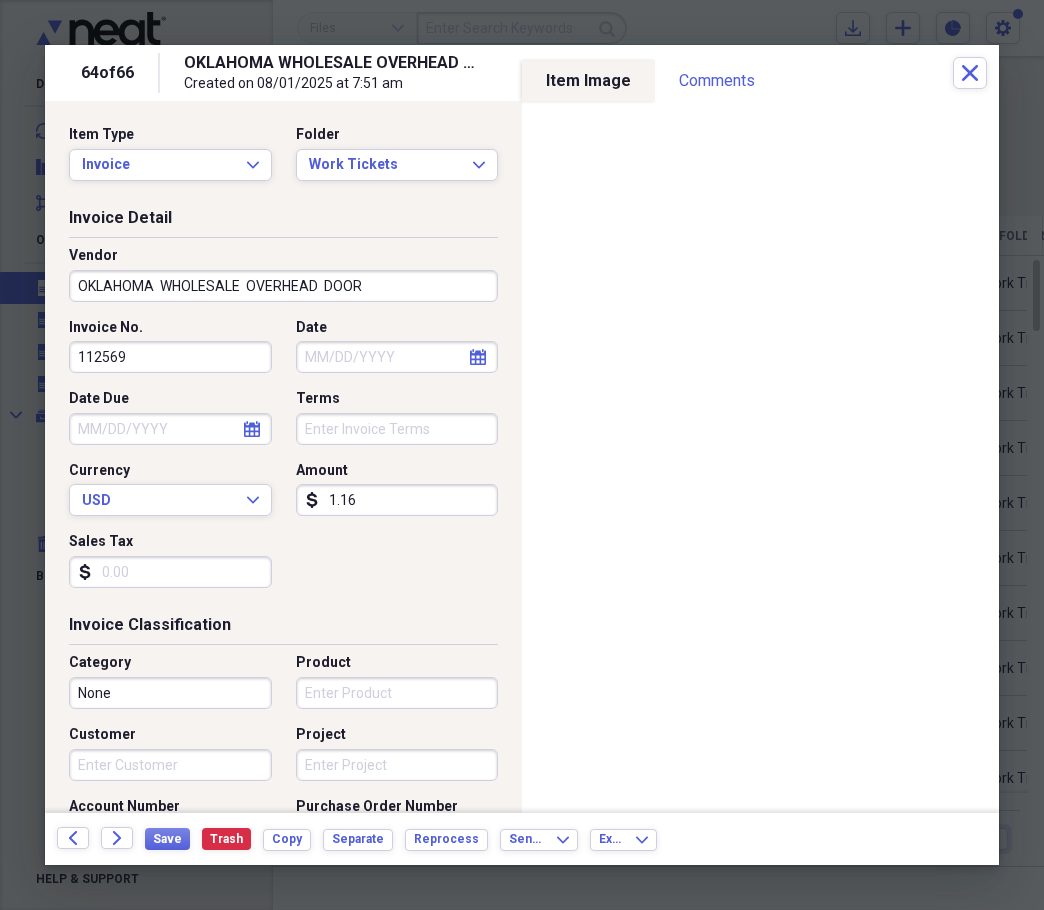 select on "7" 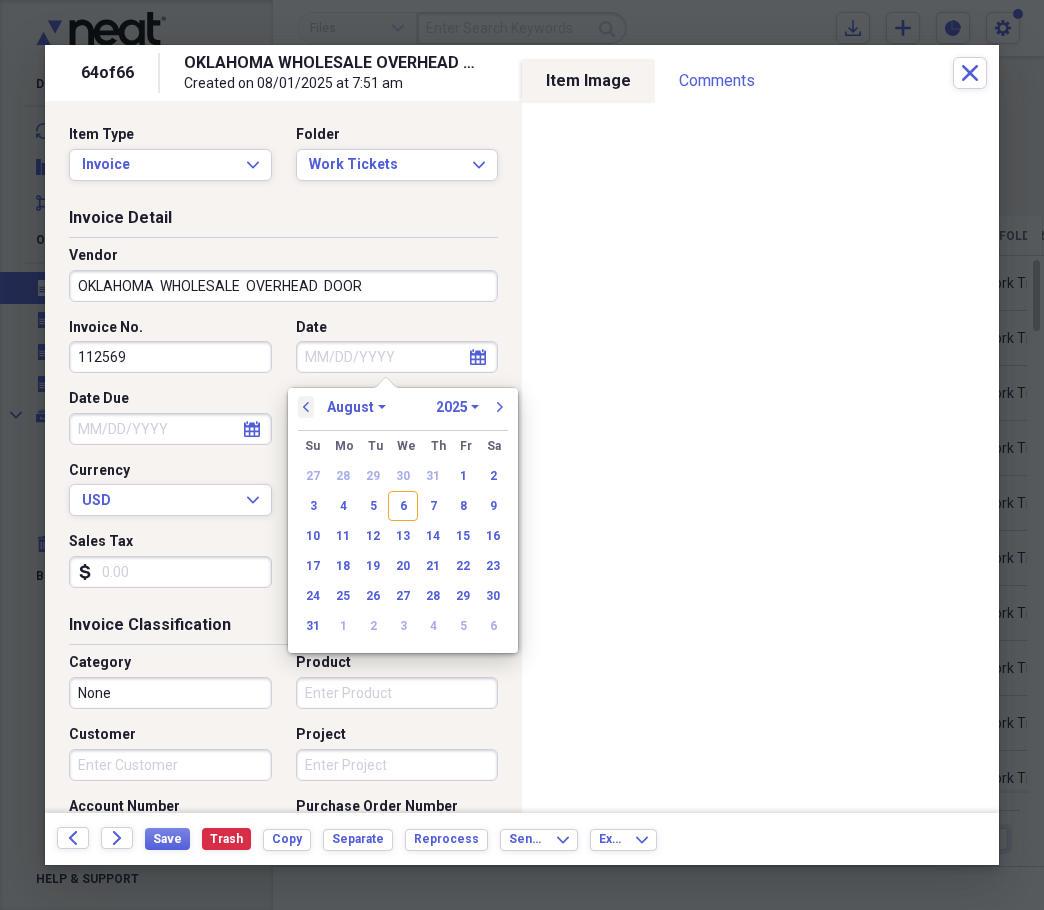click on "previous" at bounding box center [306, 407] 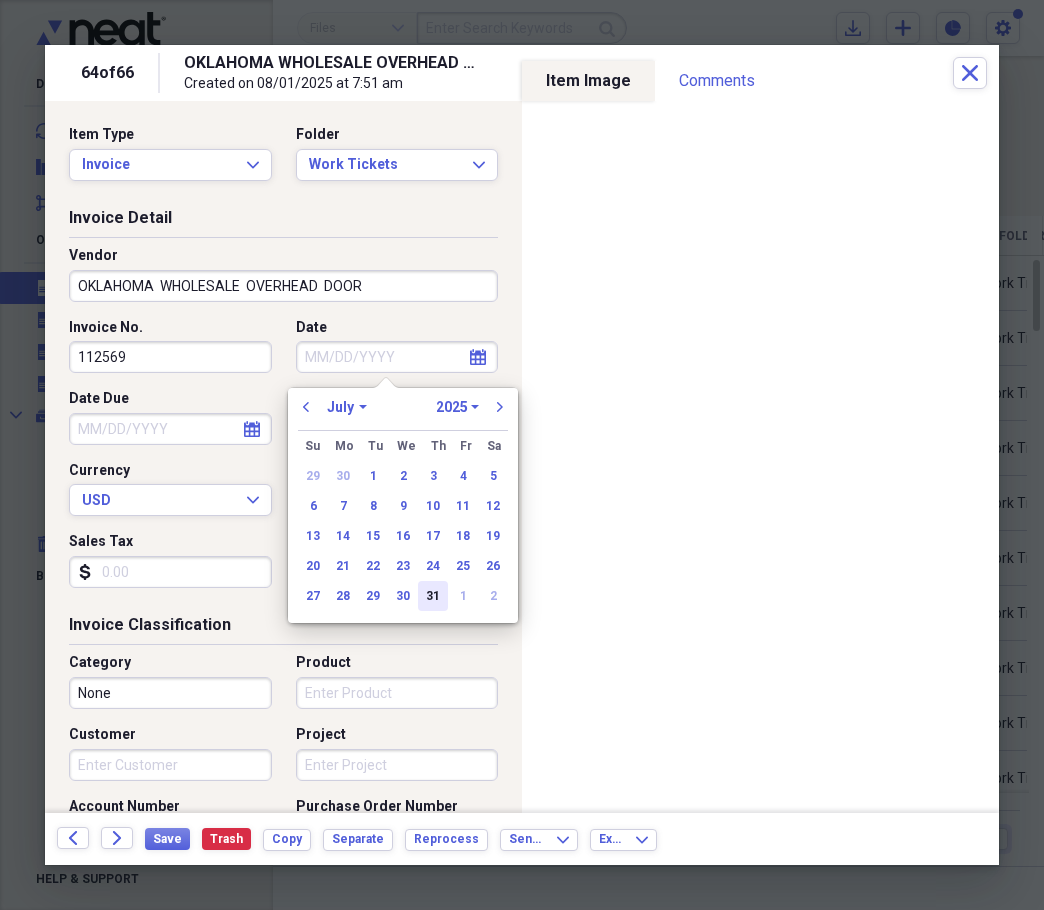 click on "31" at bounding box center (433, 596) 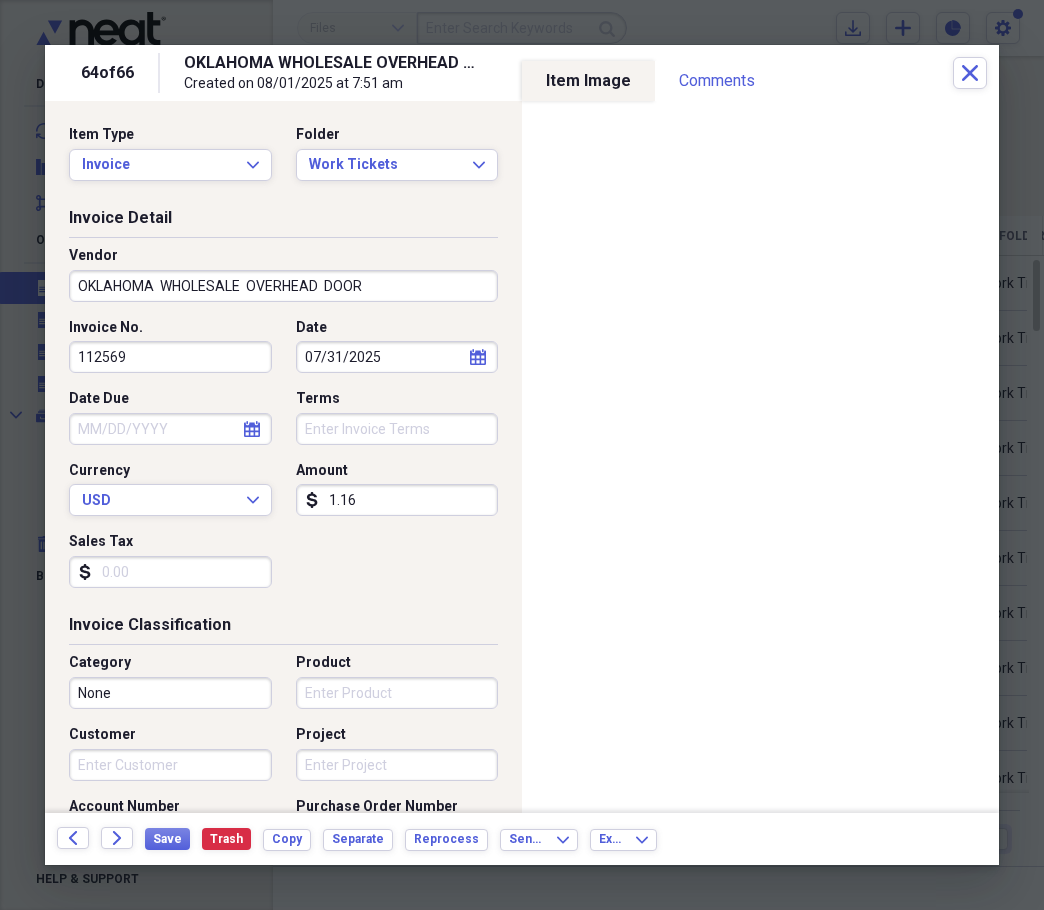 click on "1.16" at bounding box center [397, 500] 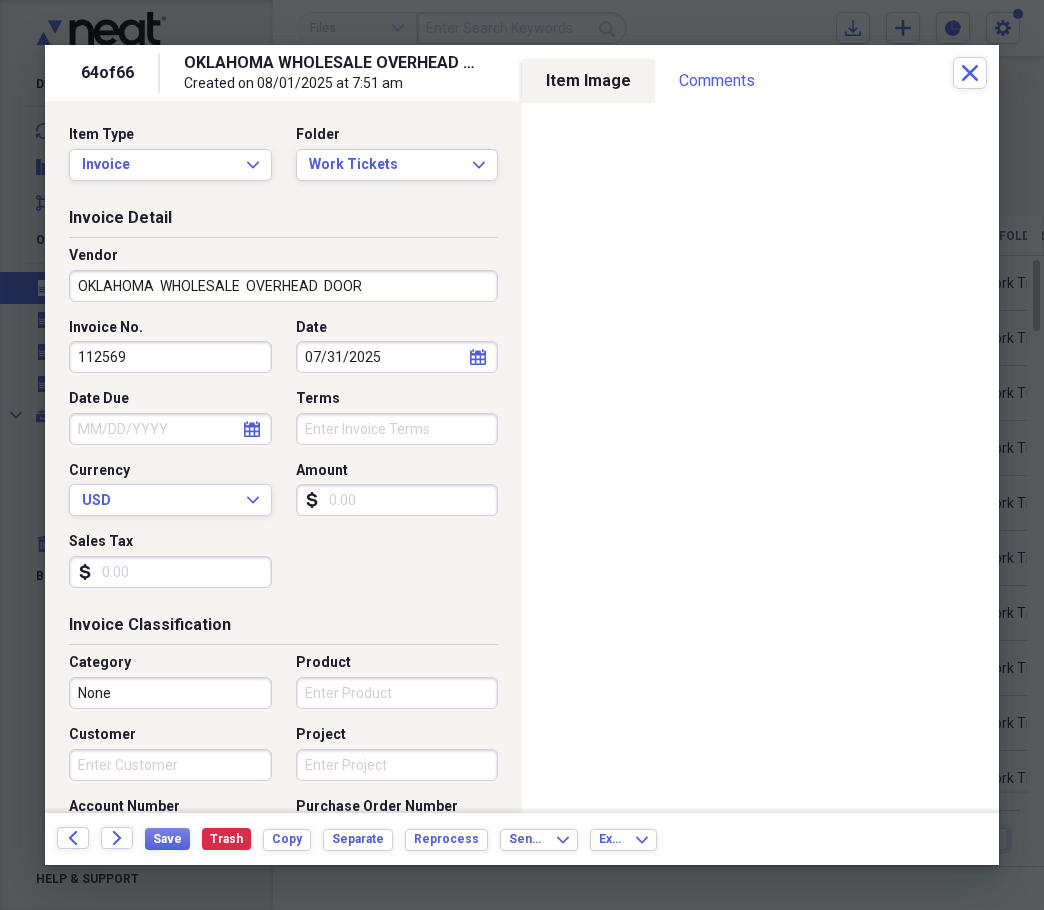 type 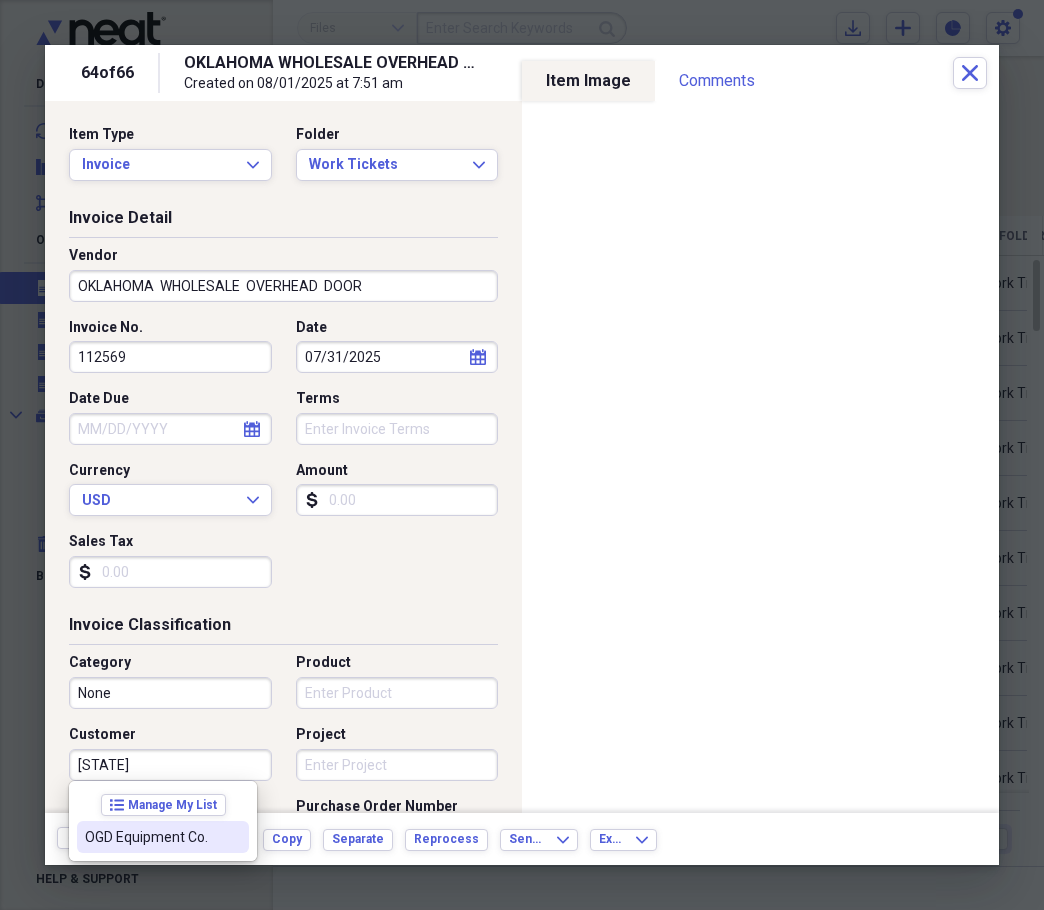 click on "OGD Equipment Co." at bounding box center [163, 837] 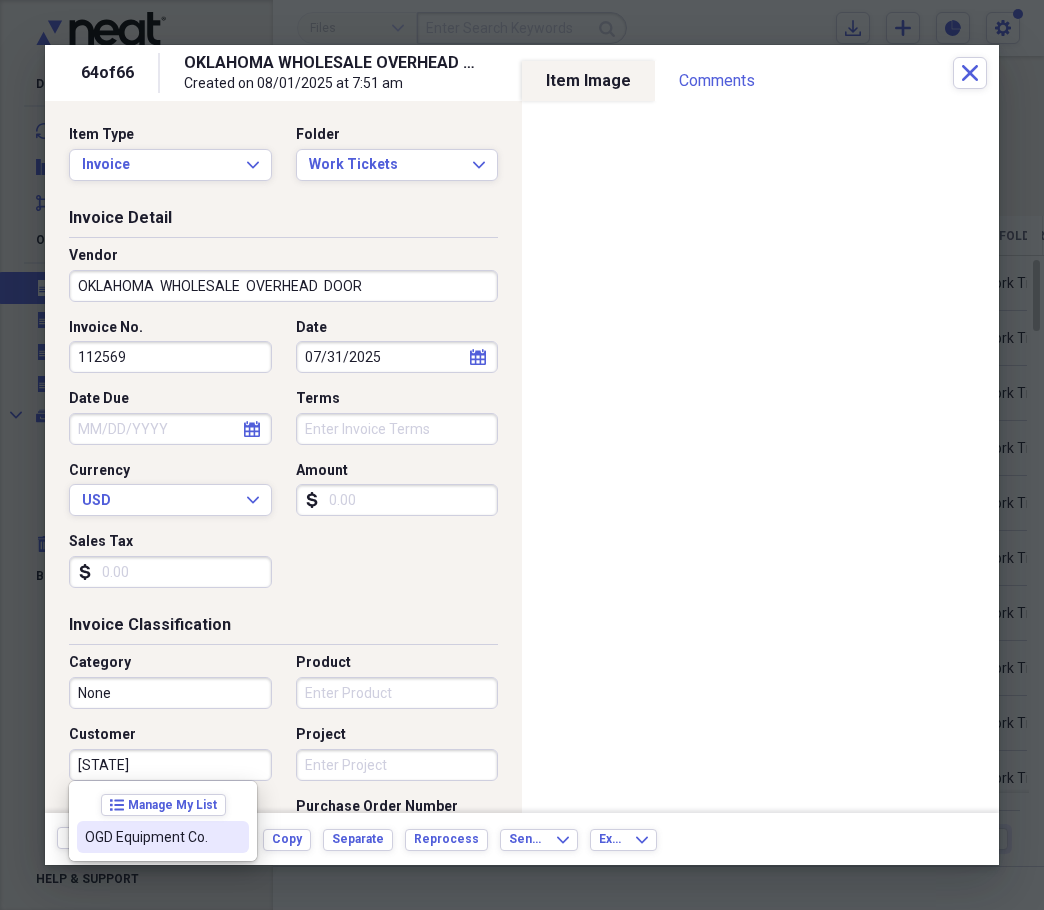 type on "OGD Equipment Co." 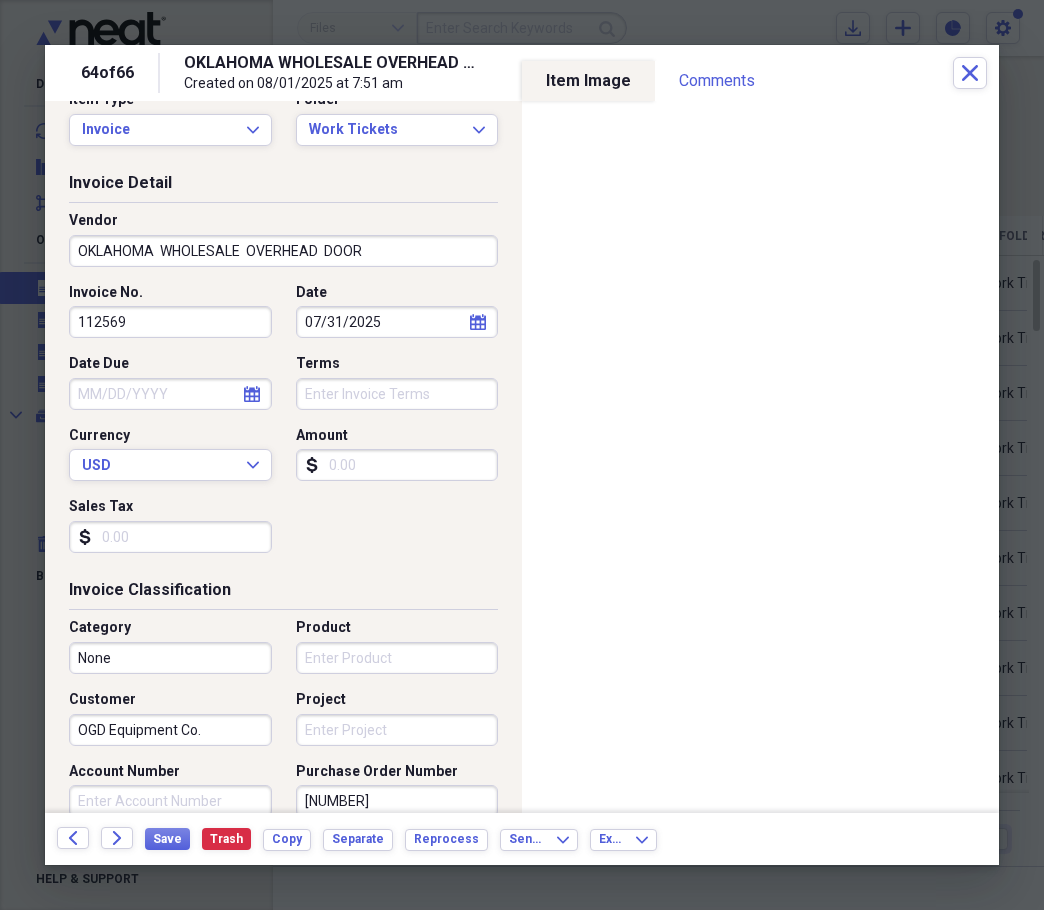 scroll, scrollTop: 0, scrollLeft: 0, axis: both 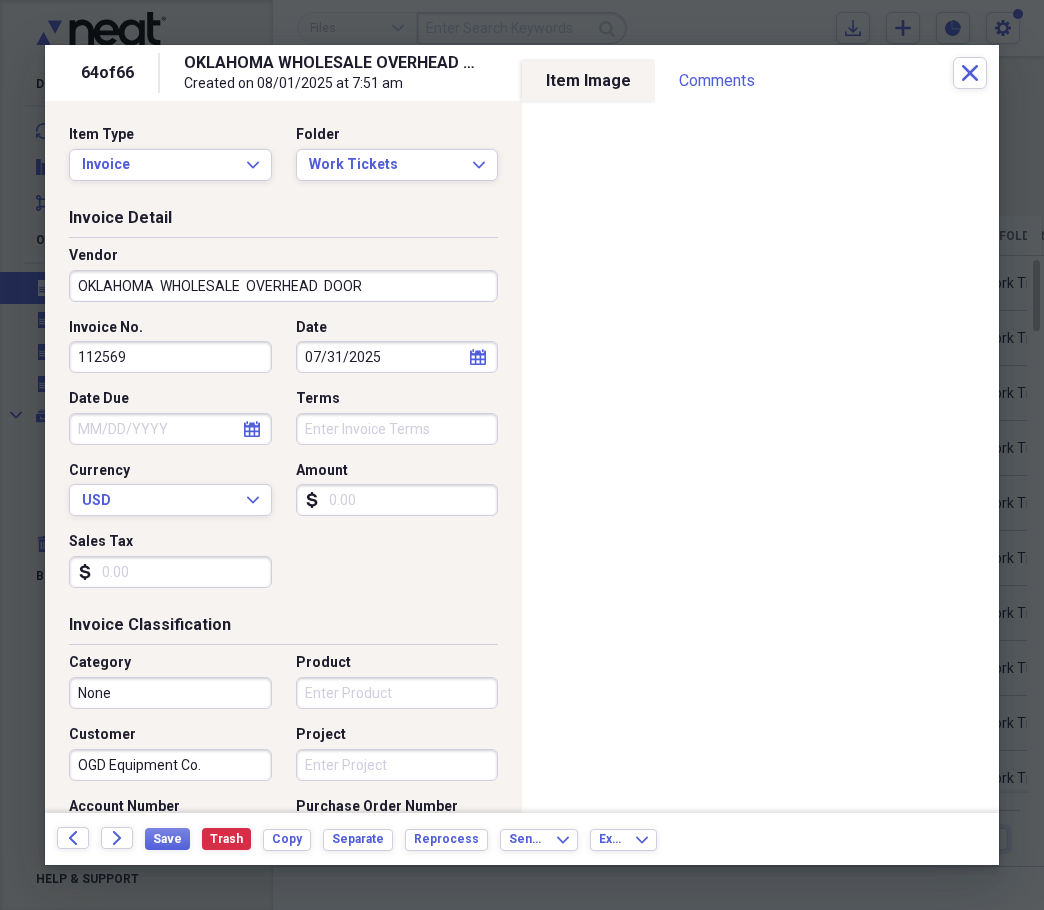 click on "Forward" at bounding box center (123, 839) 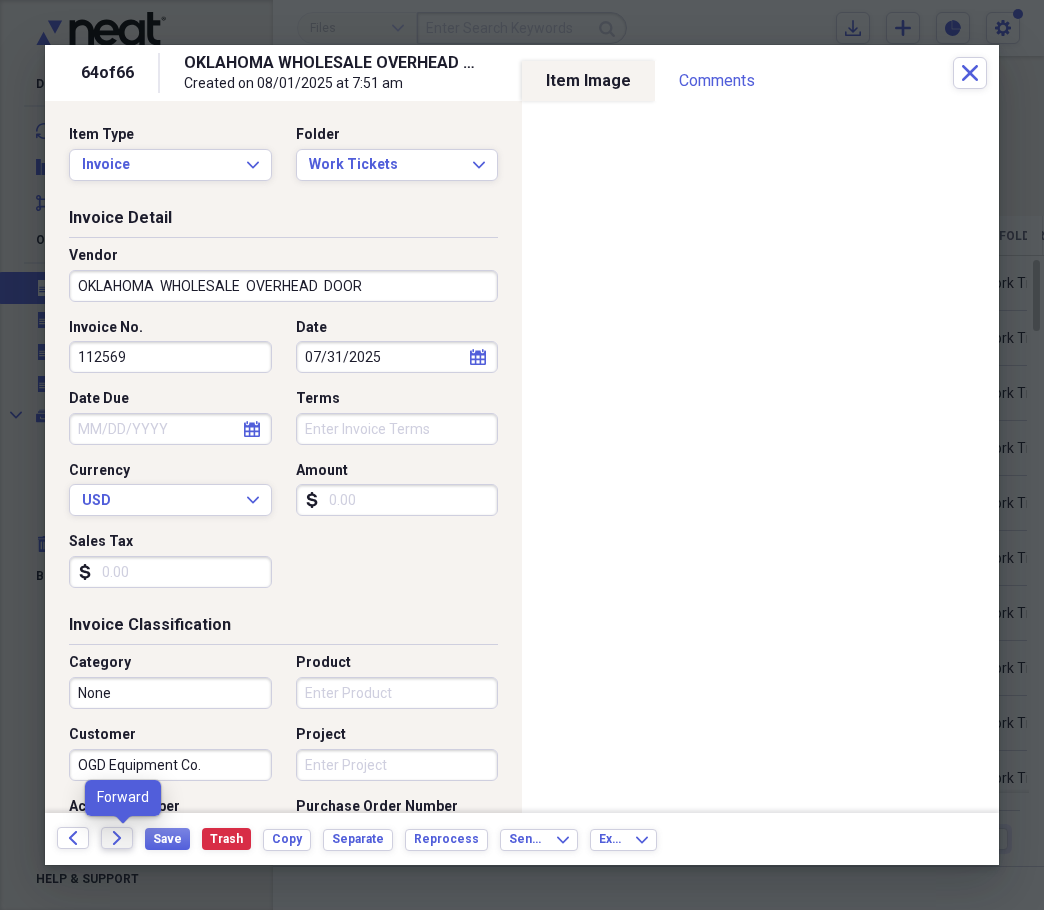 click 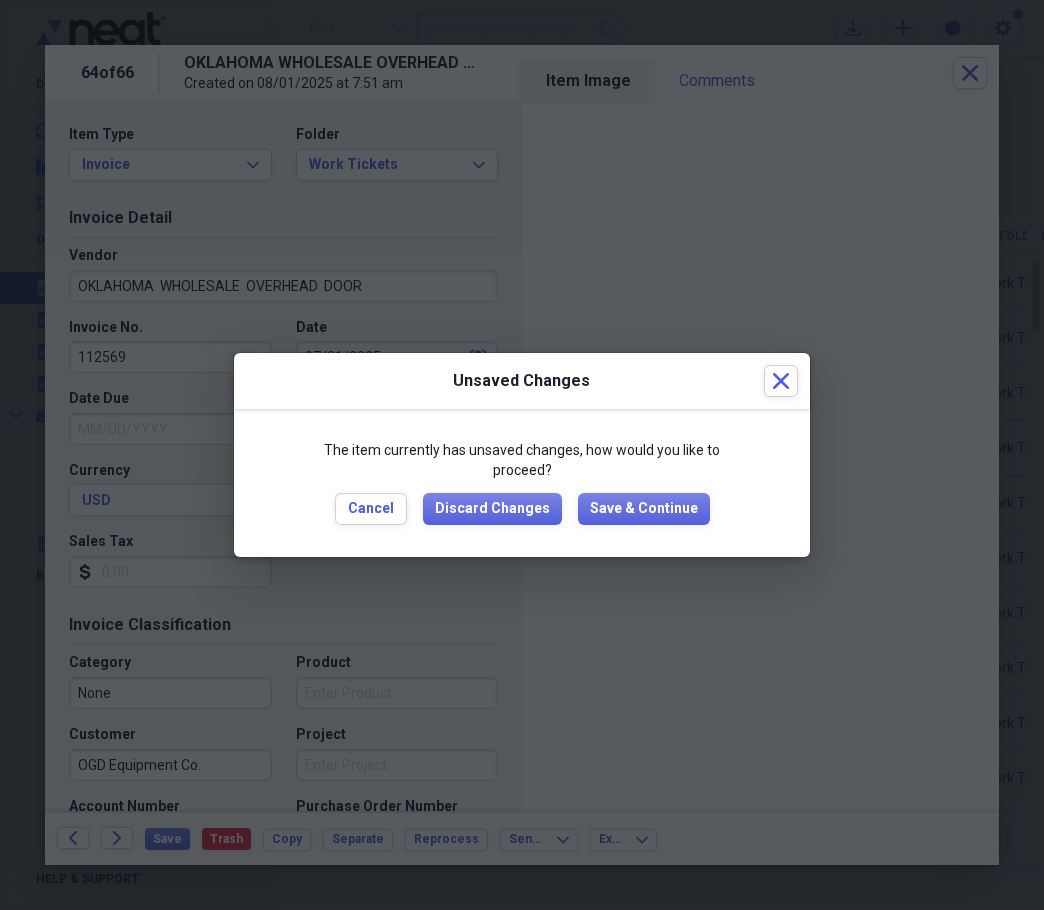 click on "The item currently has unsaved changes, how would you like to proceed? Cancel Discard Changes Save & Continue" at bounding box center [522, 482] 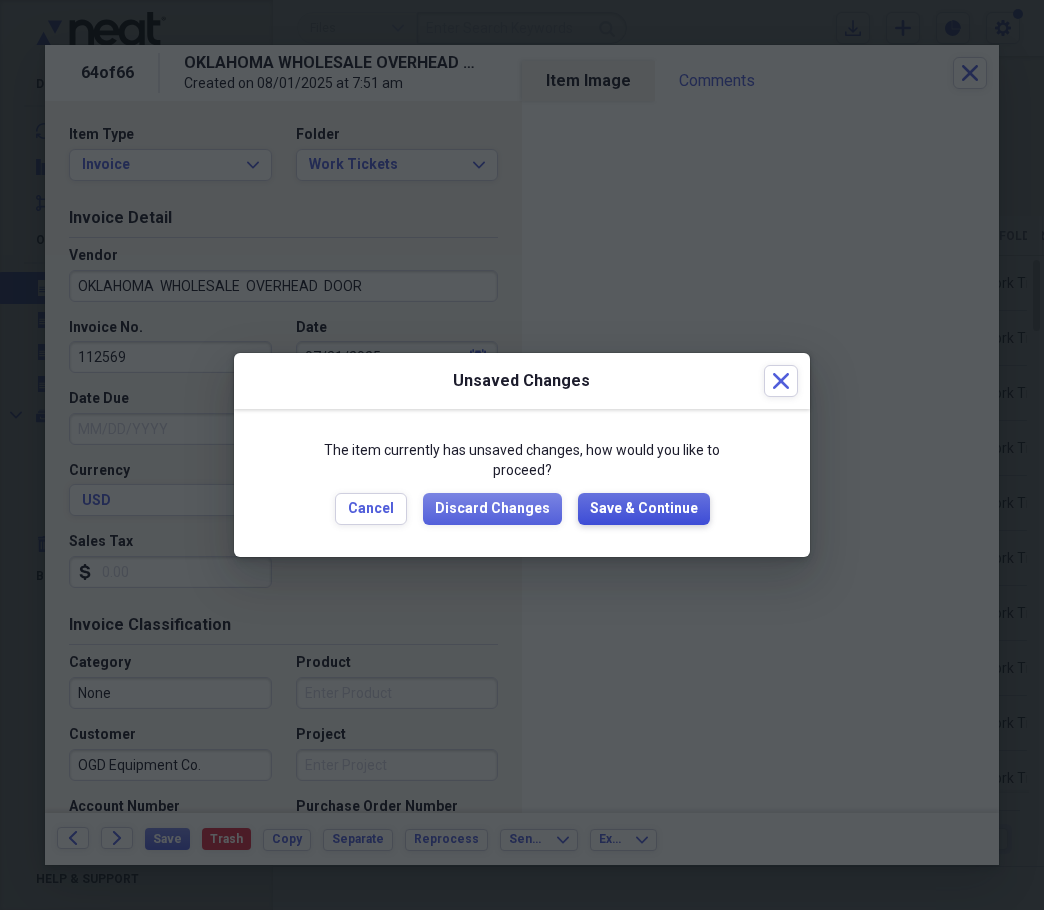 click on "Save & Continue" at bounding box center (644, 509) 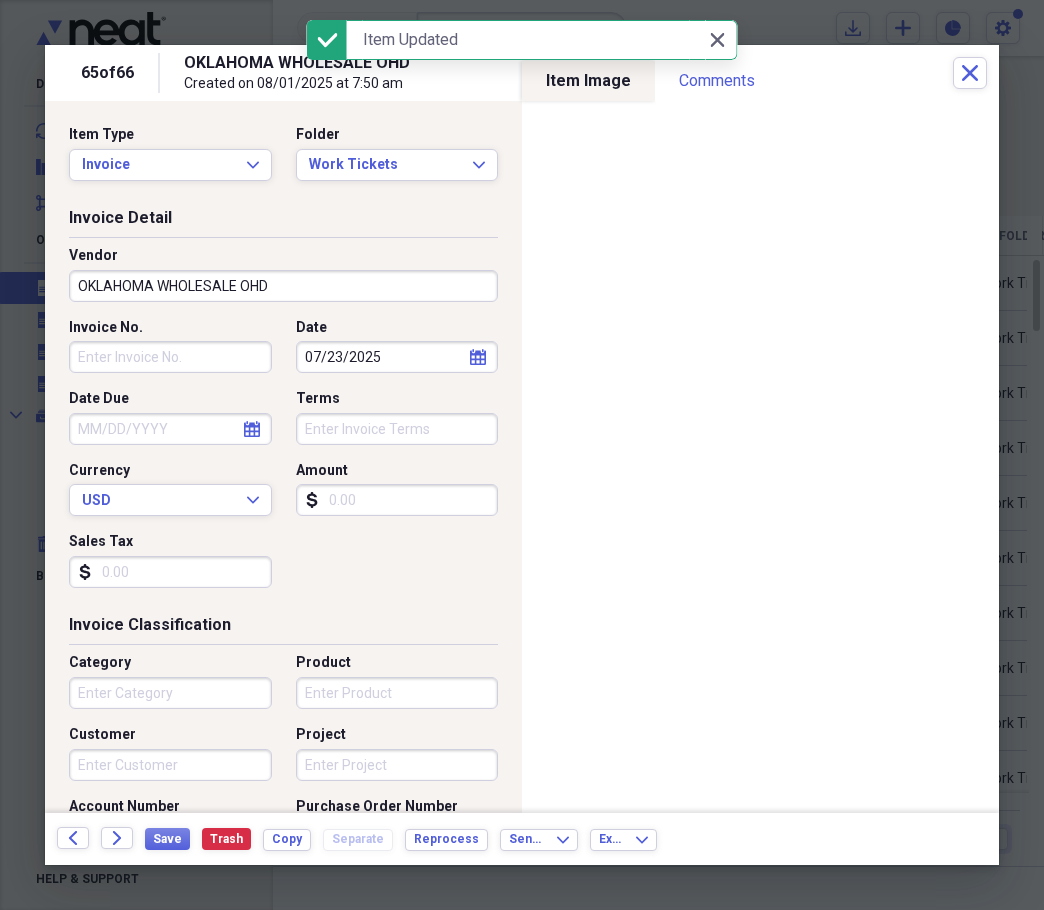 click on "OKLAHOMA WHOLESALE OHD" at bounding box center (283, 286) 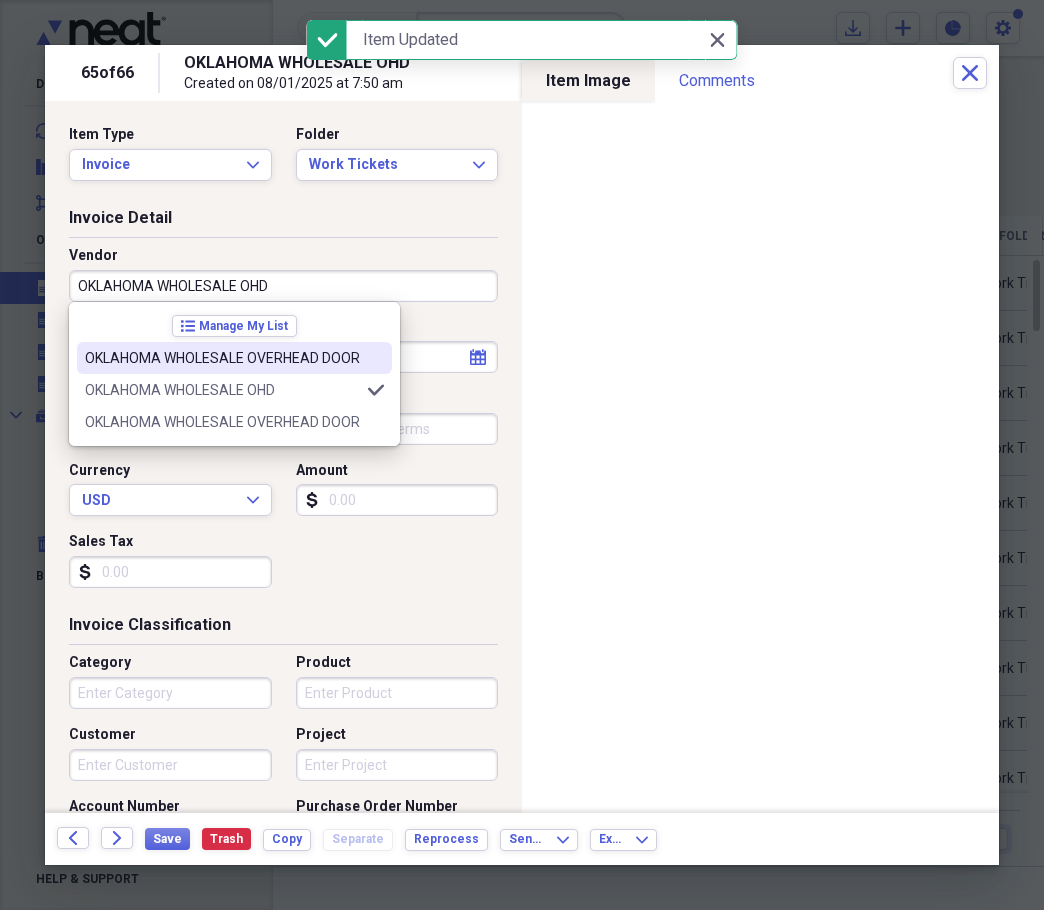 click on "OKLAHOMA  WHOLESALE  OVERHEAD  DOOR" at bounding box center [234, 358] 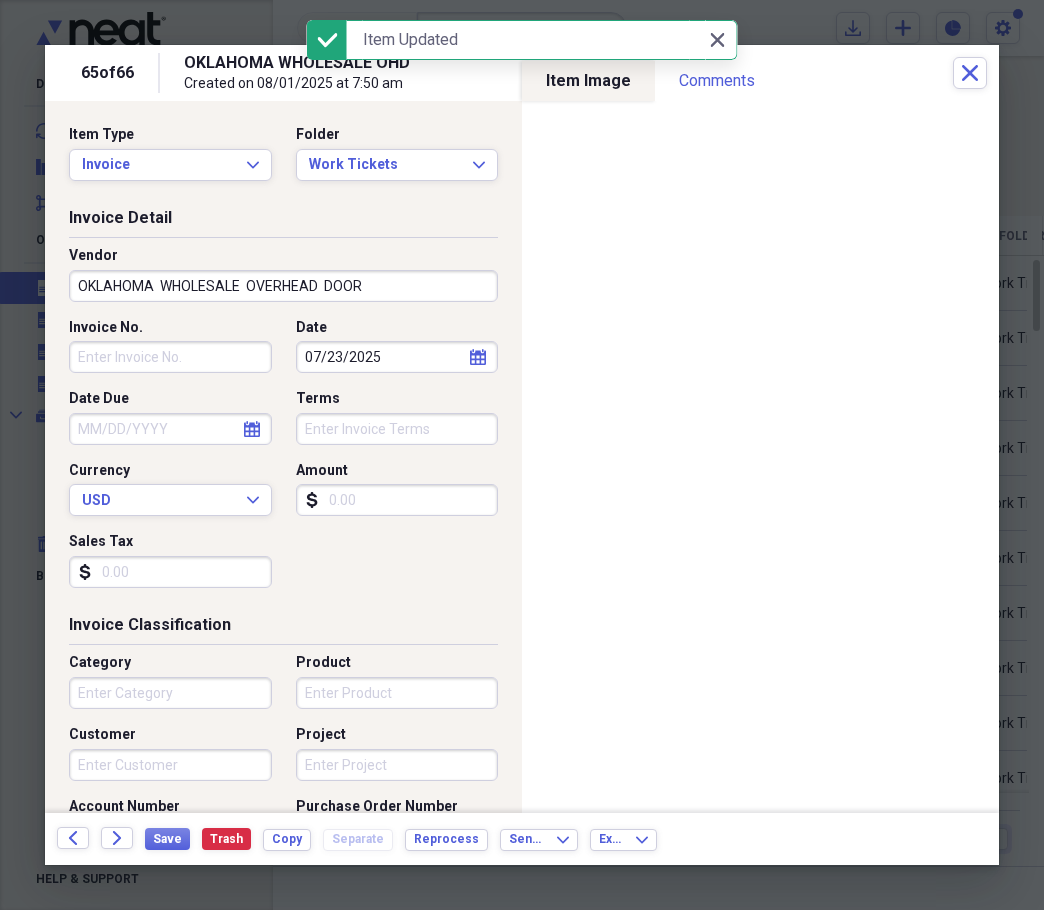 type on "None" 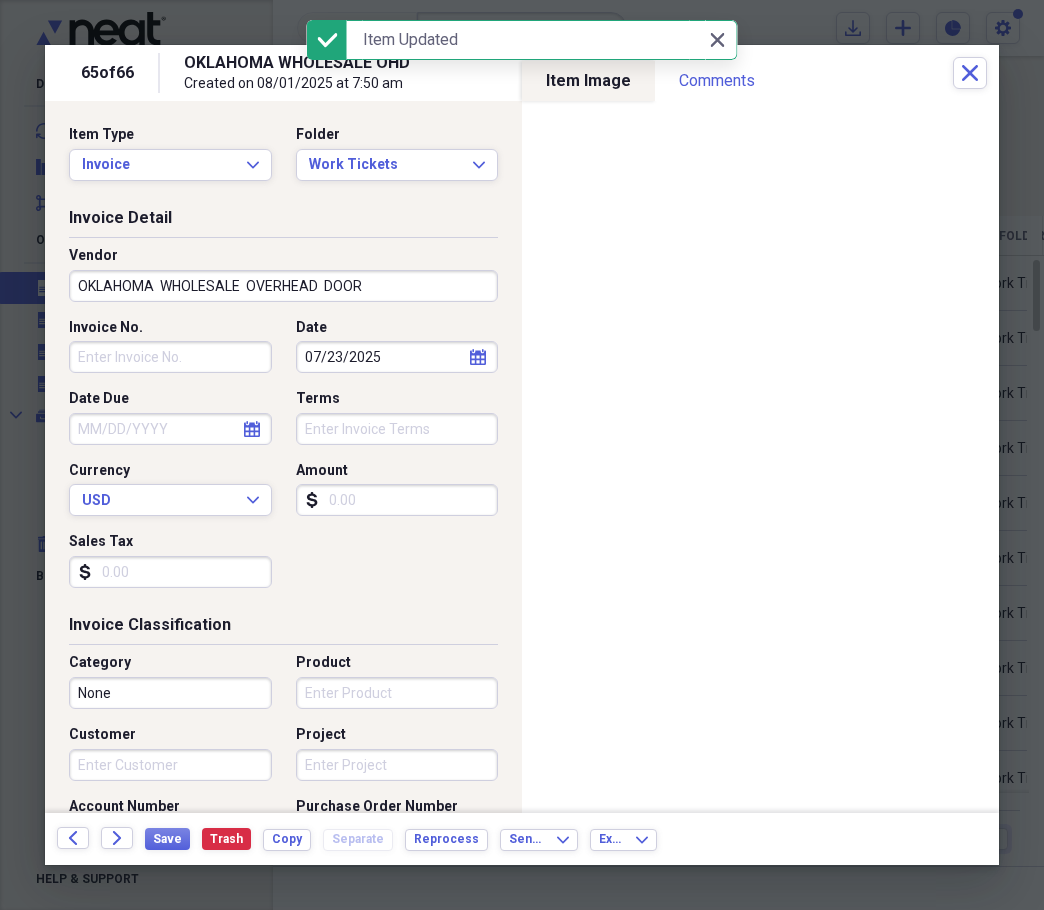 click on "Invoice No." at bounding box center [170, 357] 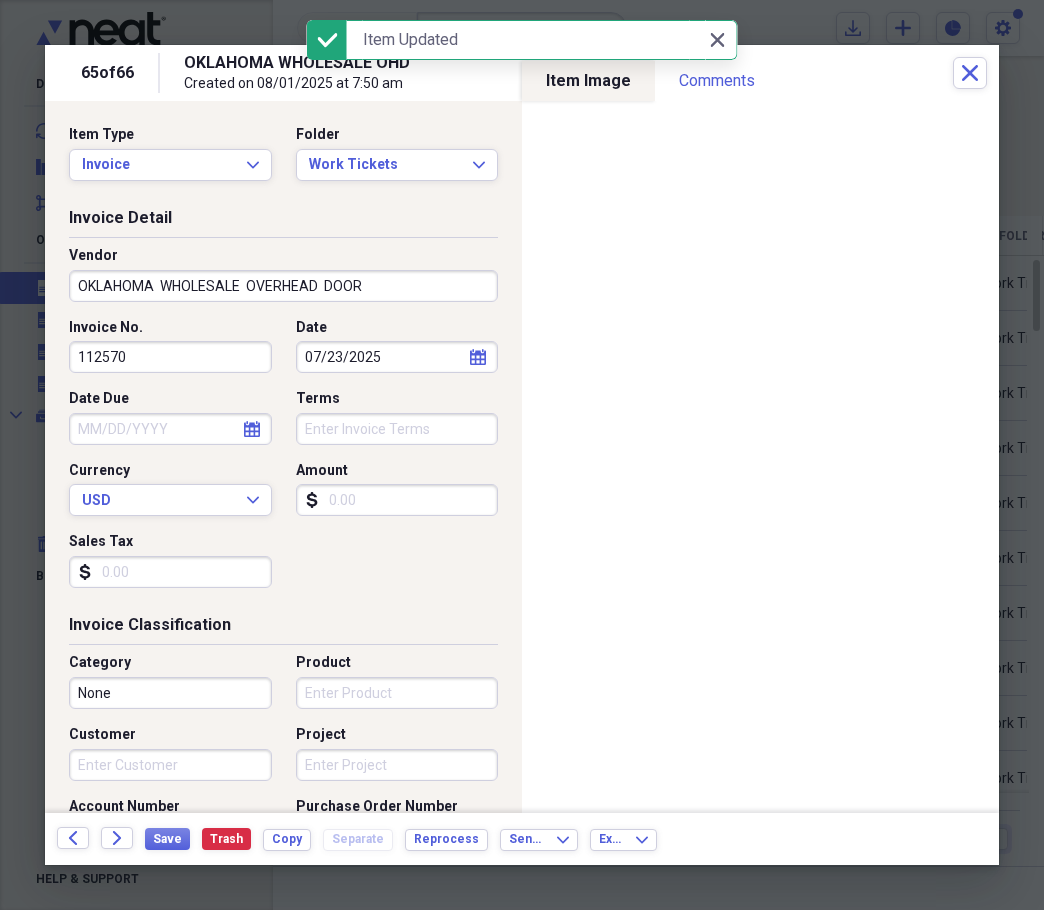 type on "112570" 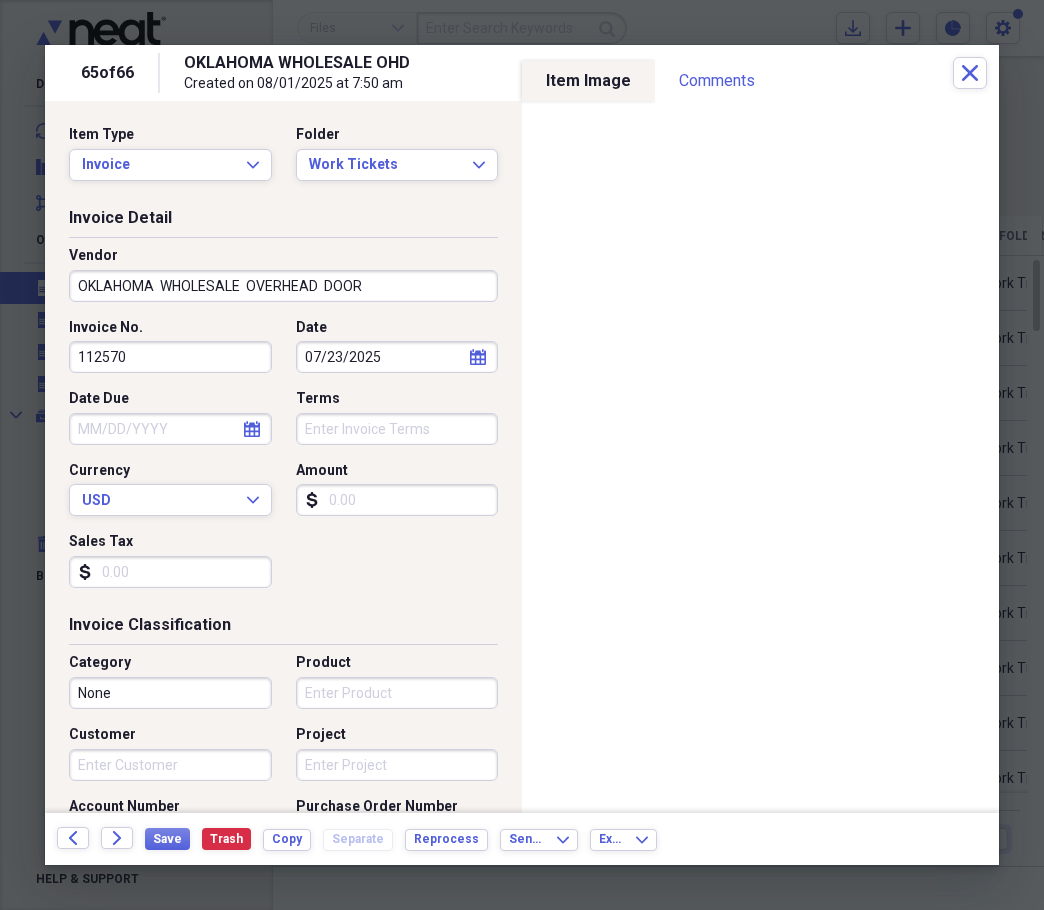 click on "07/23/2025" at bounding box center [397, 357] 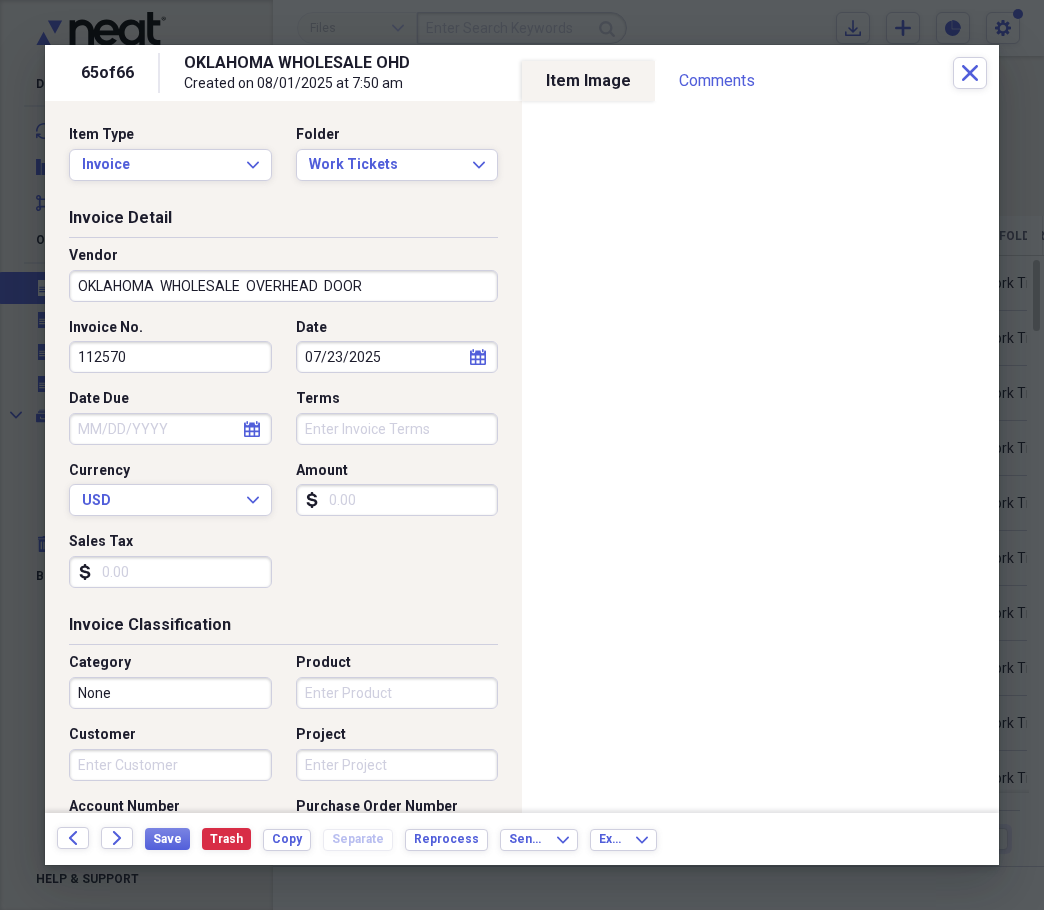 select on "6" 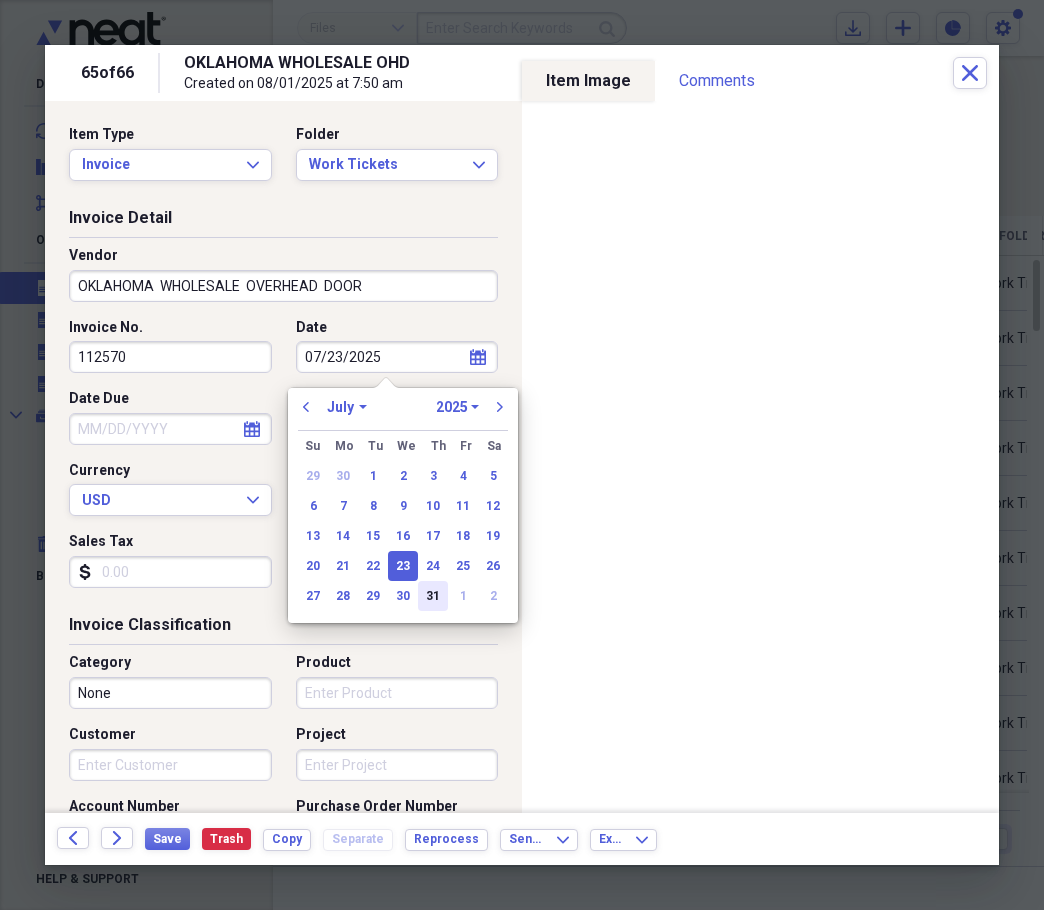 click on "31" at bounding box center (433, 596) 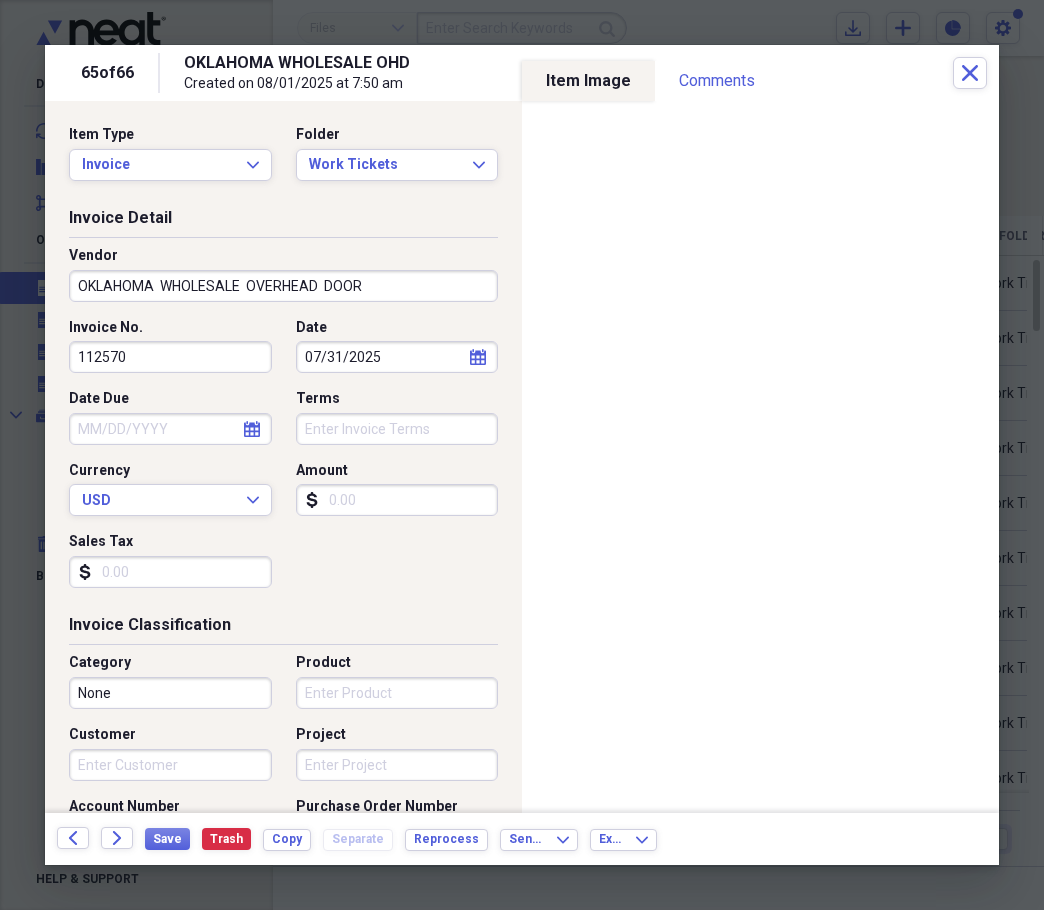 click on "Customer" at bounding box center (170, 765) 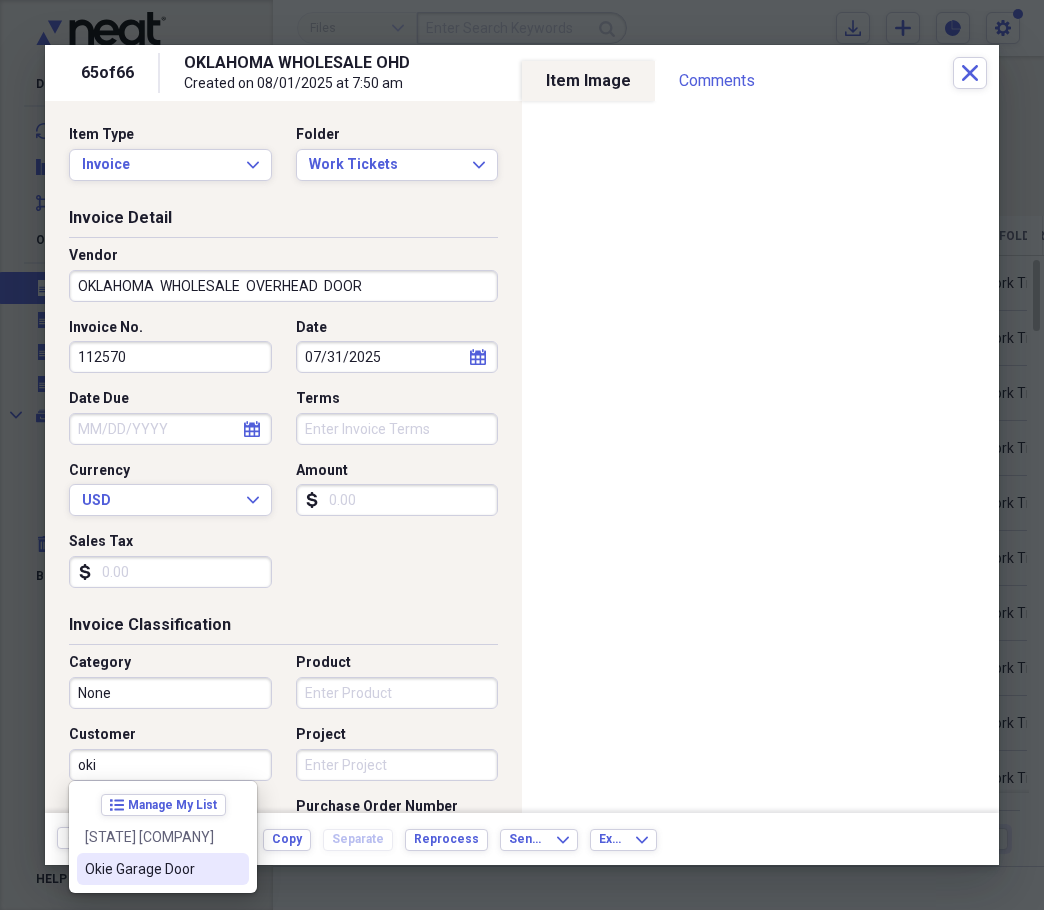 click on "Okie Garage Door" at bounding box center (151, 869) 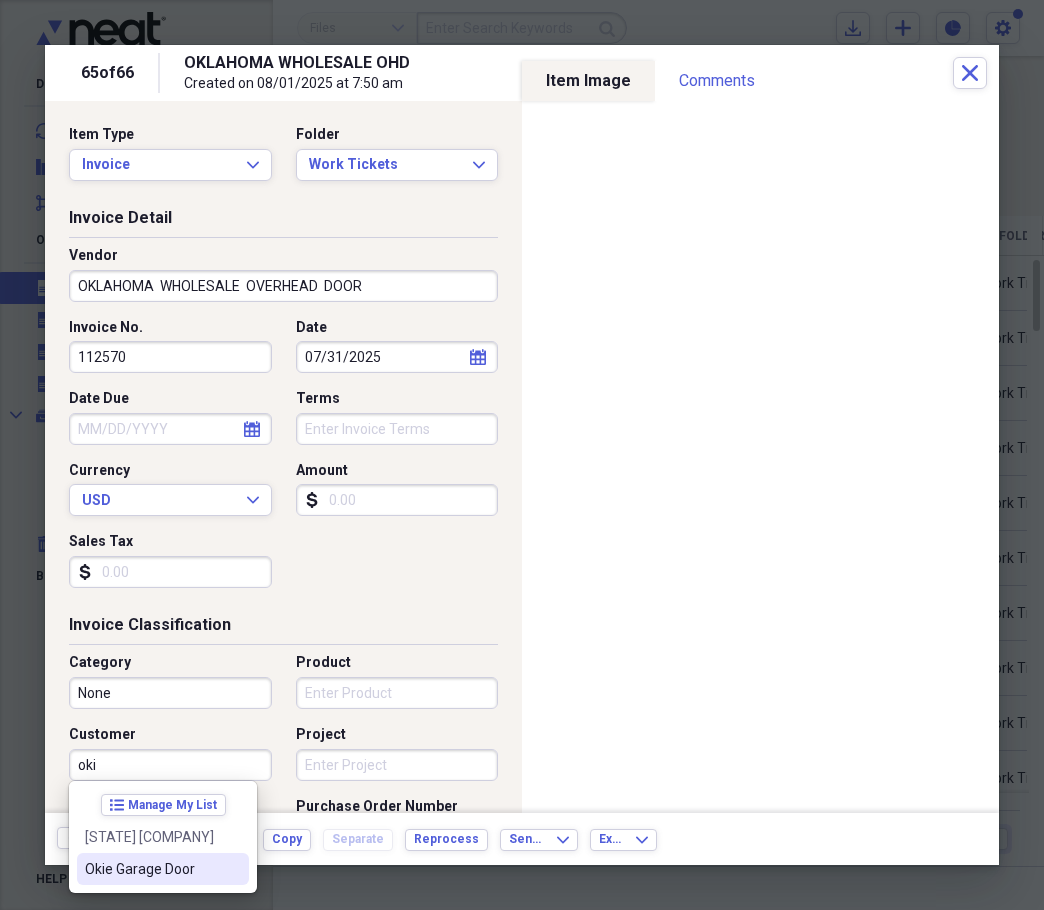 type on "Okie Garage Door" 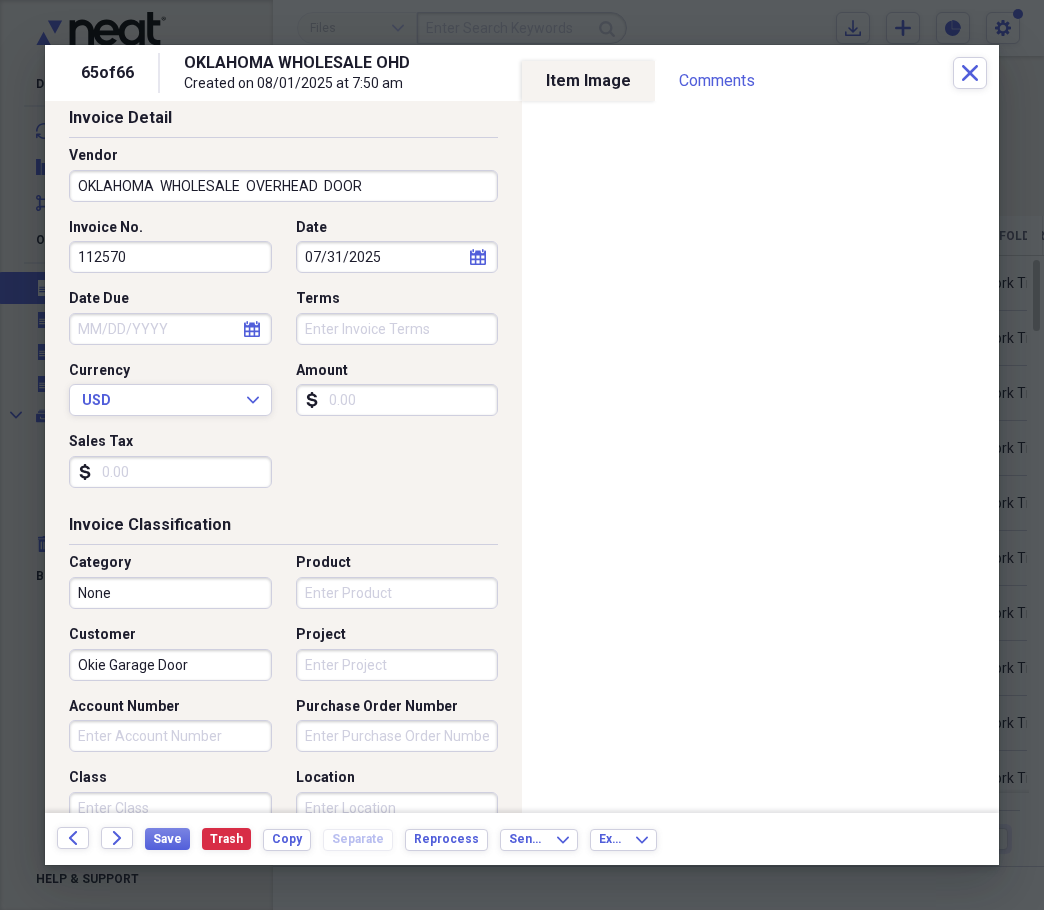 scroll, scrollTop: 0, scrollLeft: 0, axis: both 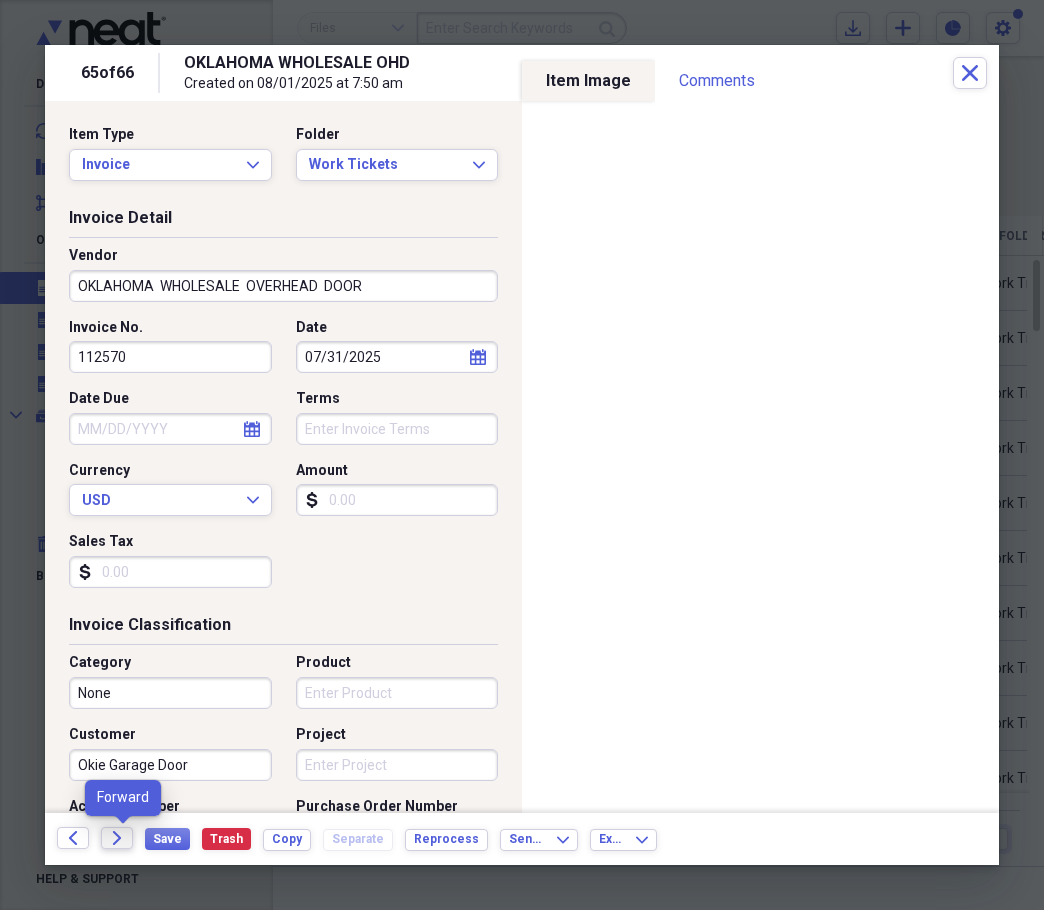click on "Forward" at bounding box center (117, 838) 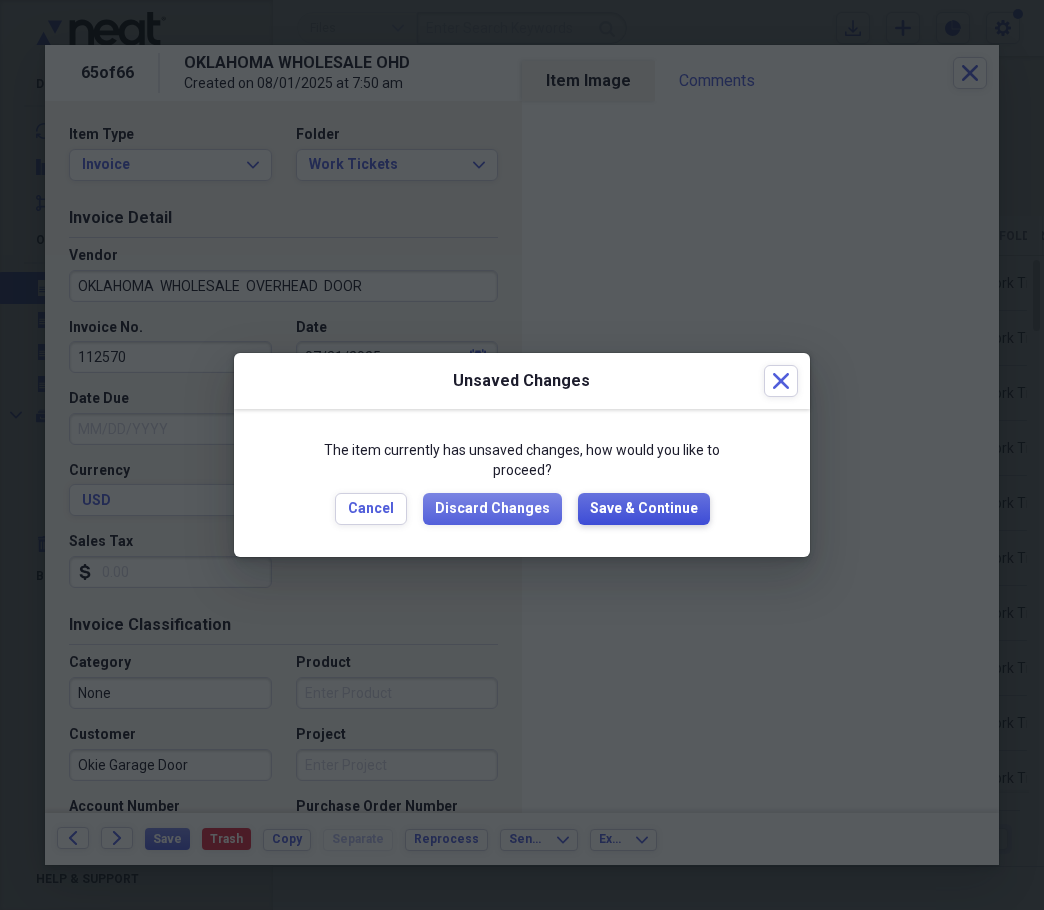 click on "Save & Continue" at bounding box center [644, 509] 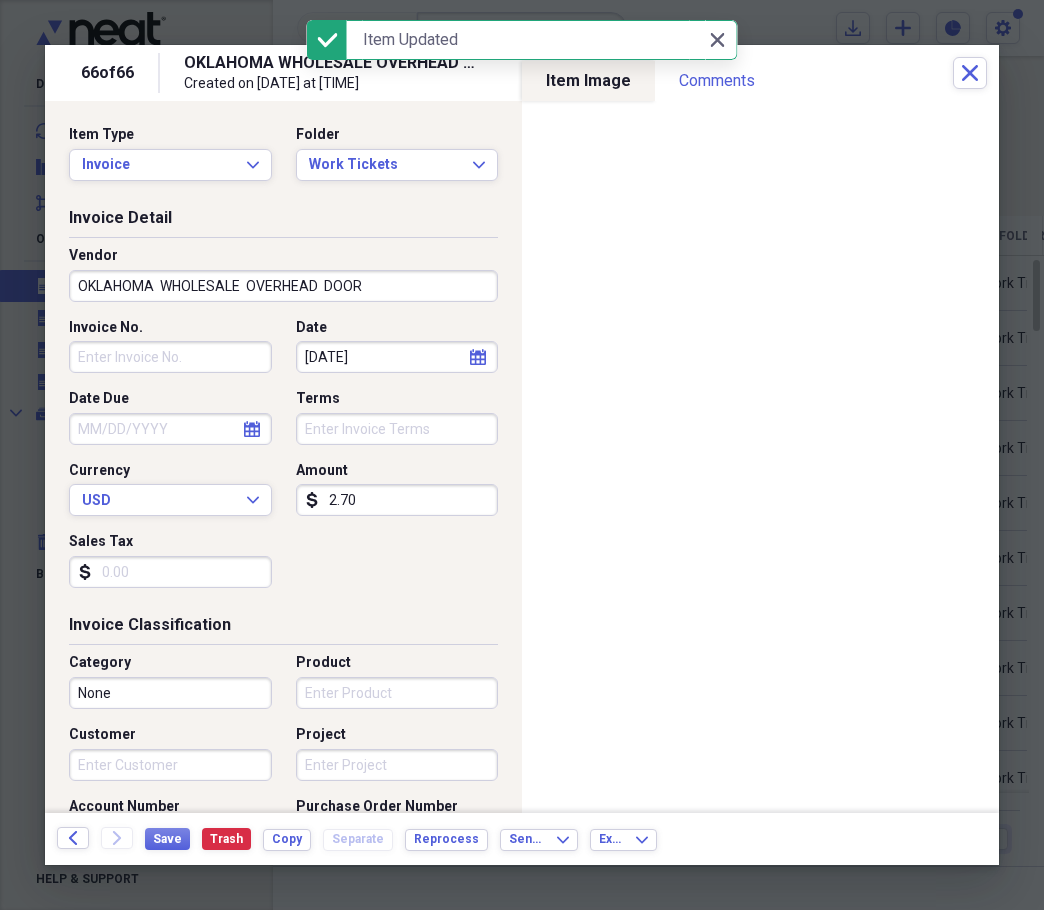 click on "Invoice No." at bounding box center [170, 357] 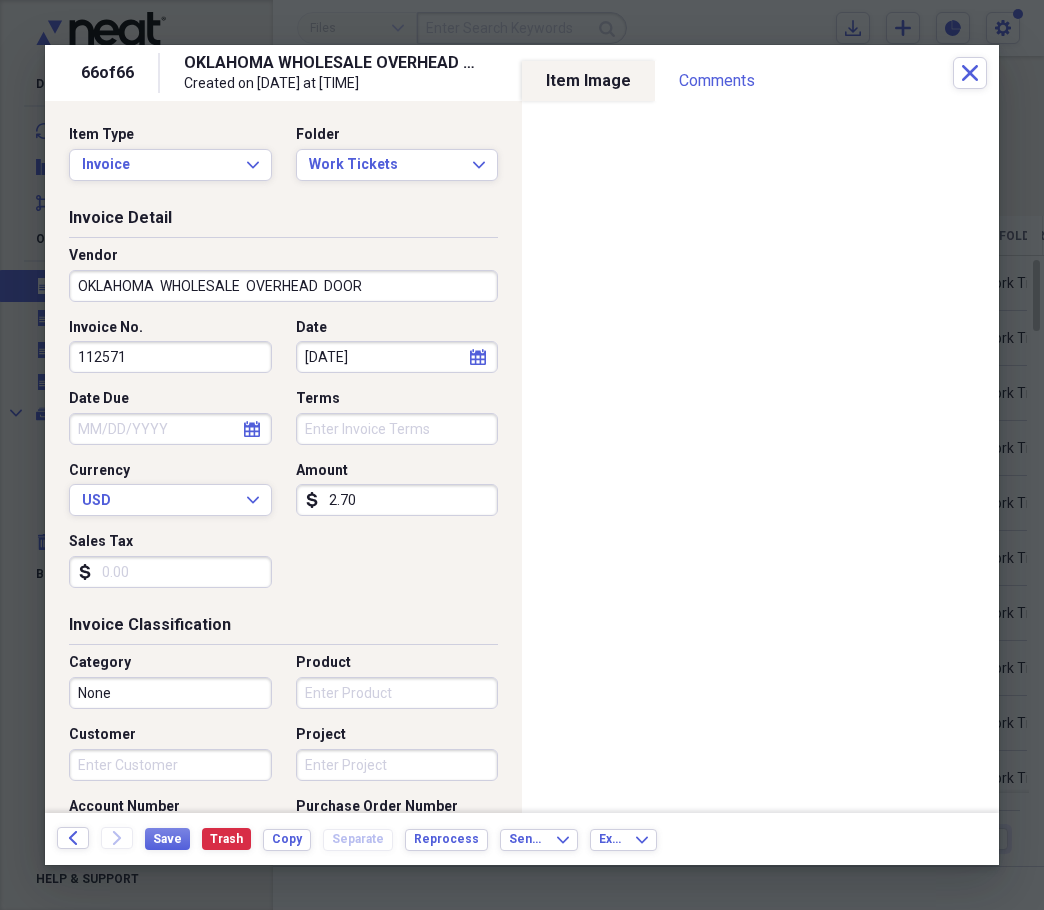 type on "112571" 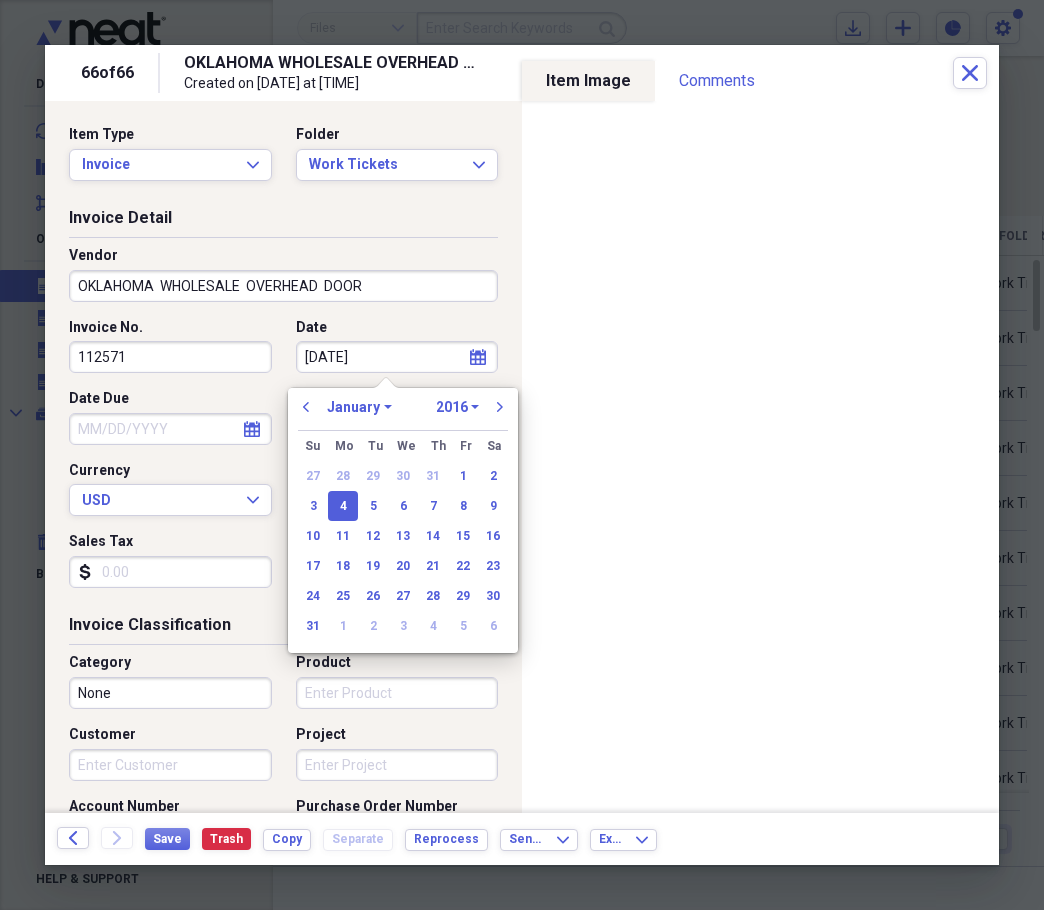 click on "1970 1971 1972 1973 1974 1975 1976 1977 1978 1979 1980 1981 1982 1983 1984 1985 1986 1987 1988 1989 1990 1991 1992 1993 1994 1995 1996 1997 1998 1999 2000 2001 2002 2003 2004 2005 2006 2007 2008 2009 2010 2011 2012 2013 2014 2015 2016 2017 2018 2019 2020 2021 2022 2023 2024 2025 2026 2027 2028 2029 2030 2031 2032 2033 2034 2035" at bounding box center (457, 407) 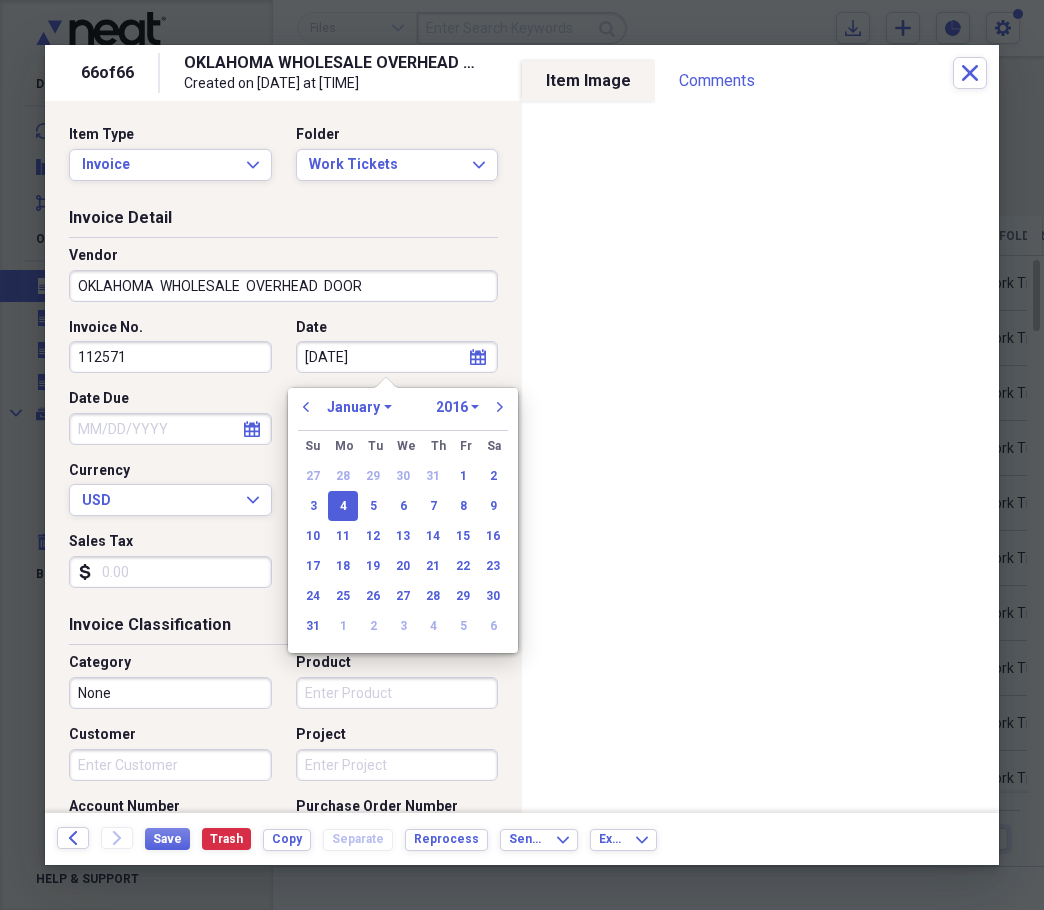 select on "2025" 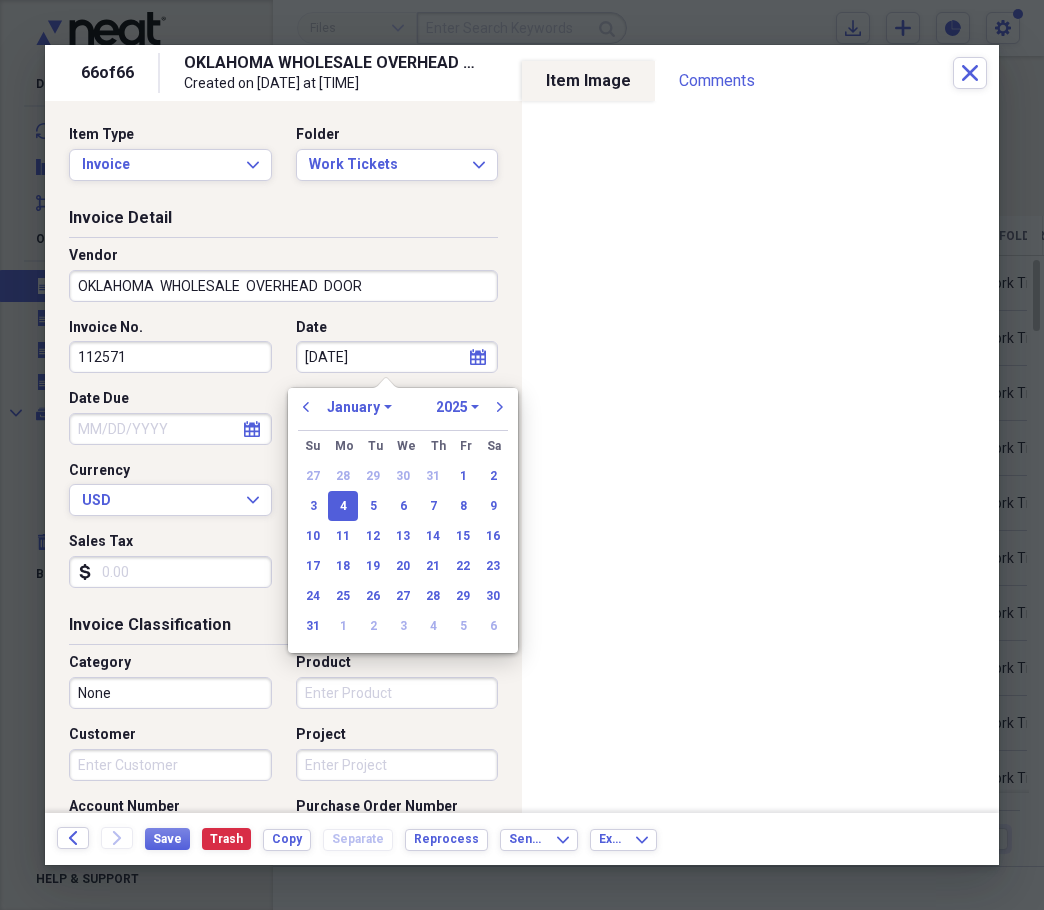 click on "1970 1971 1972 1973 1974 1975 1976 1977 1978 1979 1980 1981 1982 1983 1984 1985 1986 1987 1988 1989 1990 1991 1992 1993 1994 1995 1996 1997 1998 1999 2000 2001 2002 2003 2004 2005 2006 2007 2008 2009 2010 2011 2012 2013 2014 2015 2016 2017 2018 2019 2020 2021 2022 2023 2024 2025 2026 2027 2028 2029 2030 2031 2032 2033 2034 2035" at bounding box center (457, 407) 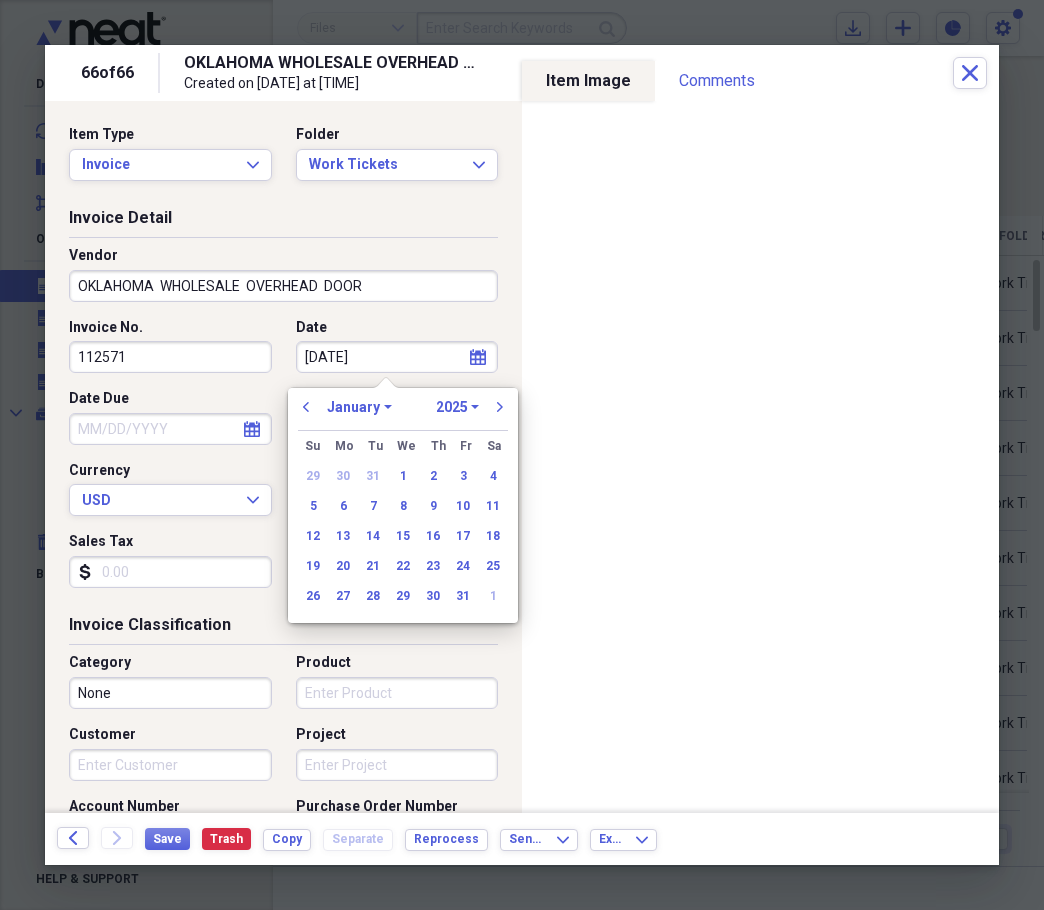 click on "January February March April May June July August September October November December" at bounding box center [359, 407] 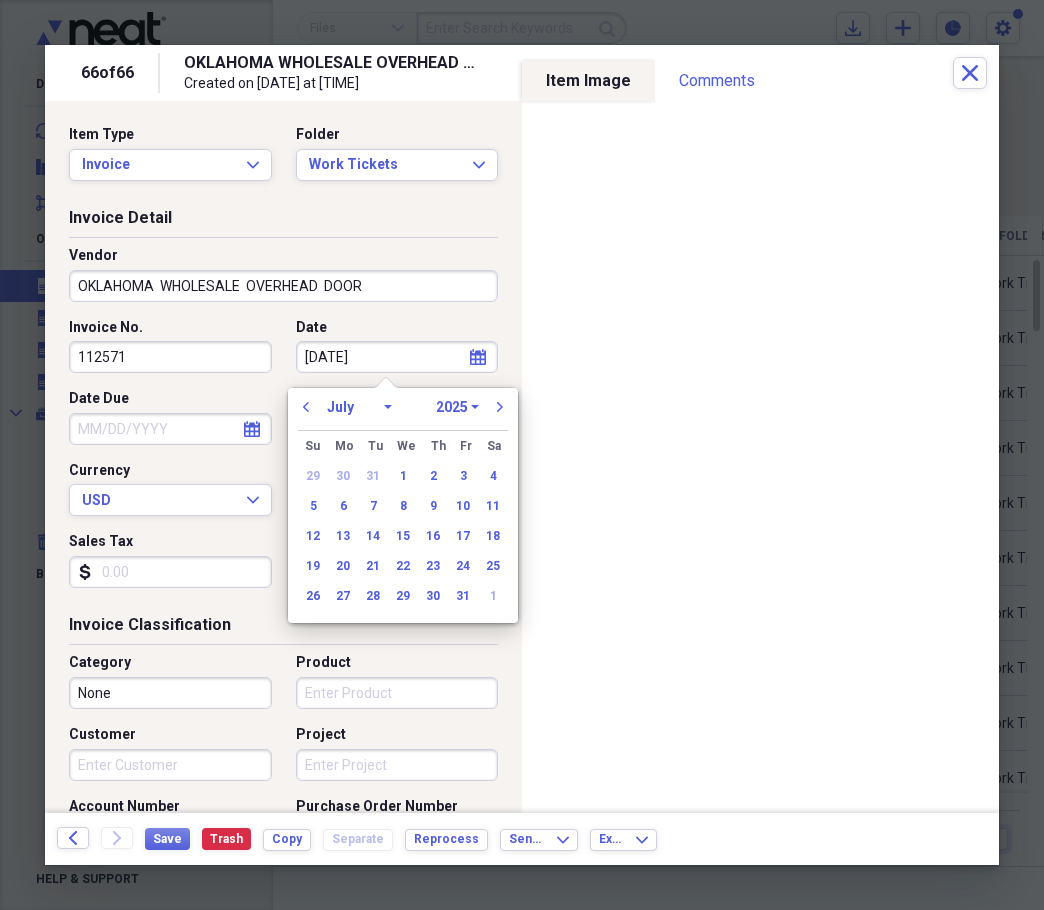 click on "January February March April May June July August September October November December" at bounding box center (359, 407) 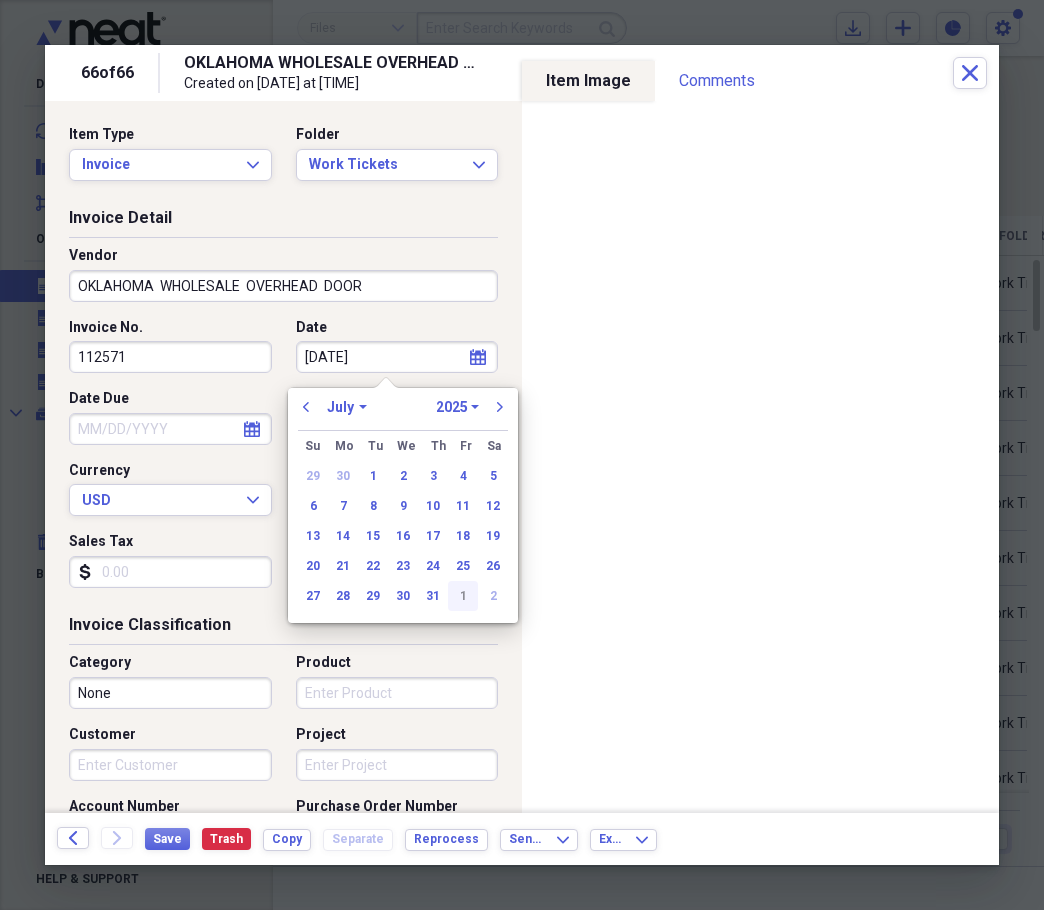 click on "1" at bounding box center [463, 596] 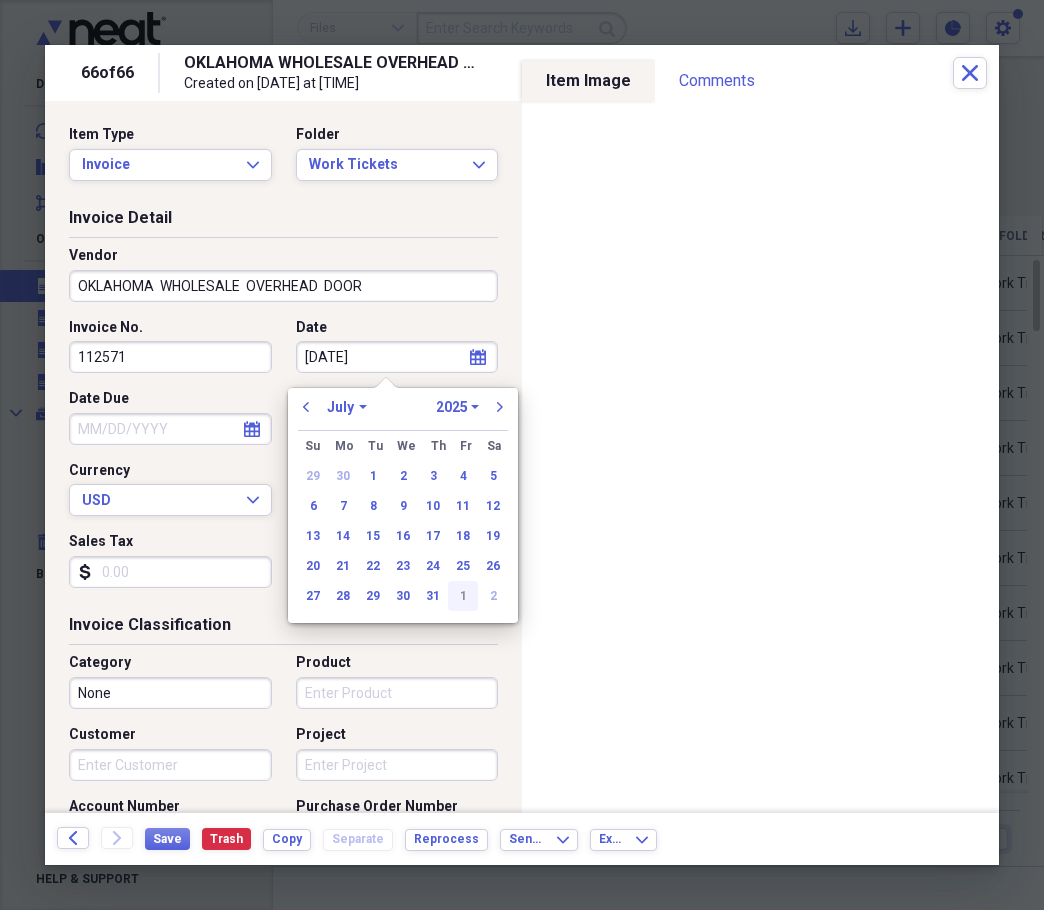 type on "08/01/2025" 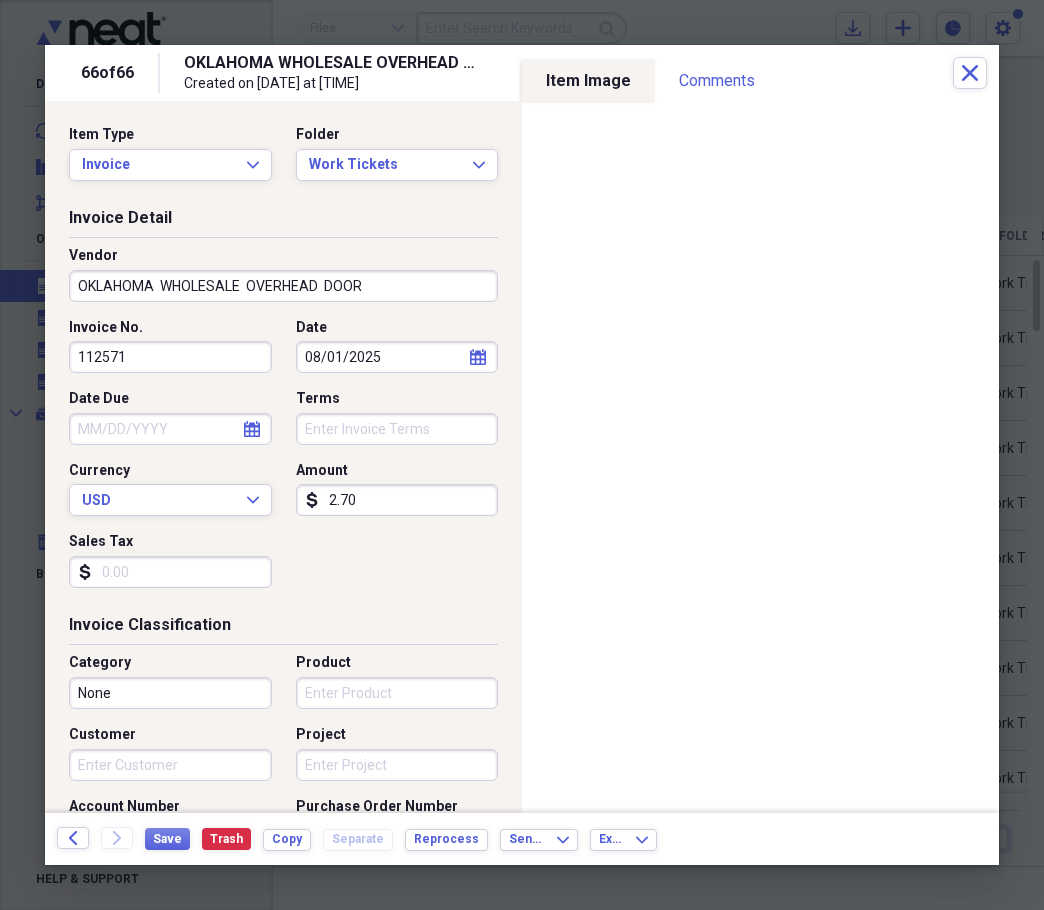 click on "08/01/2025" at bounding box center (397, 357) 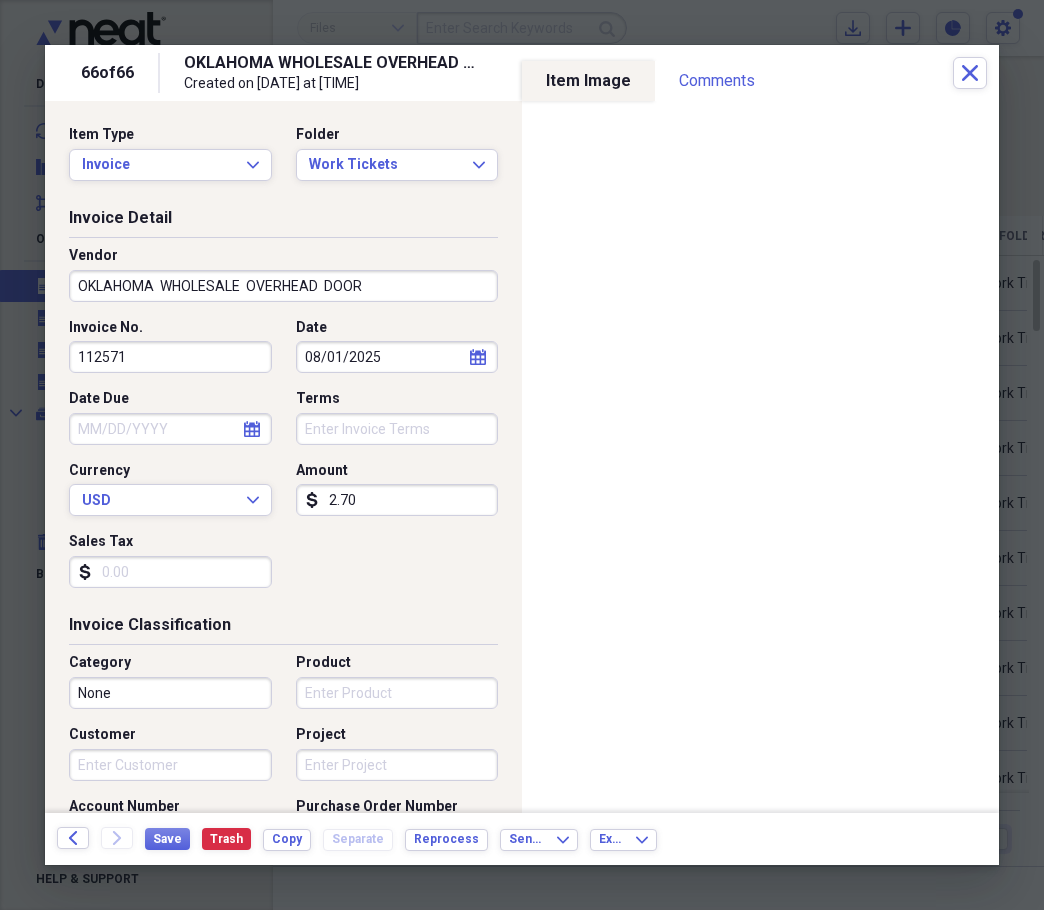 select on "7" 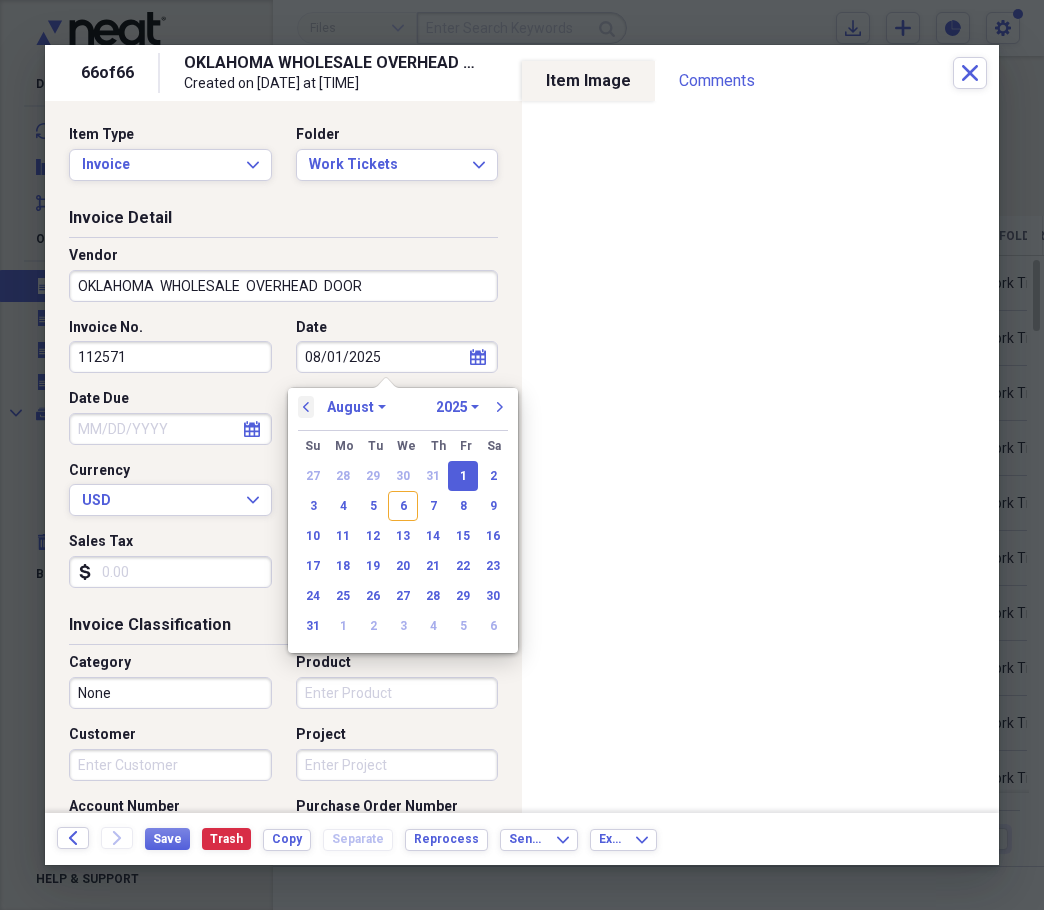 click on "previous" at bounding box center [306, 407] 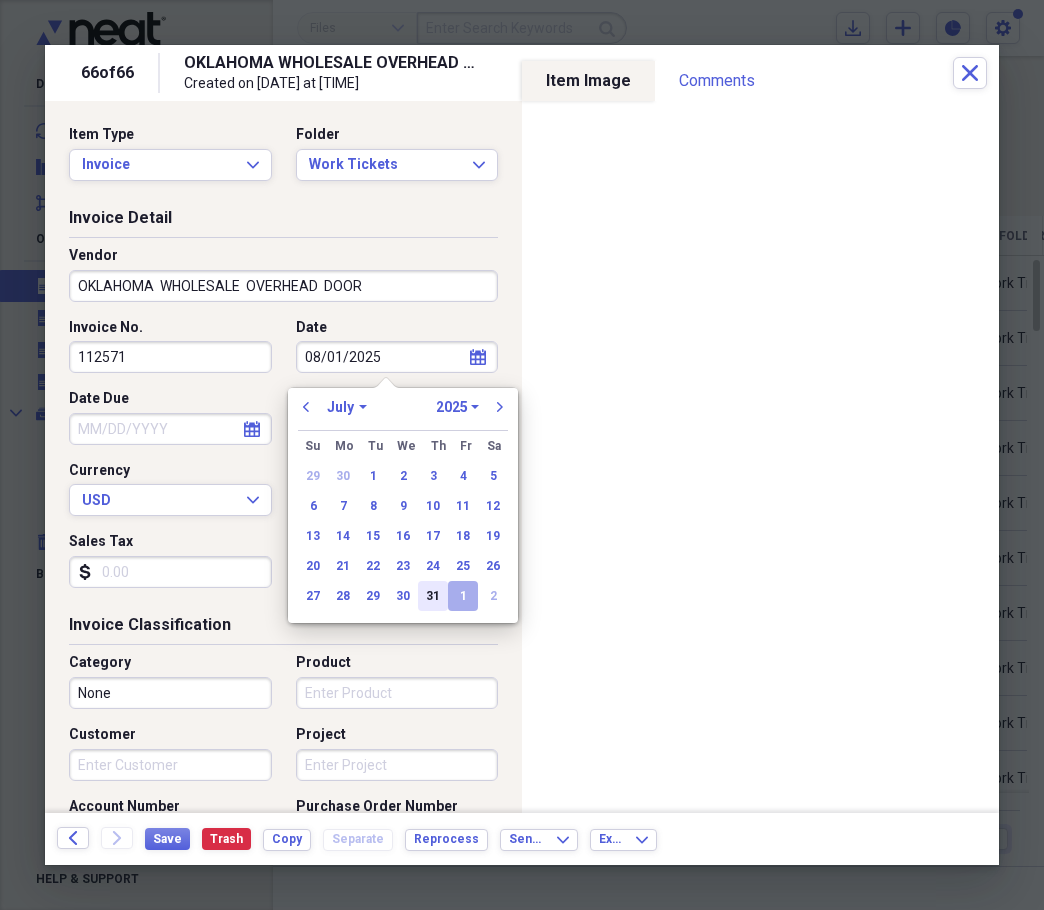 click on "31" at bounding box center [433, 596] 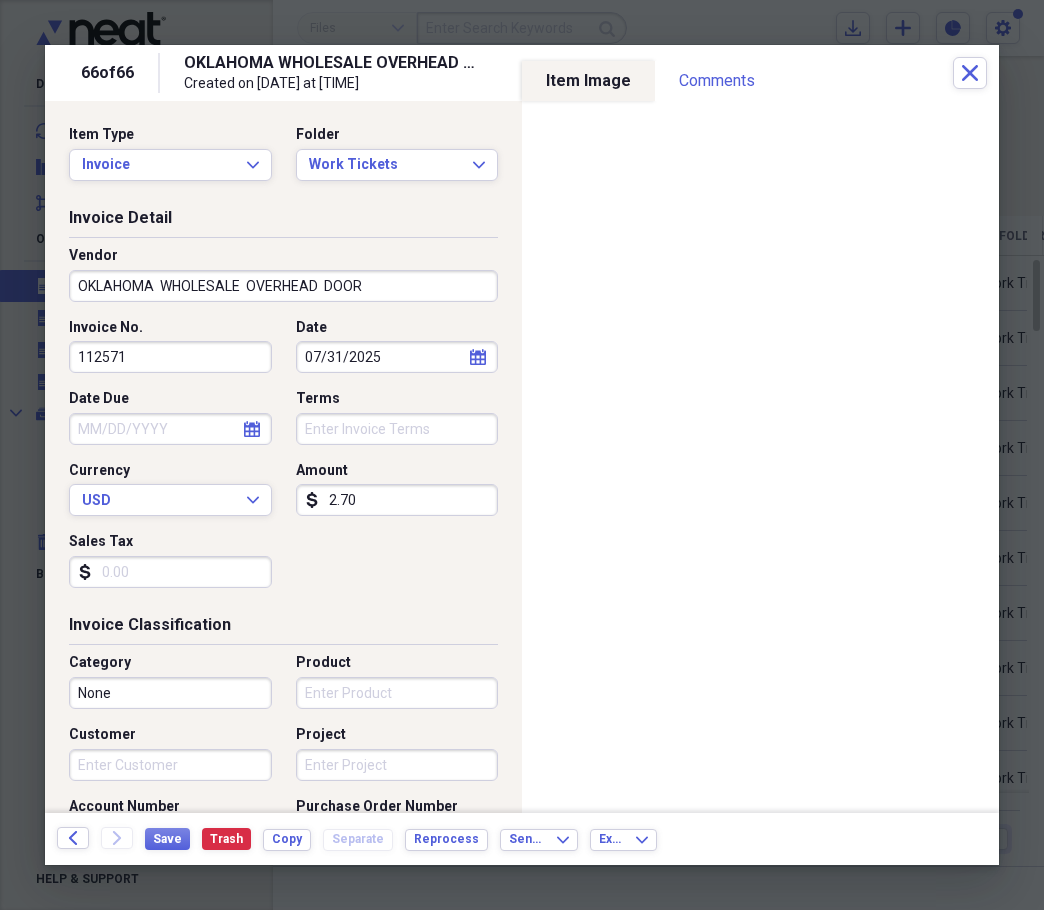click on "2.70" at bounding box center [397, 500] 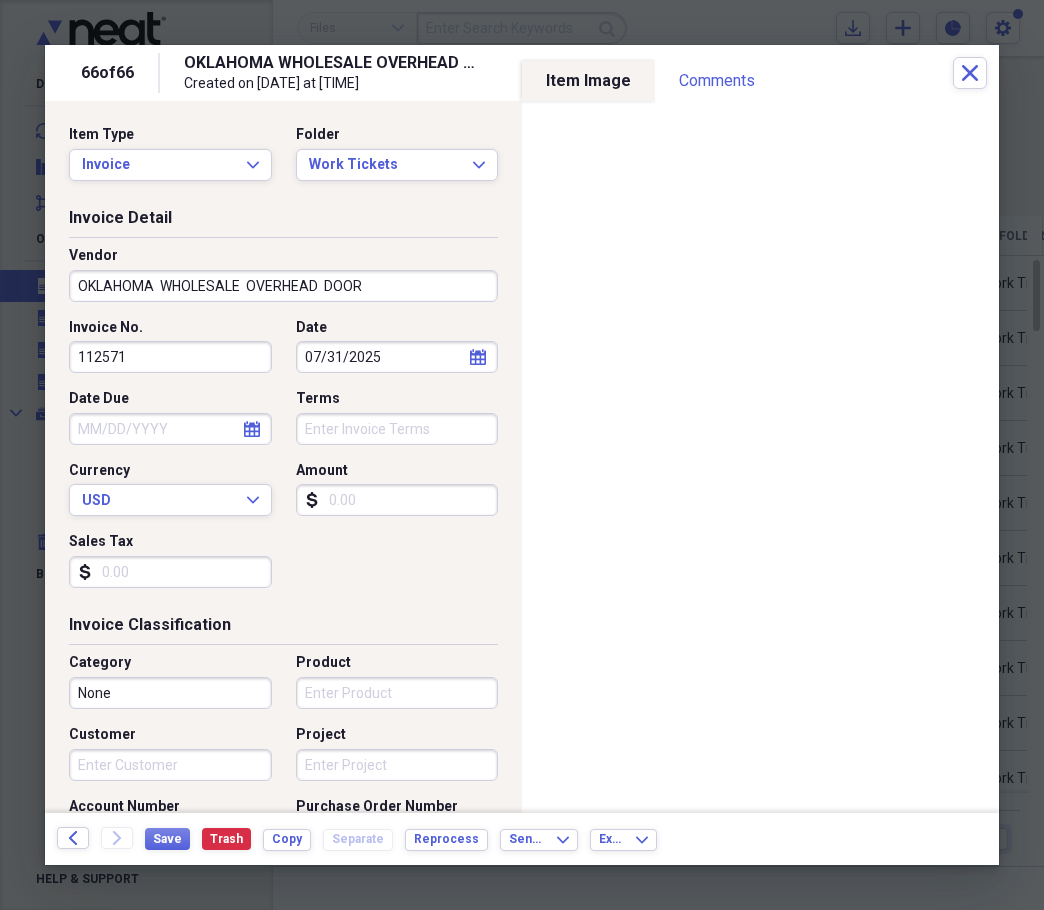 type 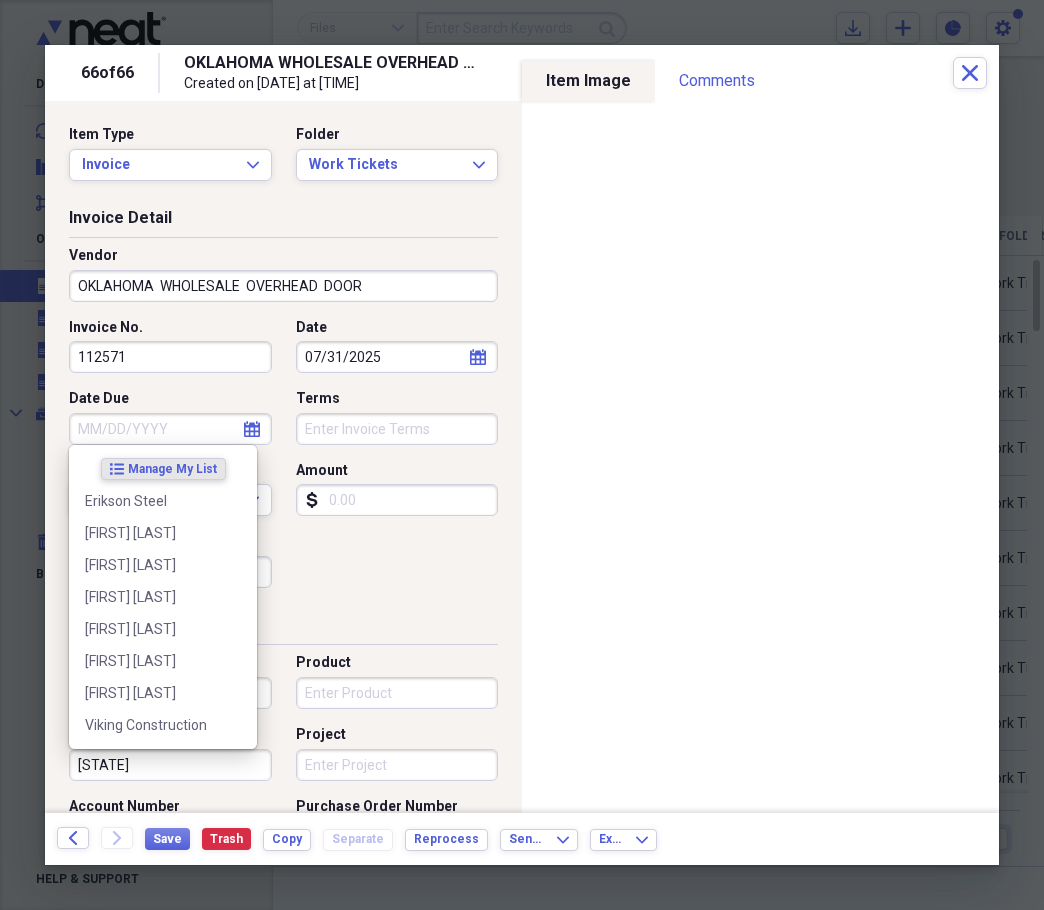 type on "i" 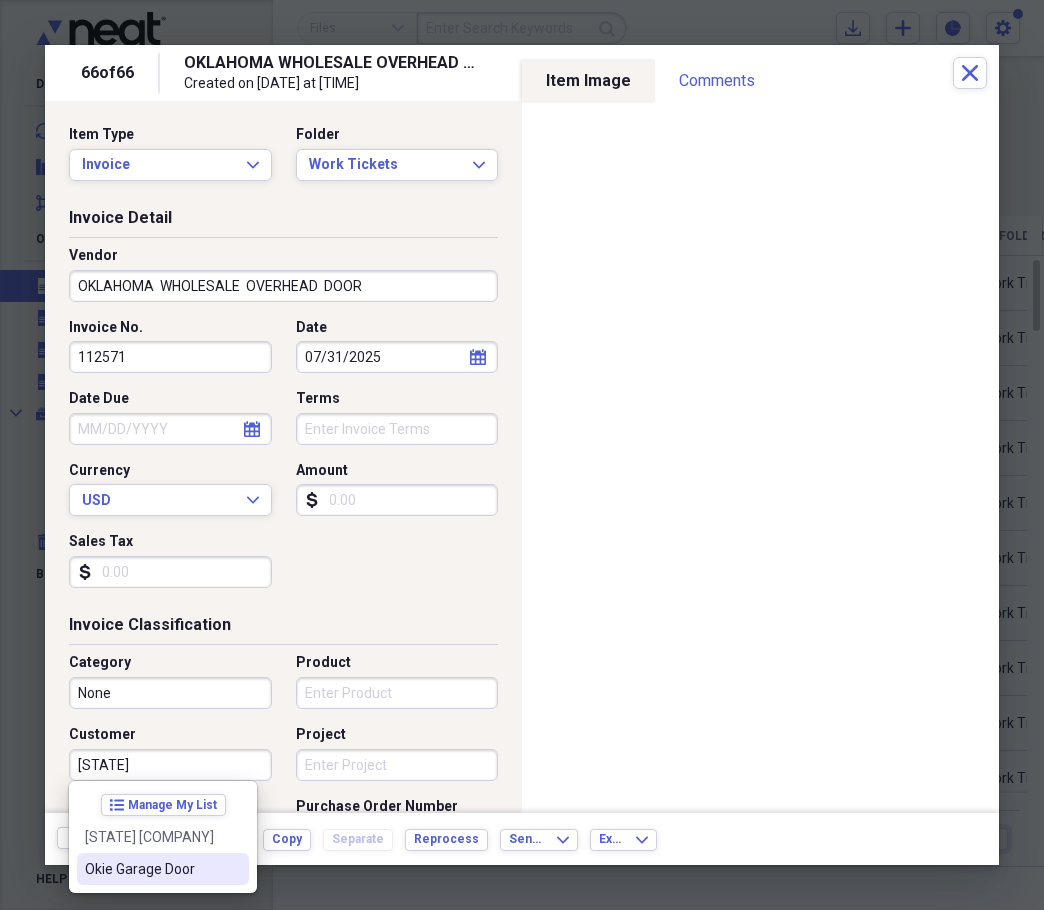 click on "Okie Garage Door" at bounding box center (163, 869) 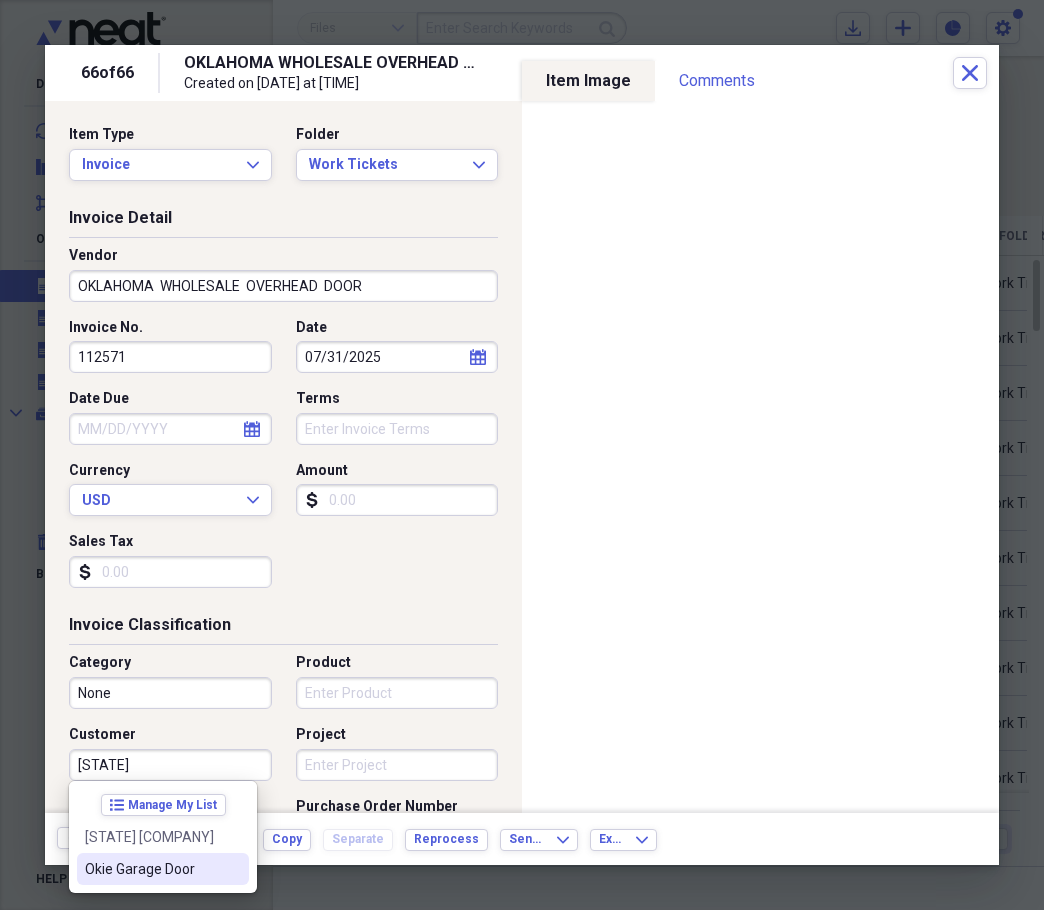type on "Okie Garage Door" 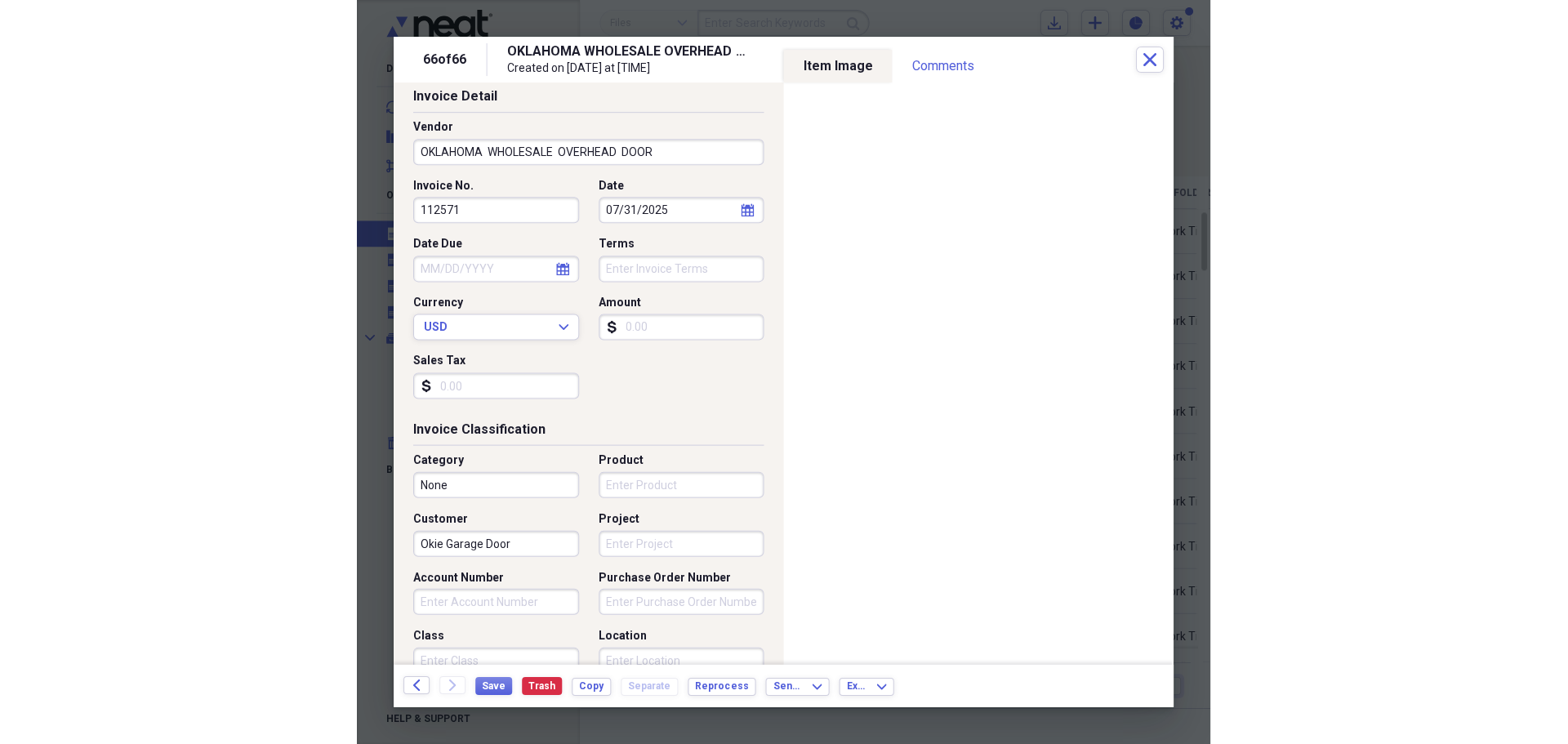 scroll, scrollTop: 0, scrollLeft: 0, axis: both 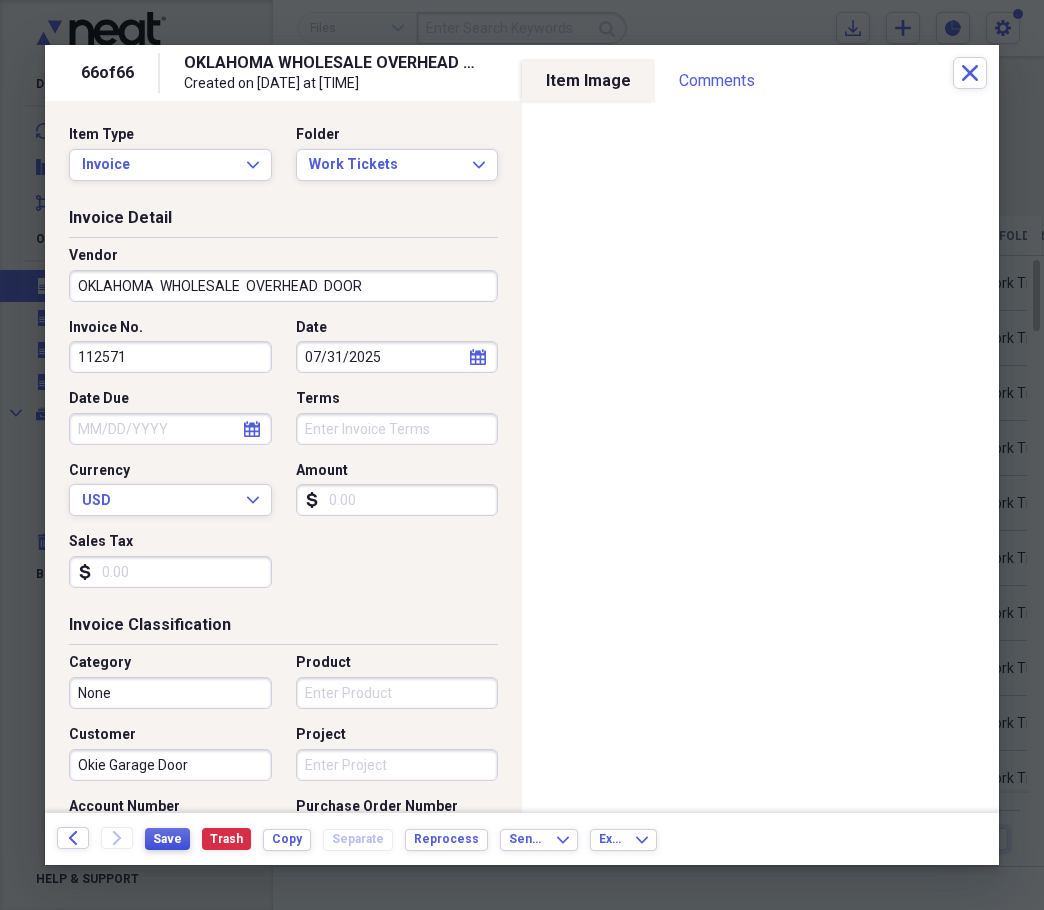 click on "Save" at bounding box center [167, 839] 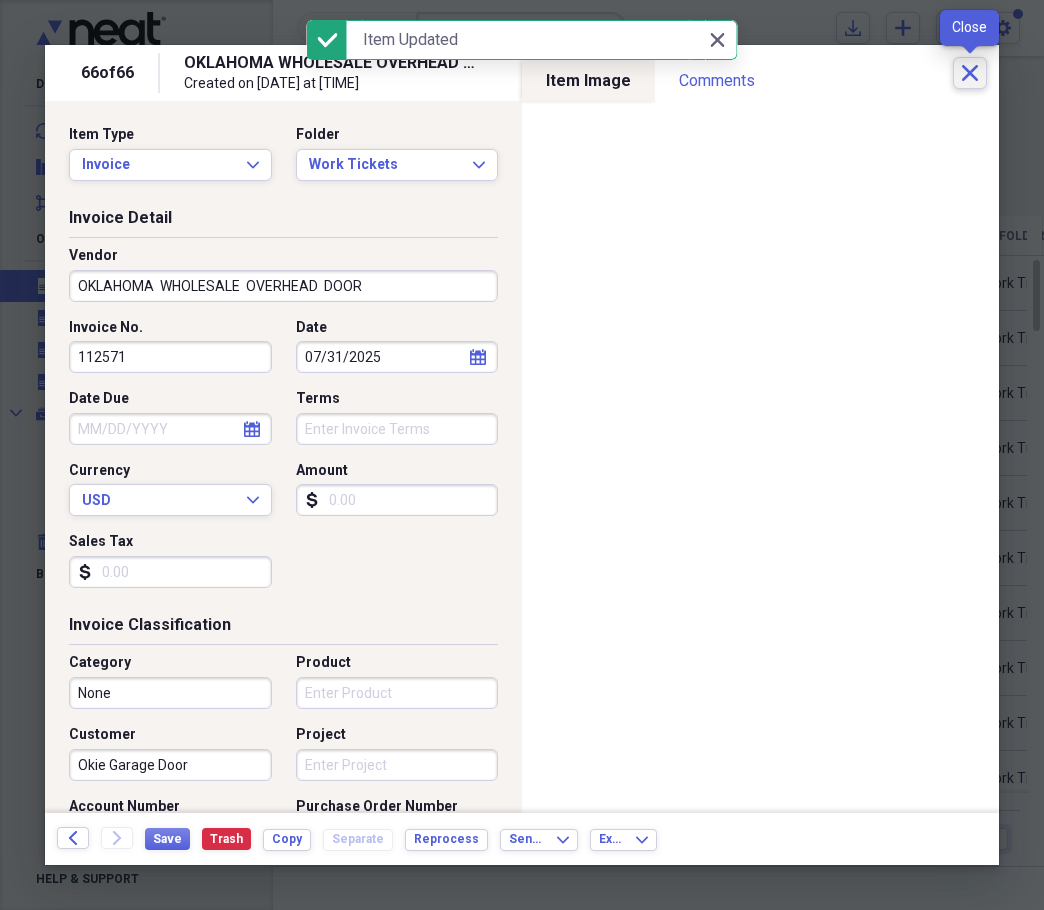 click 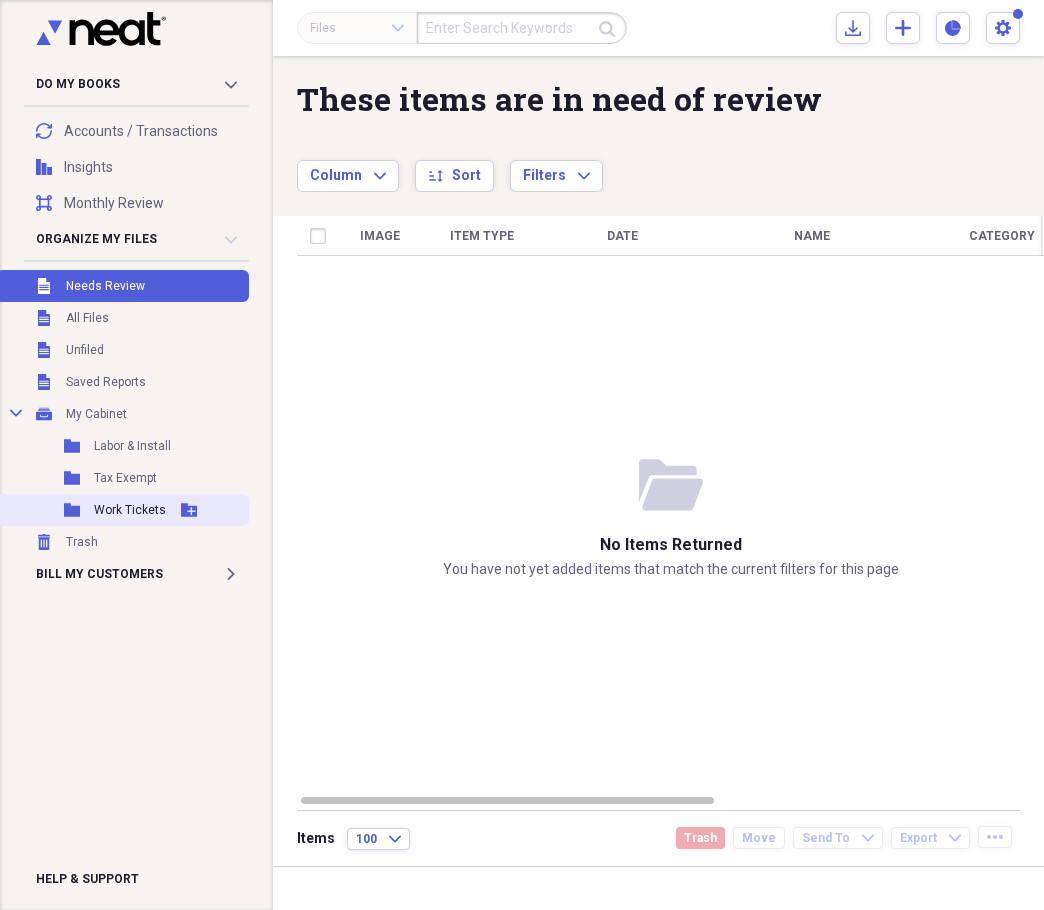 click on "Work Tickets" at bounding box center (130, 510) 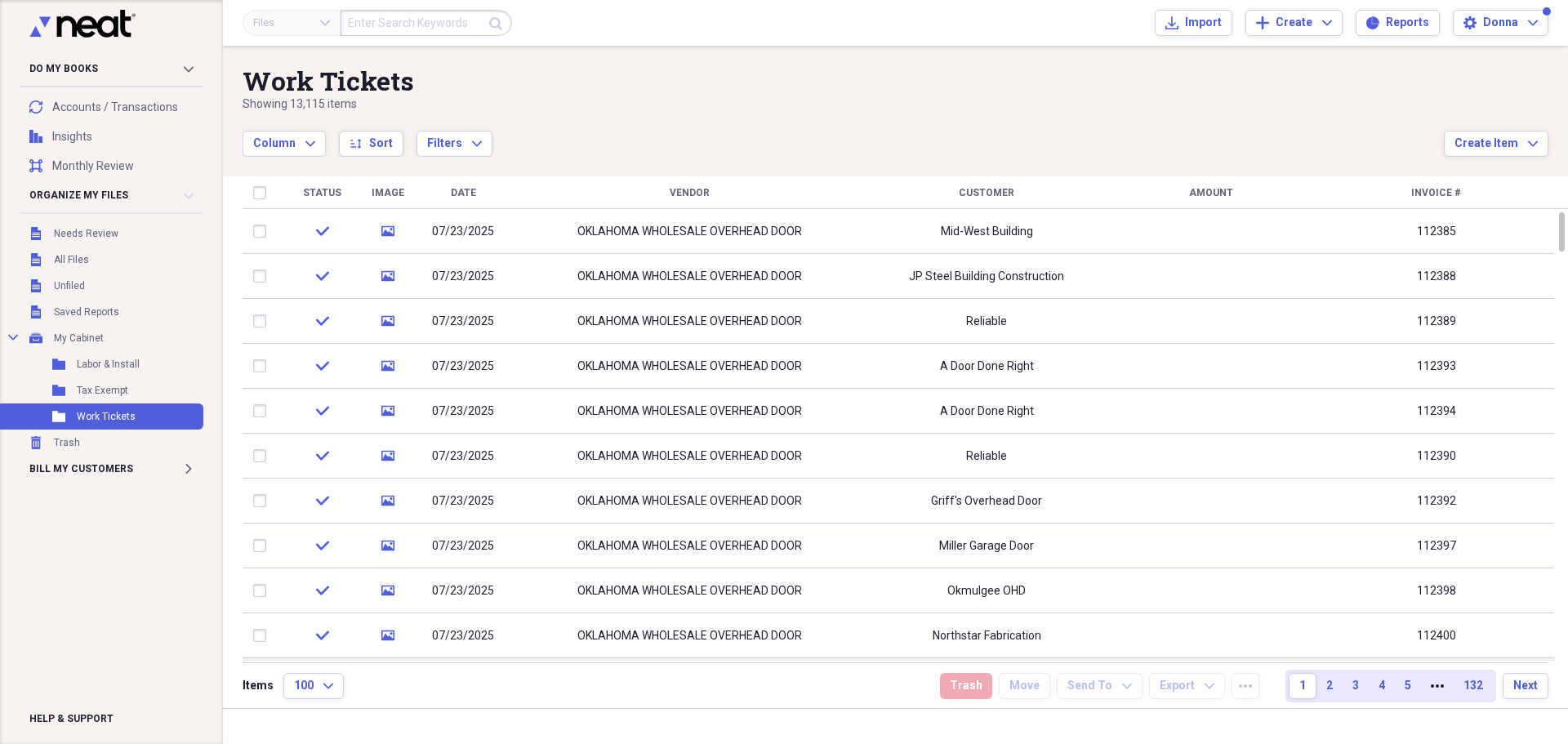 click on "Files Expand Submit Import Import Add Create Expand Reports Reports Settings [FIRST] Expand" at bounding box center [895, 23] 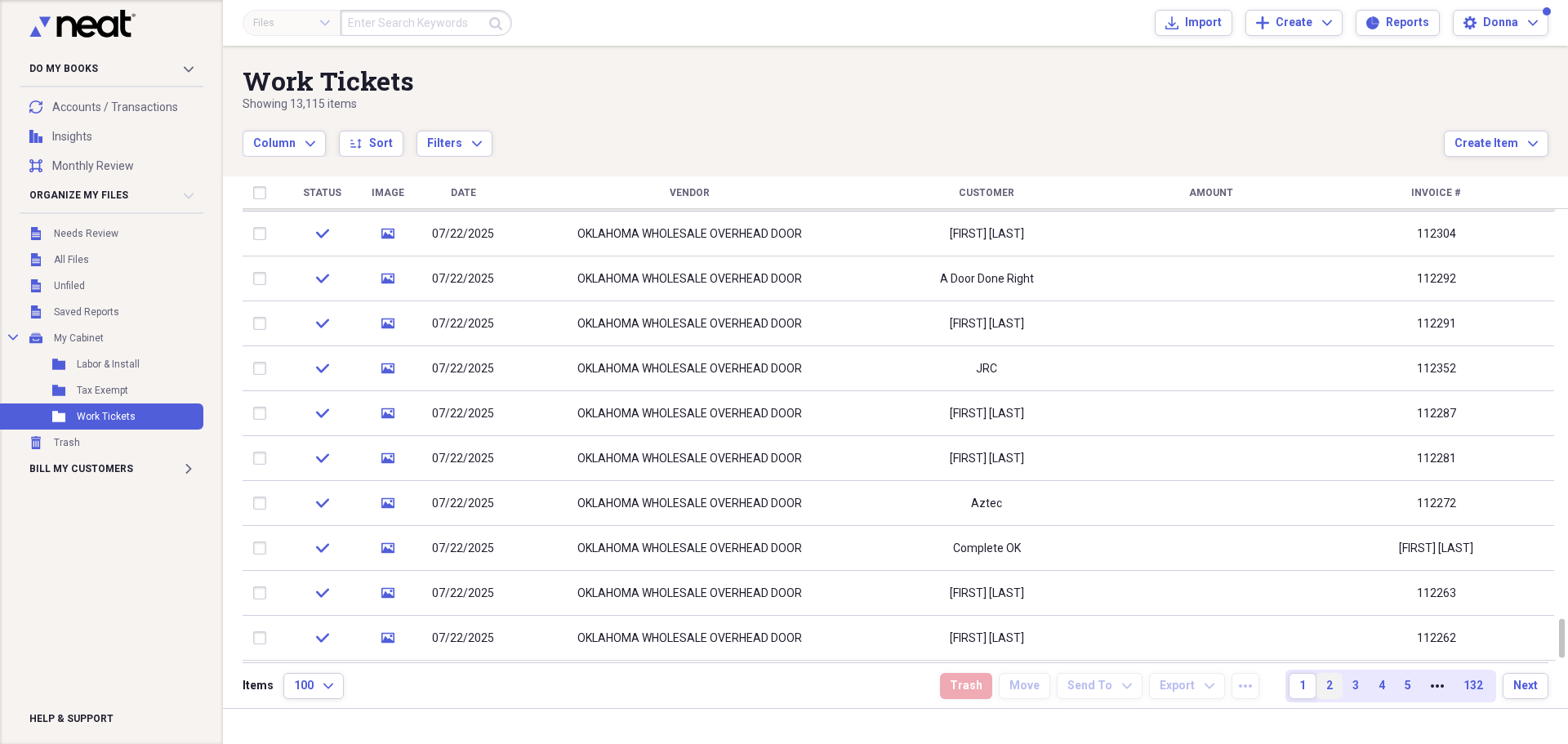 click on "2" at bounding box center (1330, 686) 